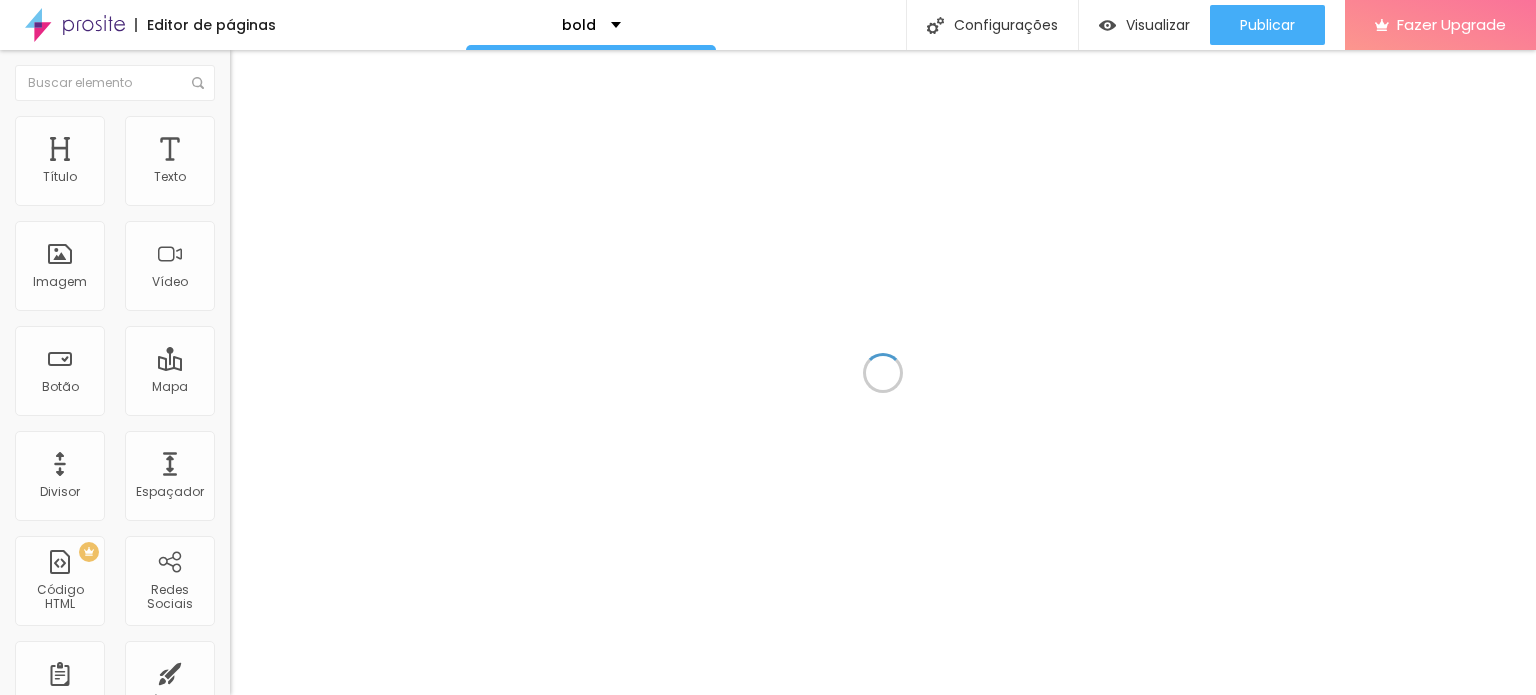 scroll, scrollTop: 0, scrollLeft: 0, axis: both 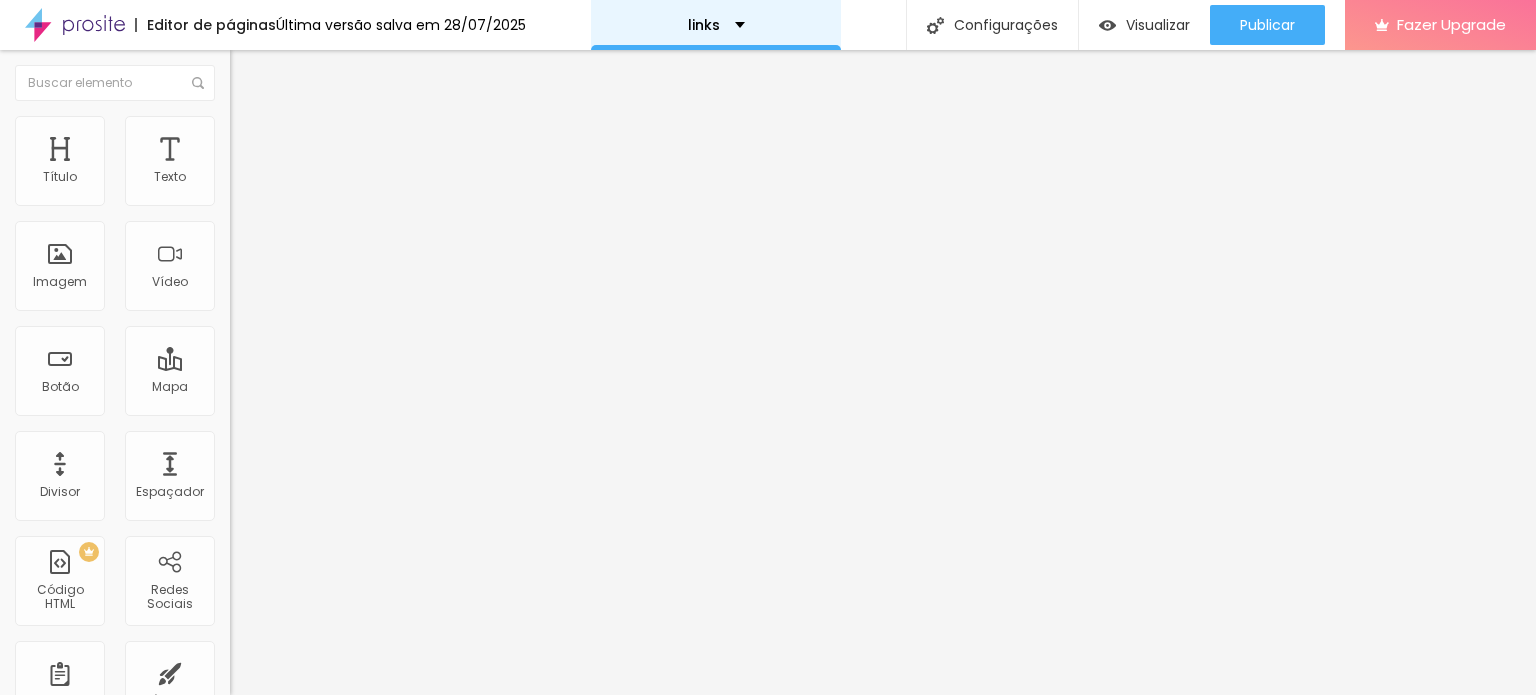 click on "links" at bounding box center (704, 25) 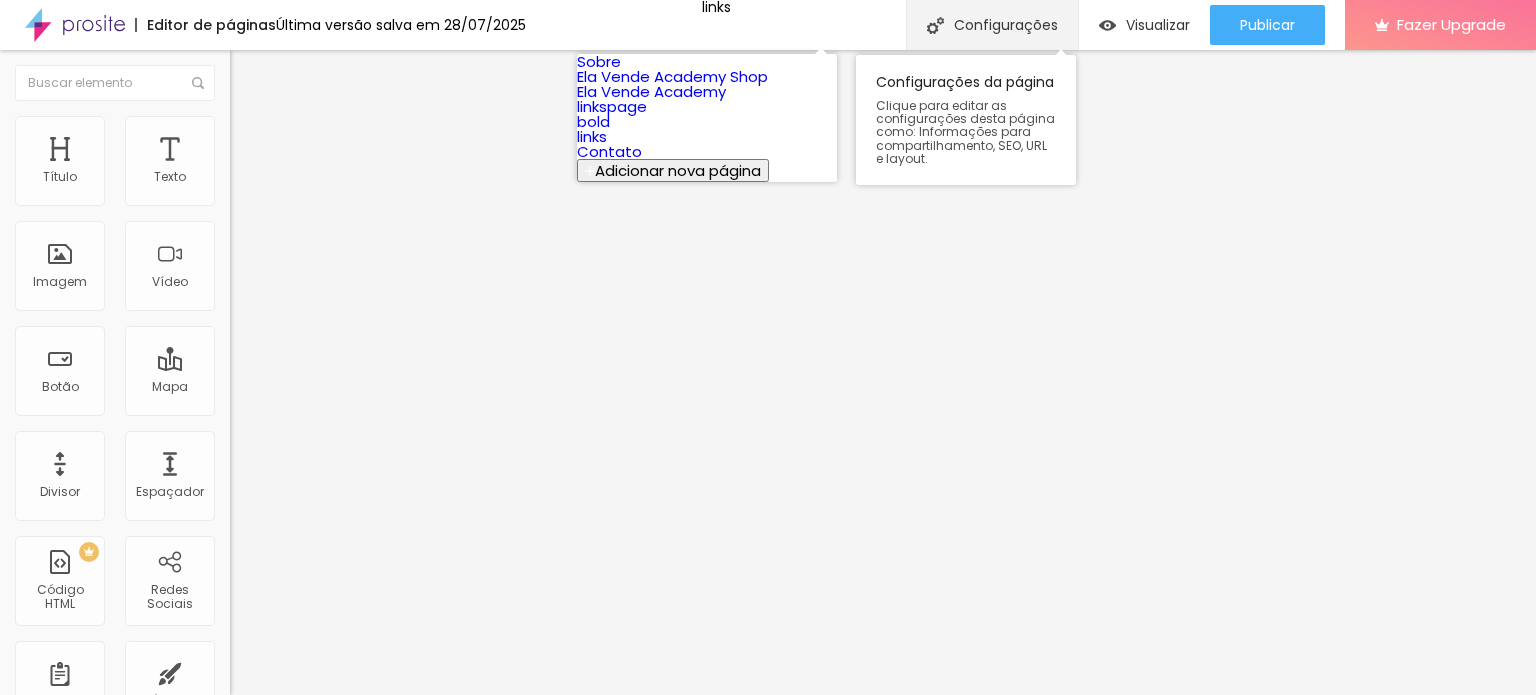 click on "Configurações" at bounding box center [992, 25] 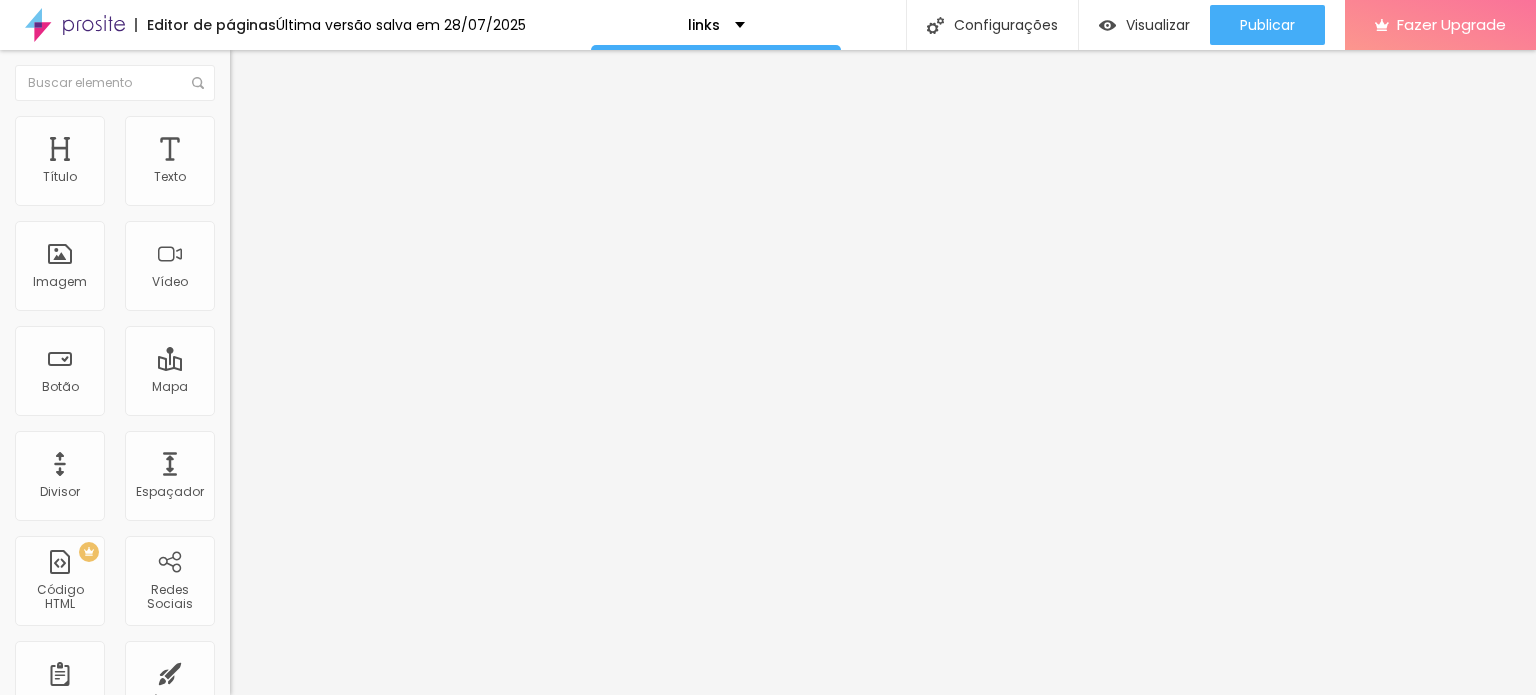click on "links" at bounding box center (768, 814) 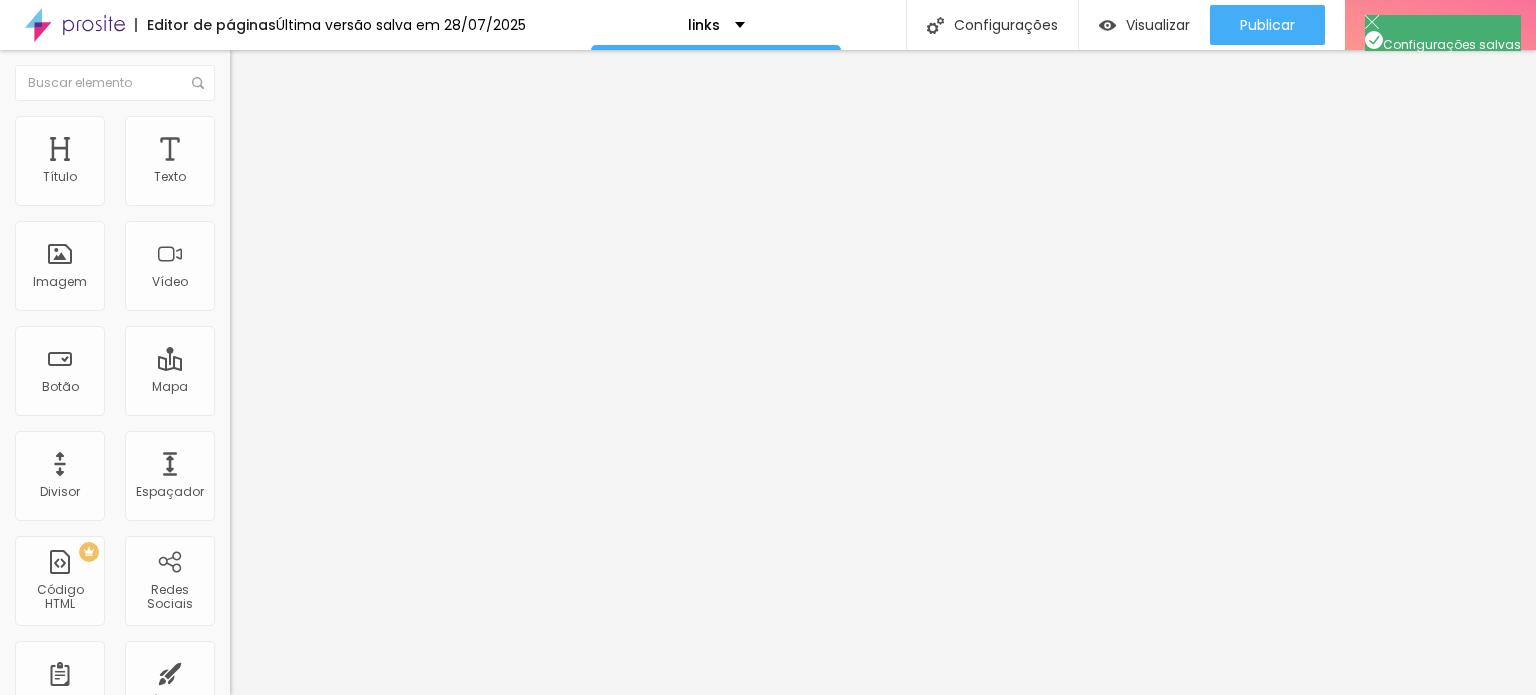 click on "pagina-da-autora" at bounding box center (768, 814) 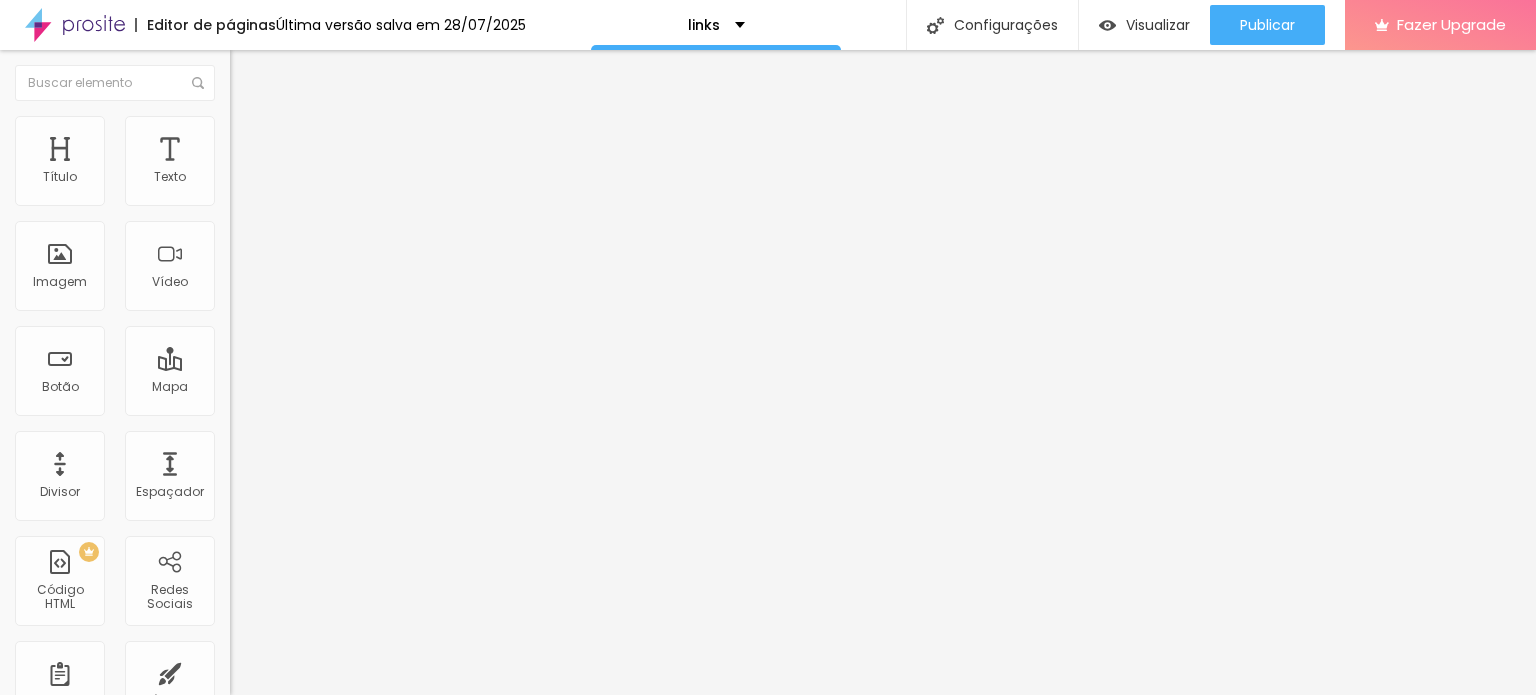 click on "Thais Moraes" at bounding box center (768, 814) 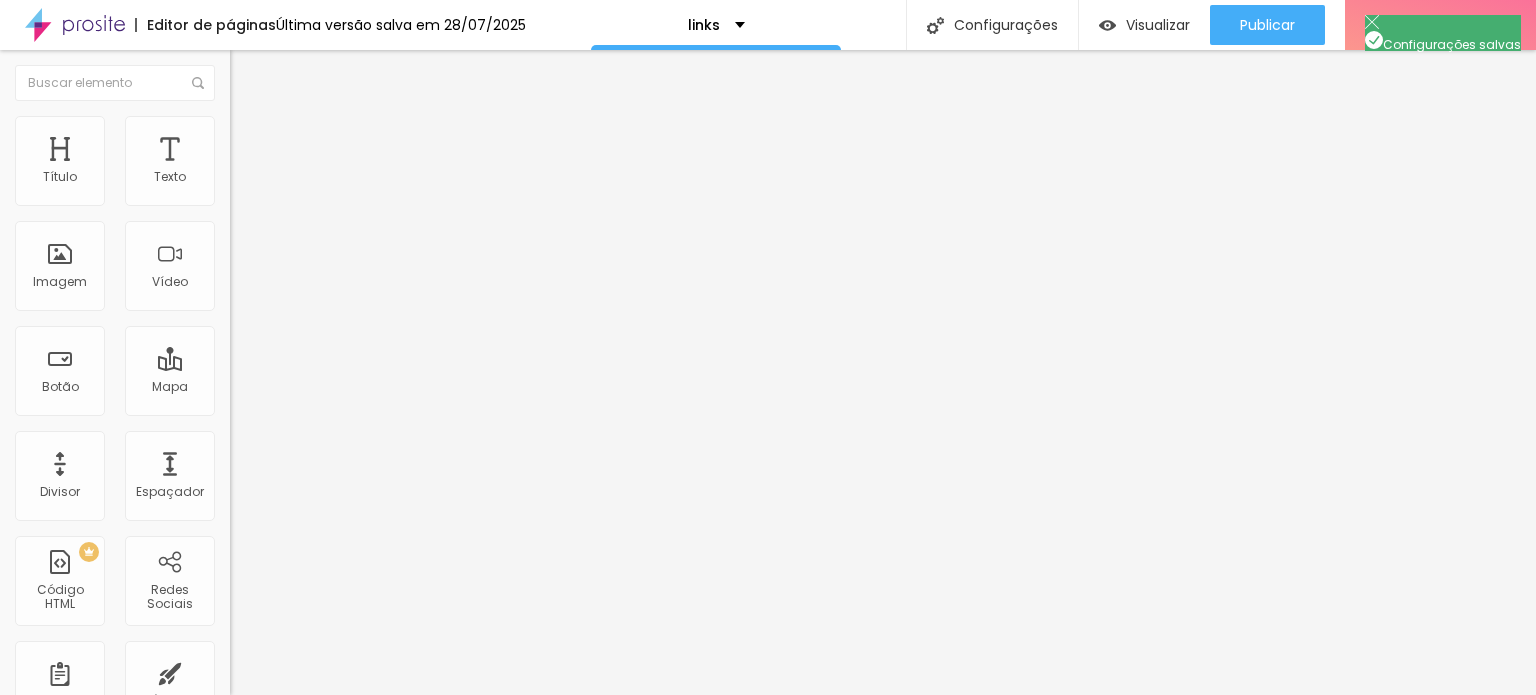 click on "Redes Sociais" at bounding box center [768, 743] 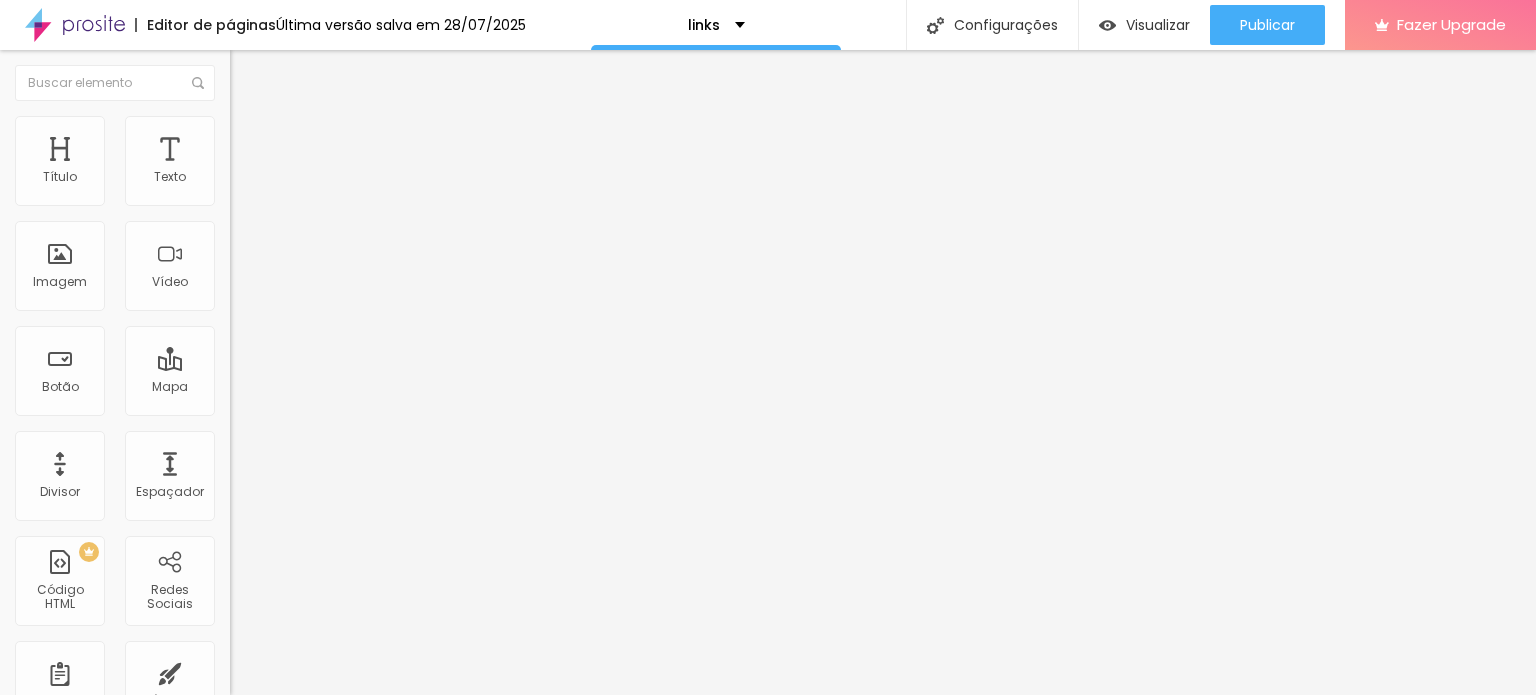 type on "[FIRST] [LAST] - página da autora" 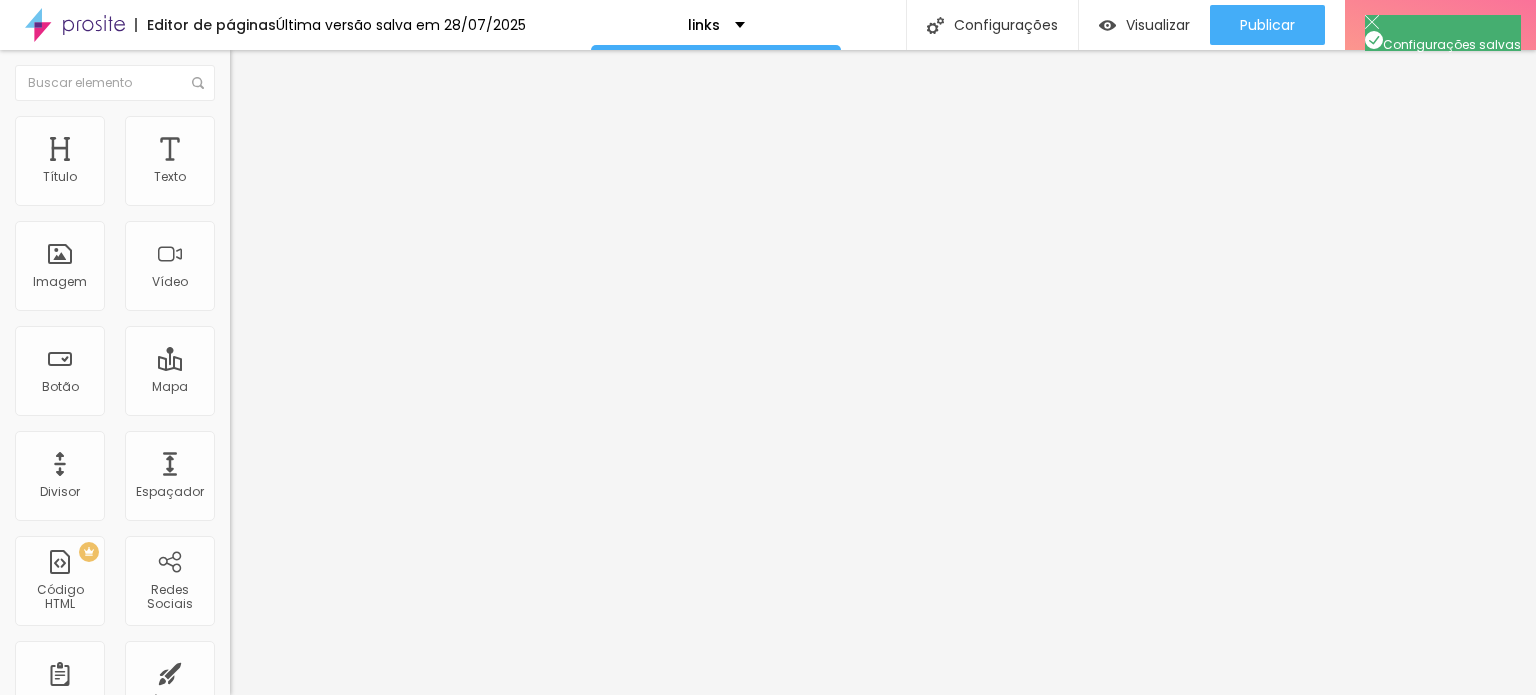 click on "Cancelar" at bounding box center [66, 1003] 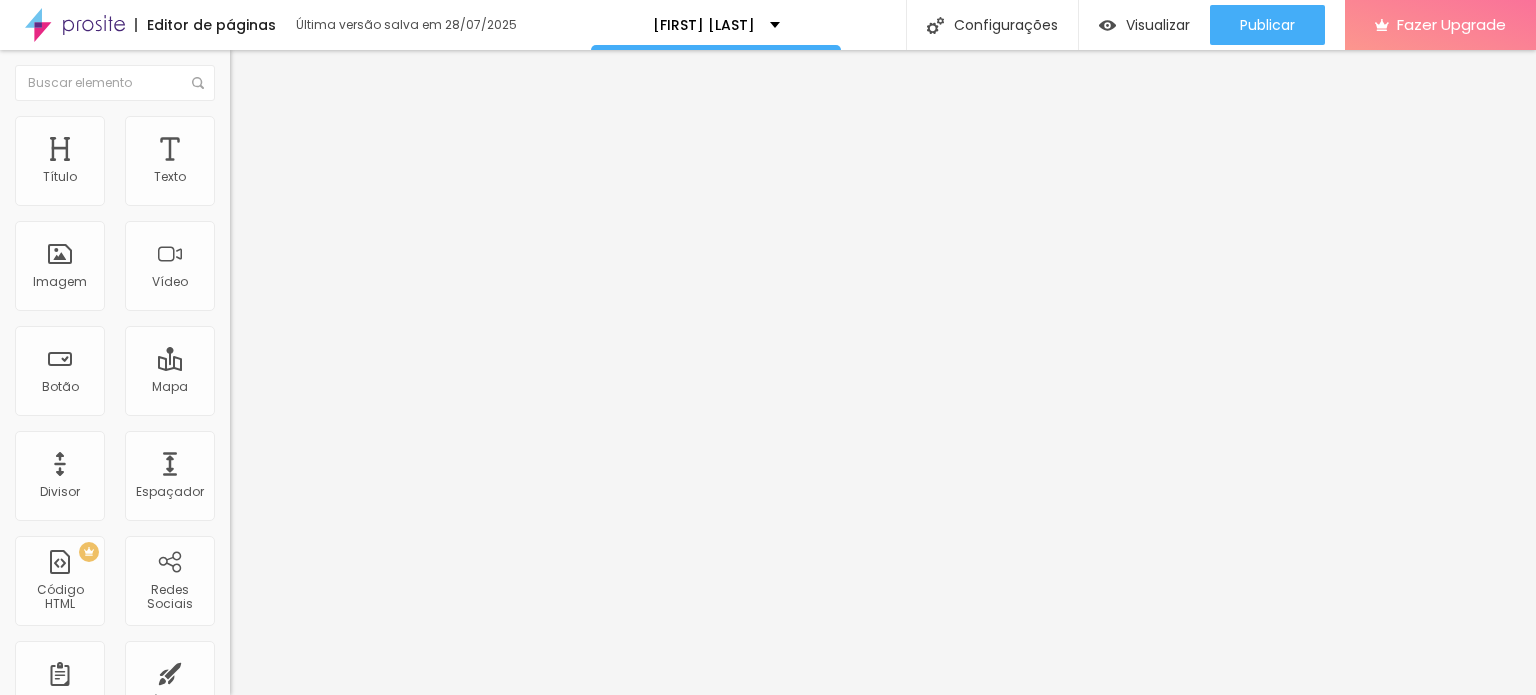 scroll, scrollTop: 0, scrollLeft: 0, axis: both 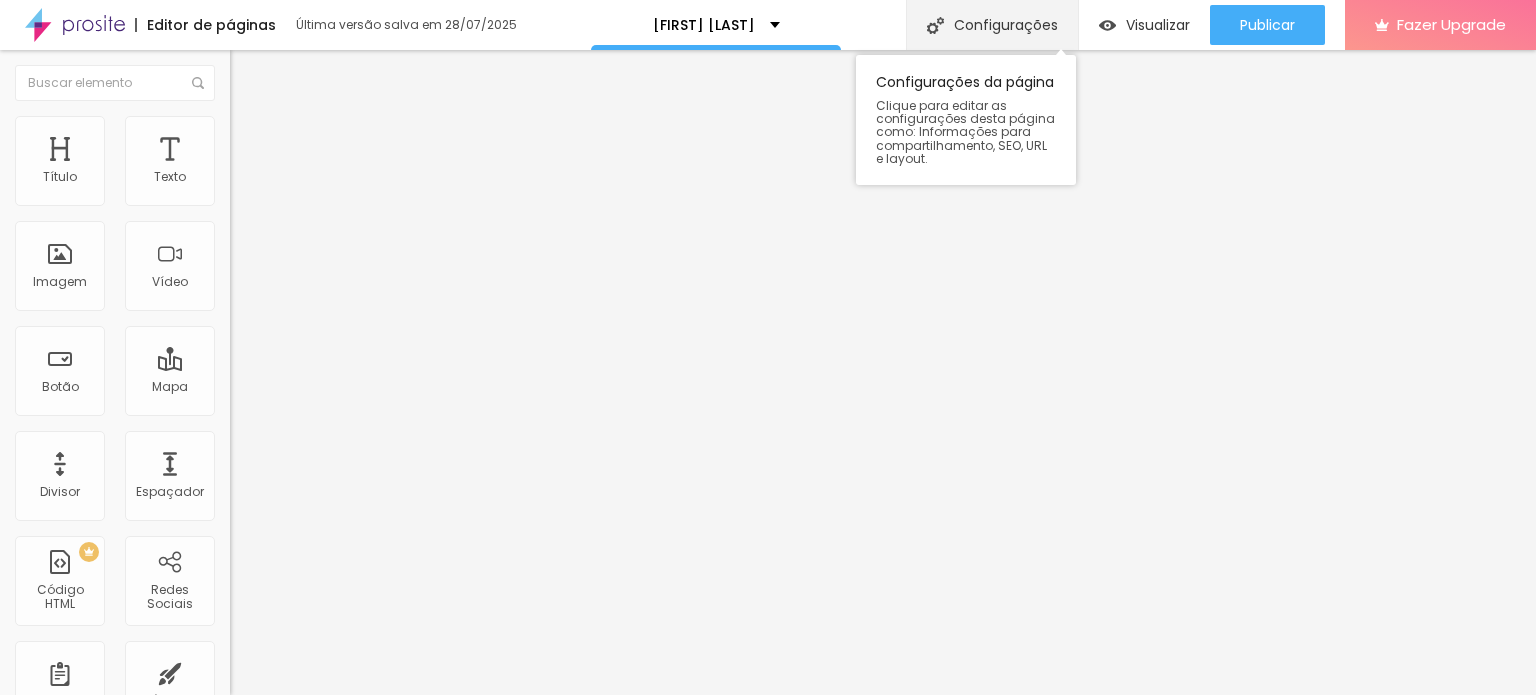 click on "Configurações" at bounding box center [992, 25] 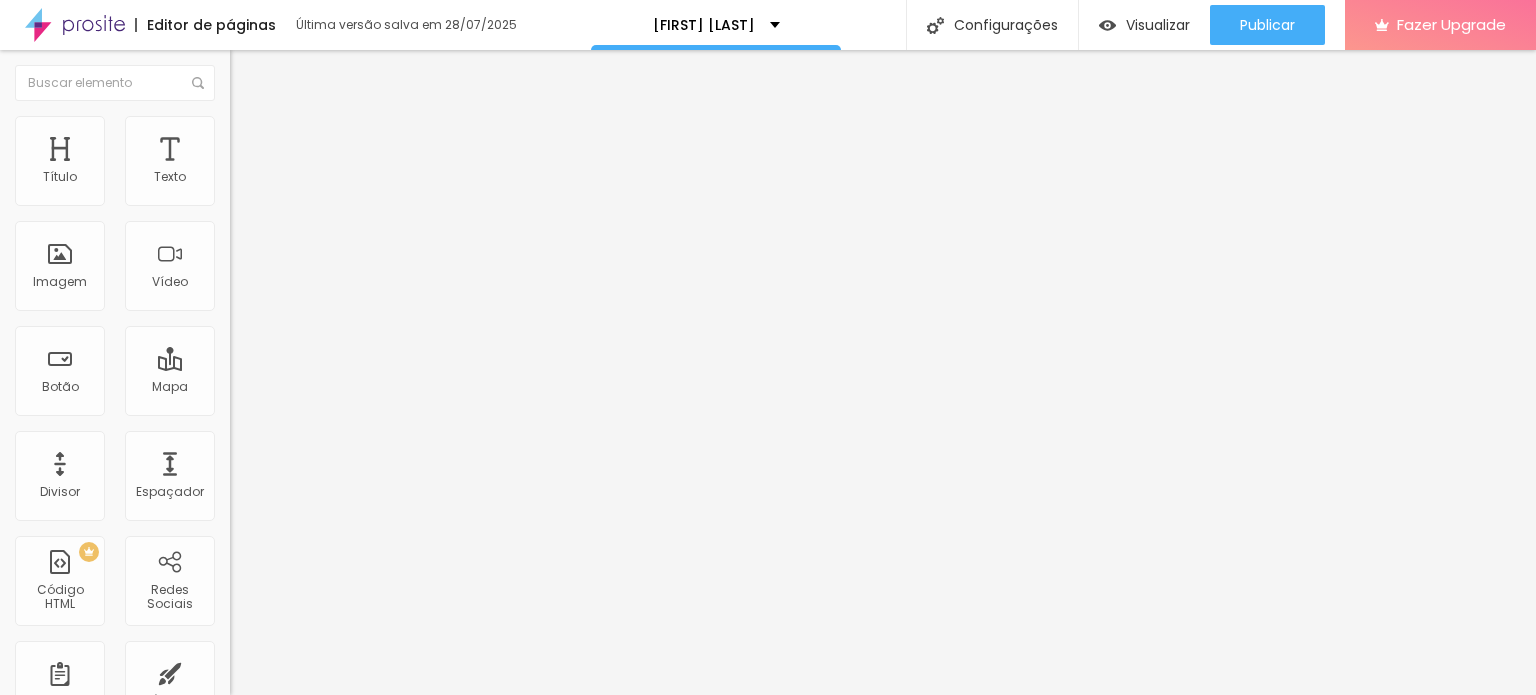click on "Redes Sociais" at bounding box center [768, 743] 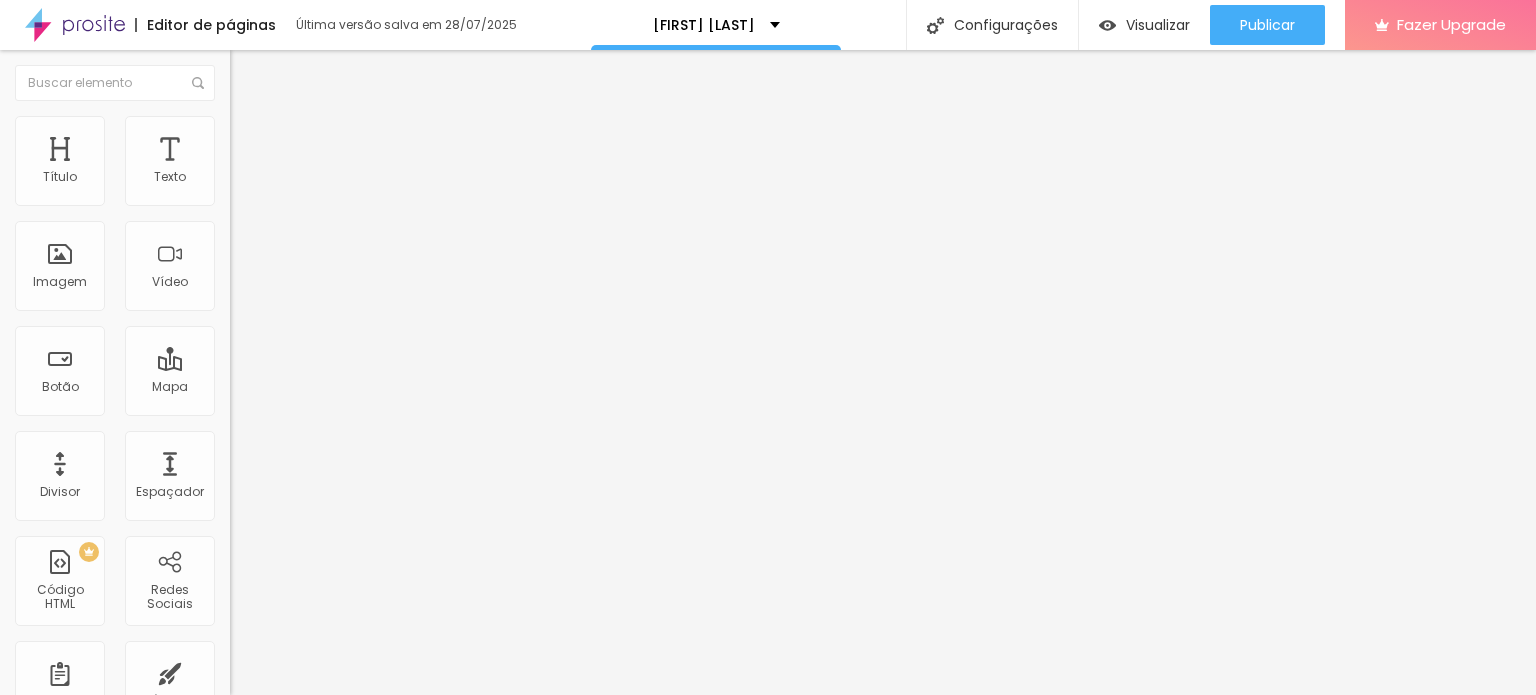 click on "Escolher imagem" at bounding box center (124, 842) 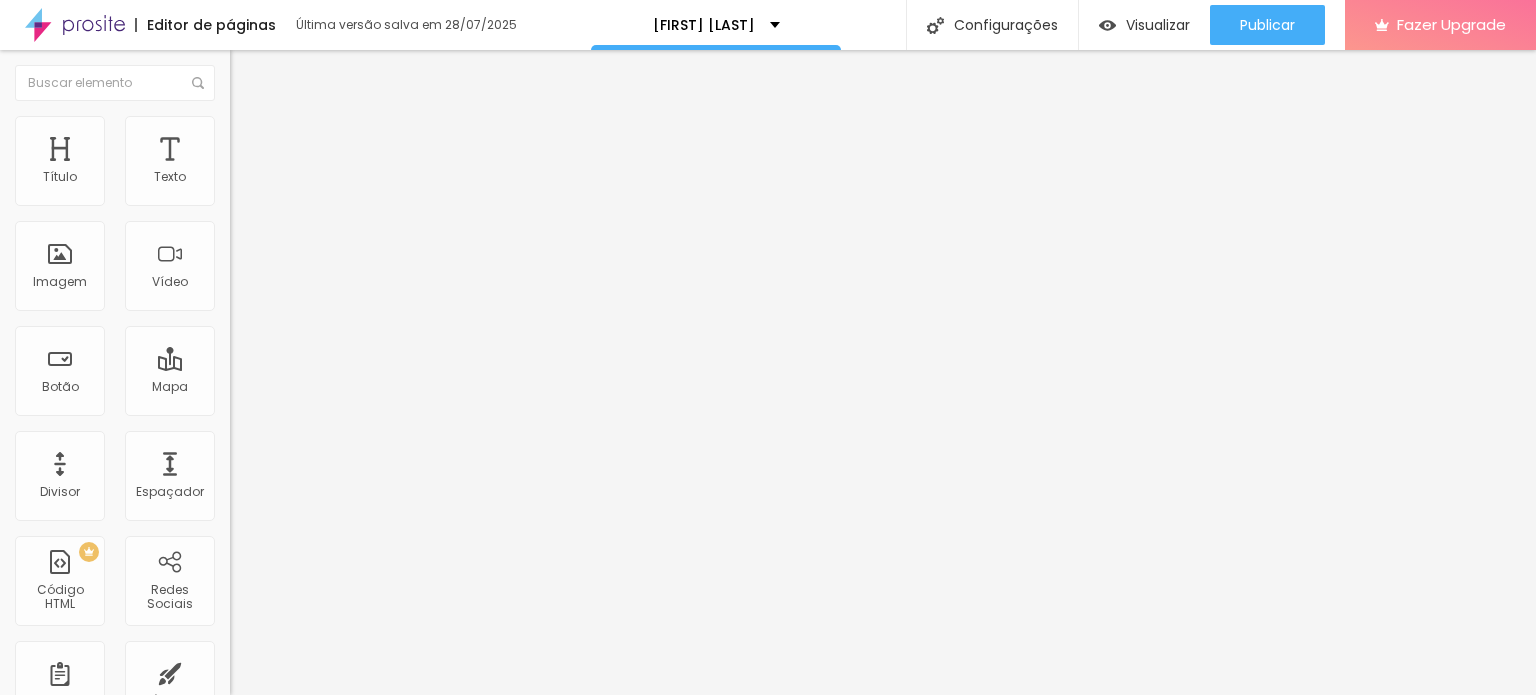 click on "Upload" at bounding box center (66, 1121) 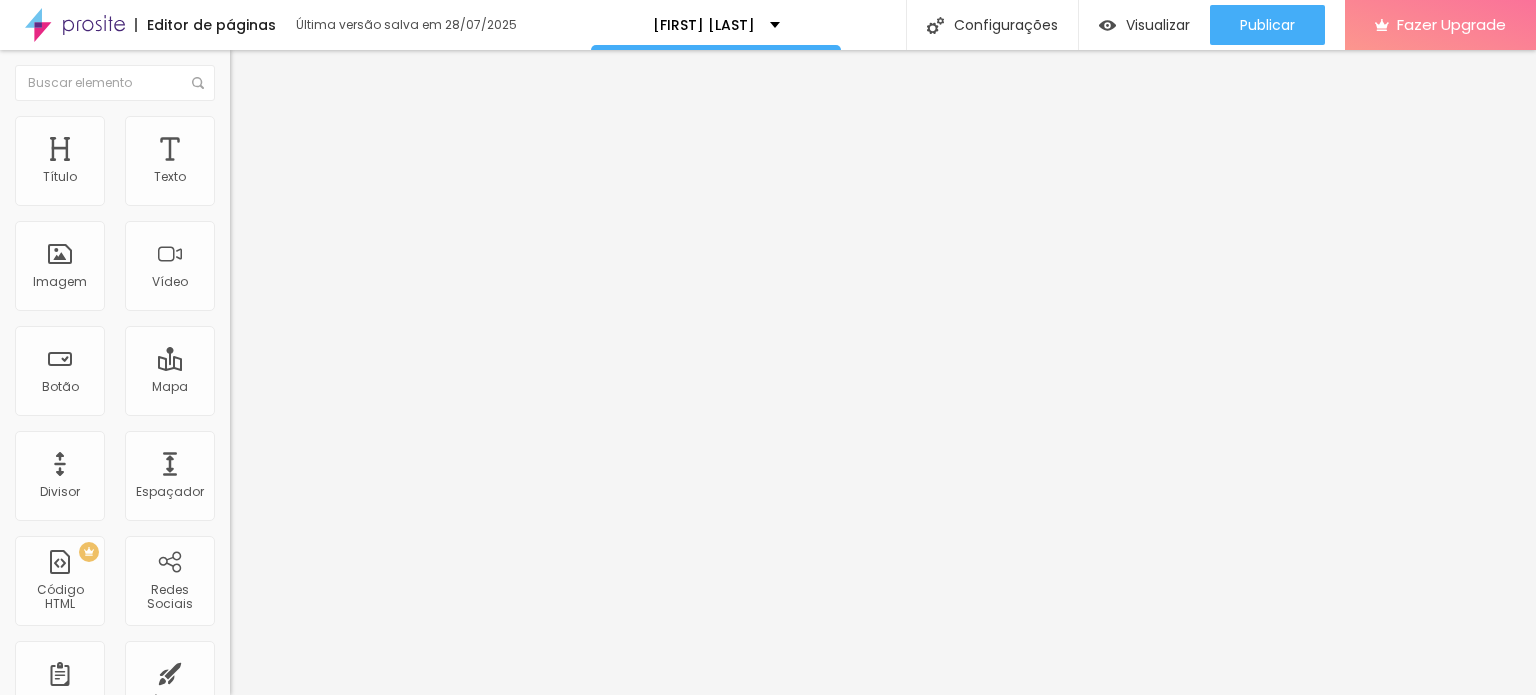 scroll, scrollTop: 156, scrollLeft: 0, axis: vertical 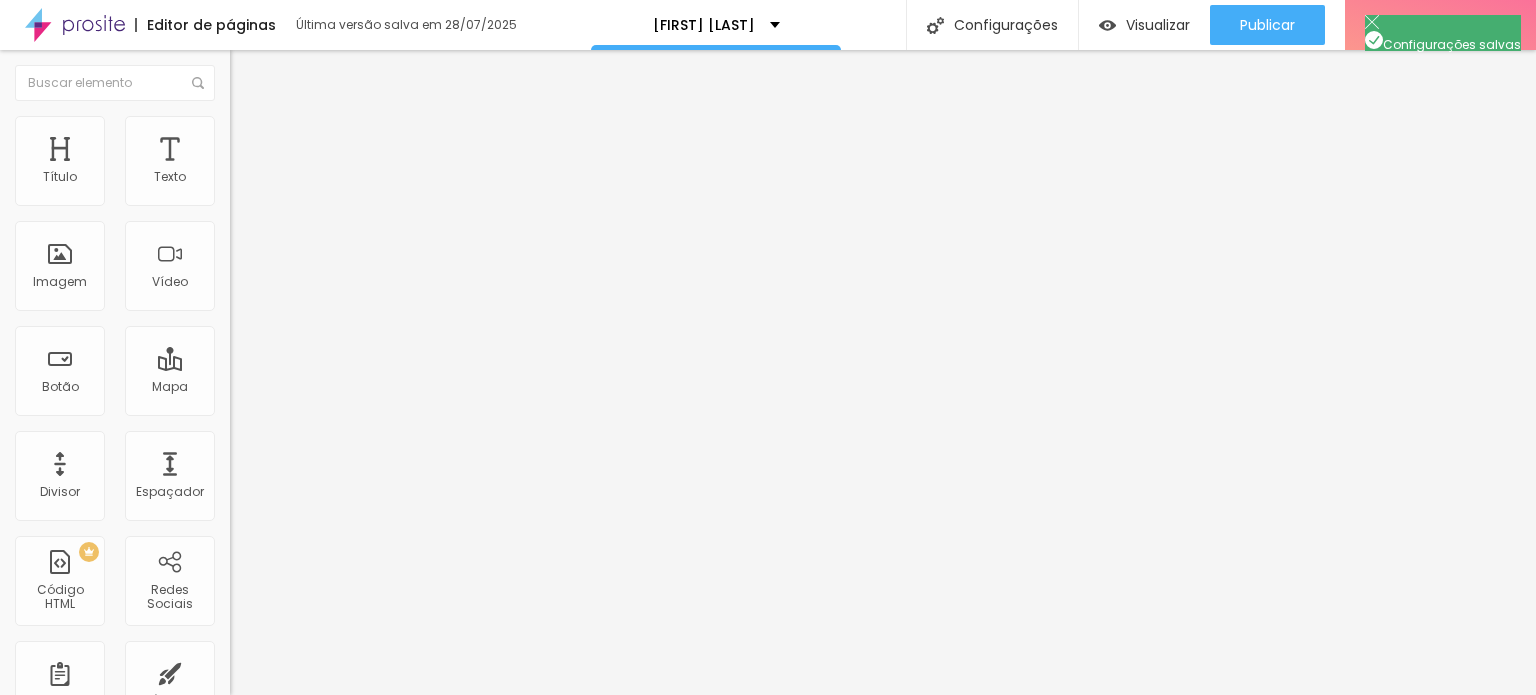 click on "Salvar" at bounding box center (47, 1316) 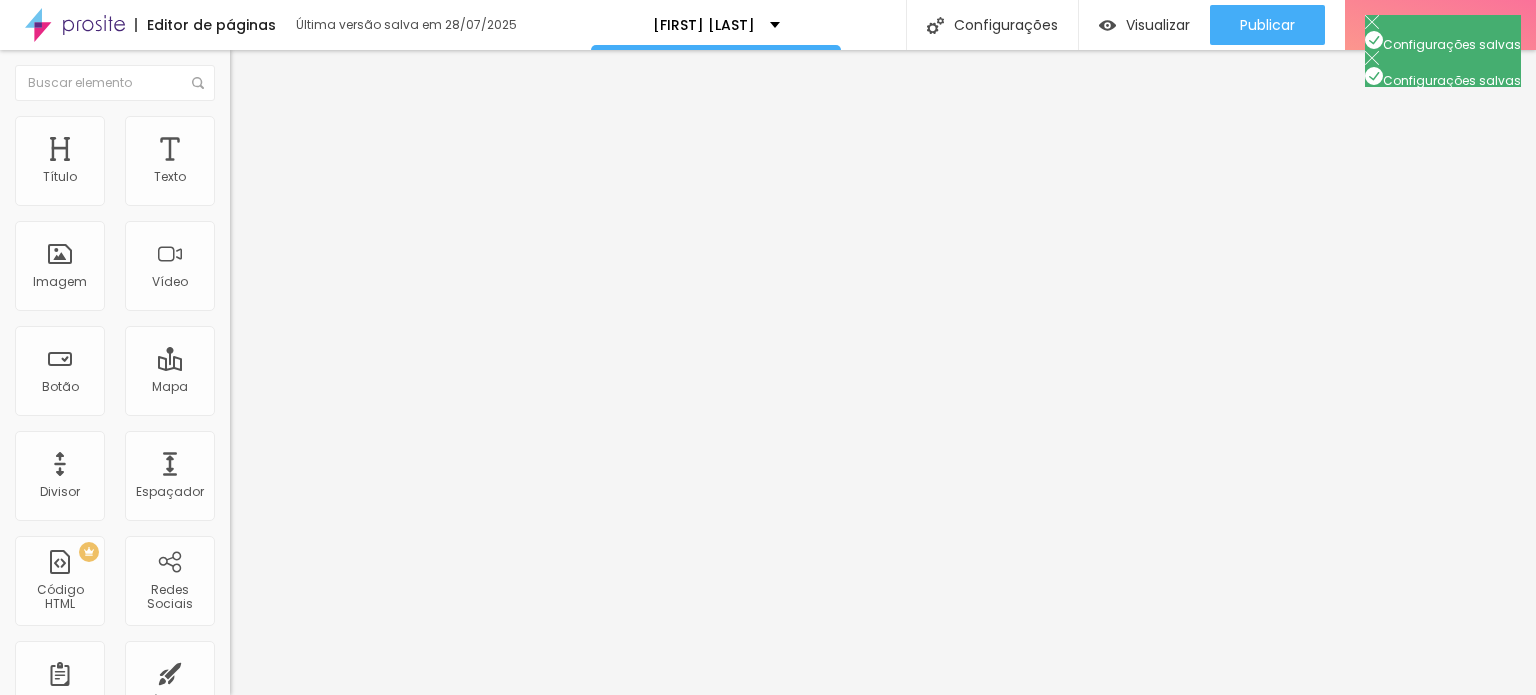 click on "Salvar" at bounding box center (47, 1316) 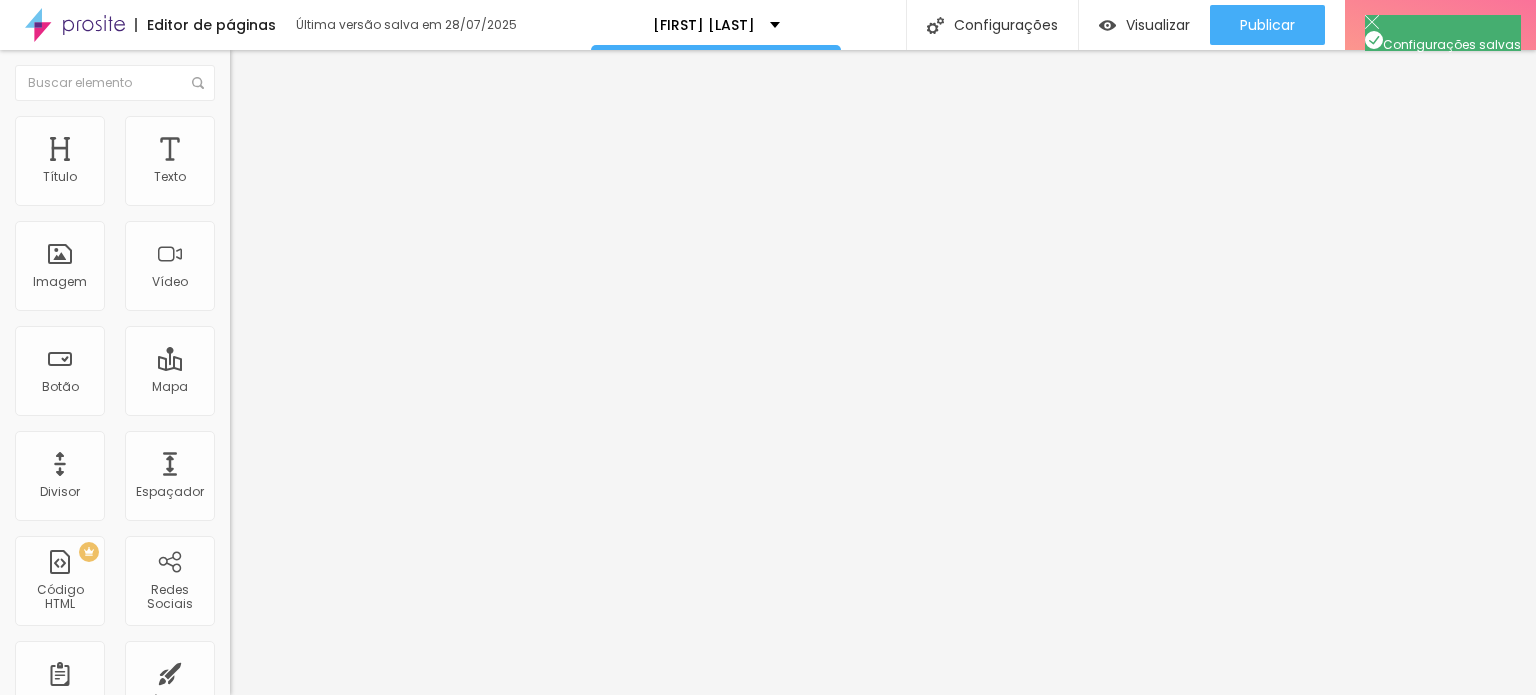 click on "Thais B. de Moraes - página da autora" at bounding box center (768, 1187) 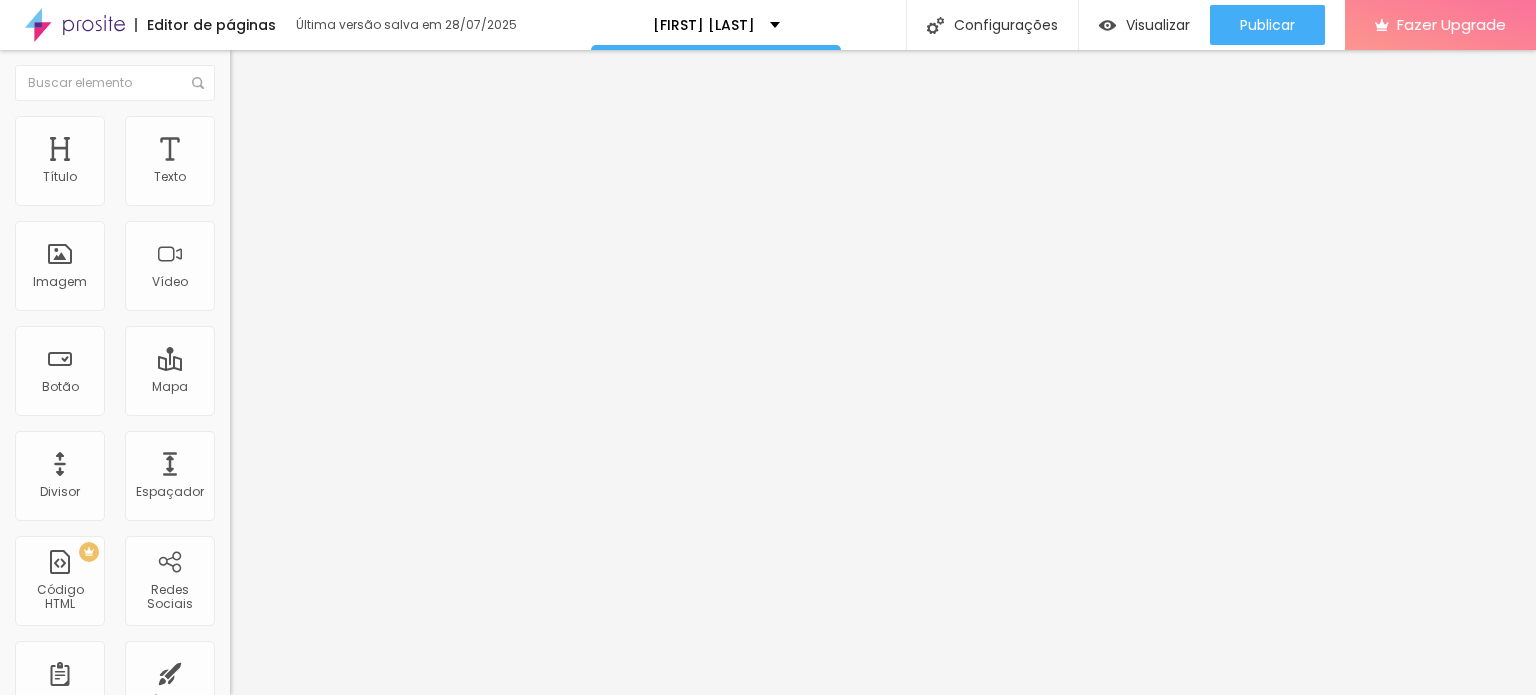 click on "Rede MQV - Mulheres Que Vendem" at bounding box center [768, 874] 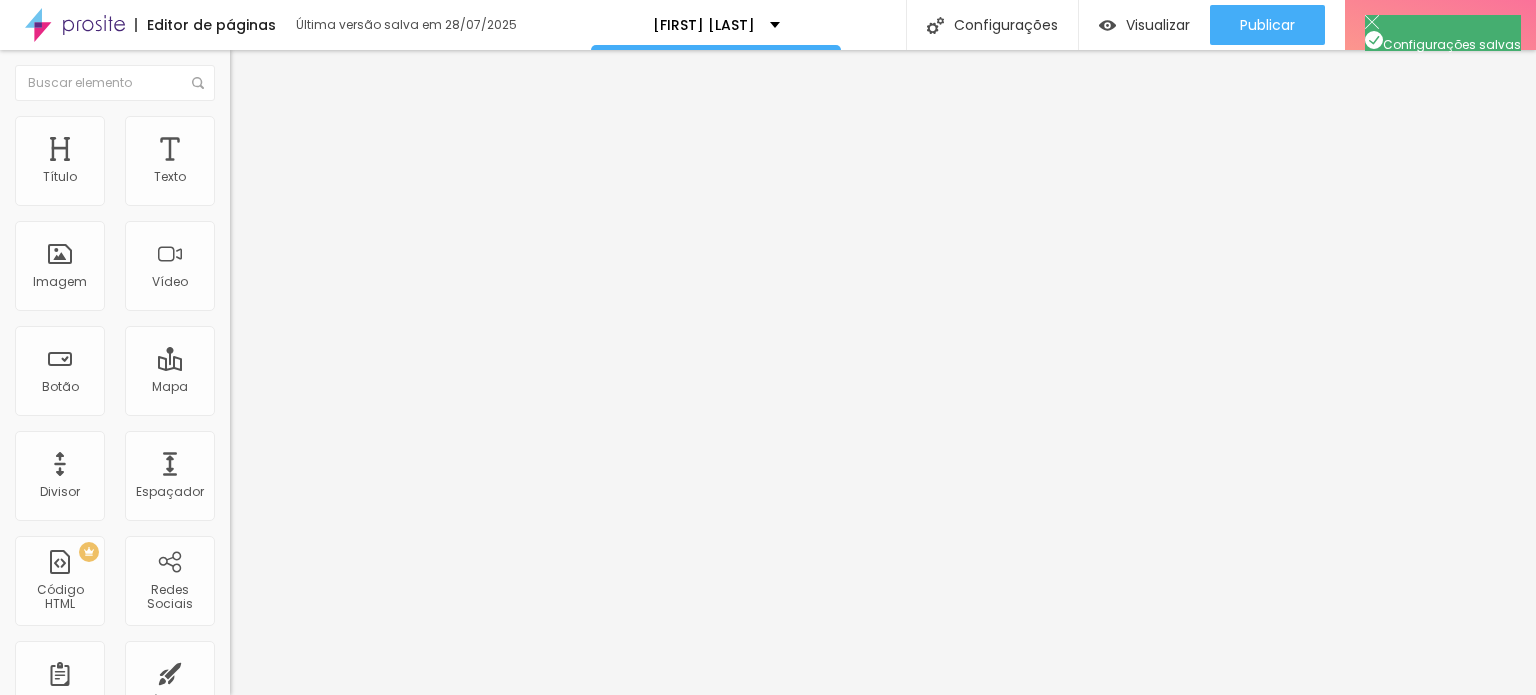 click on "Avançado" at bounding box center [768, 767] 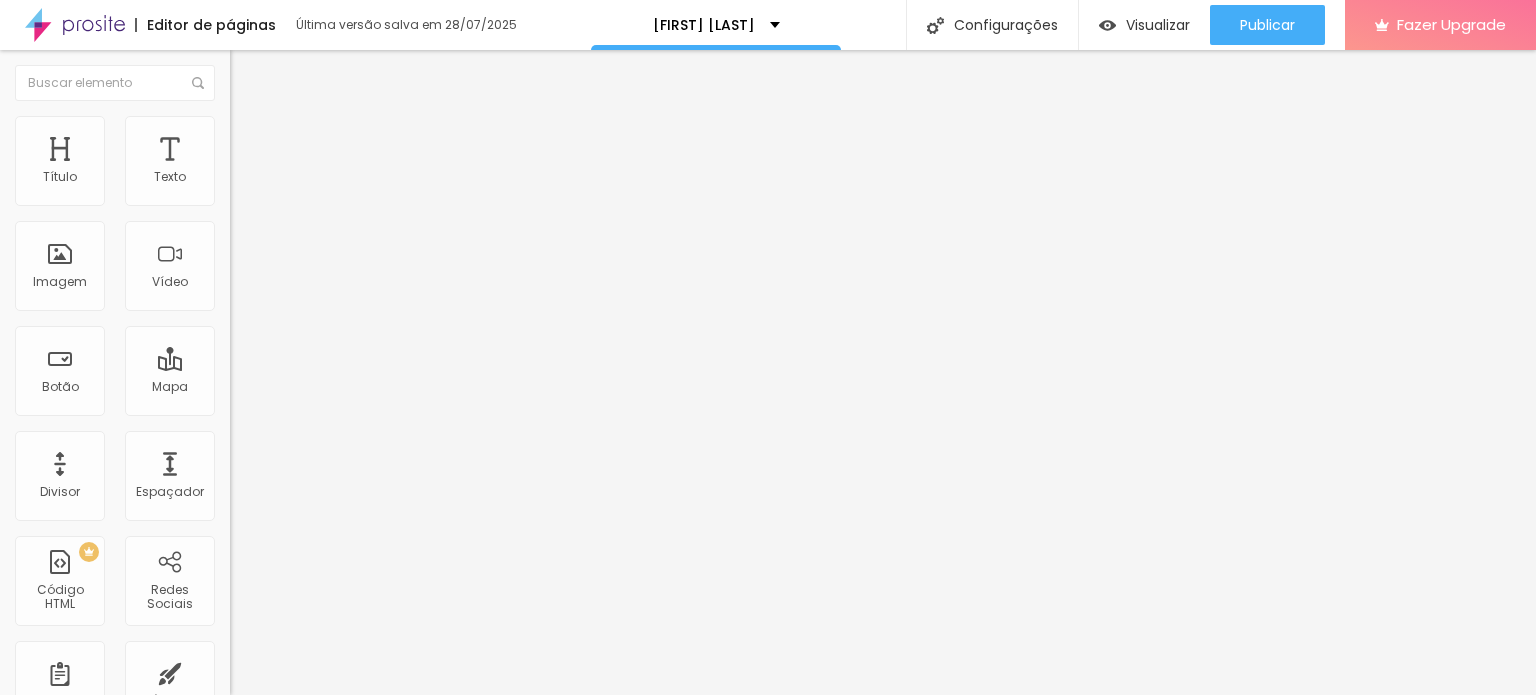 click at bounding box center [768, 1494] 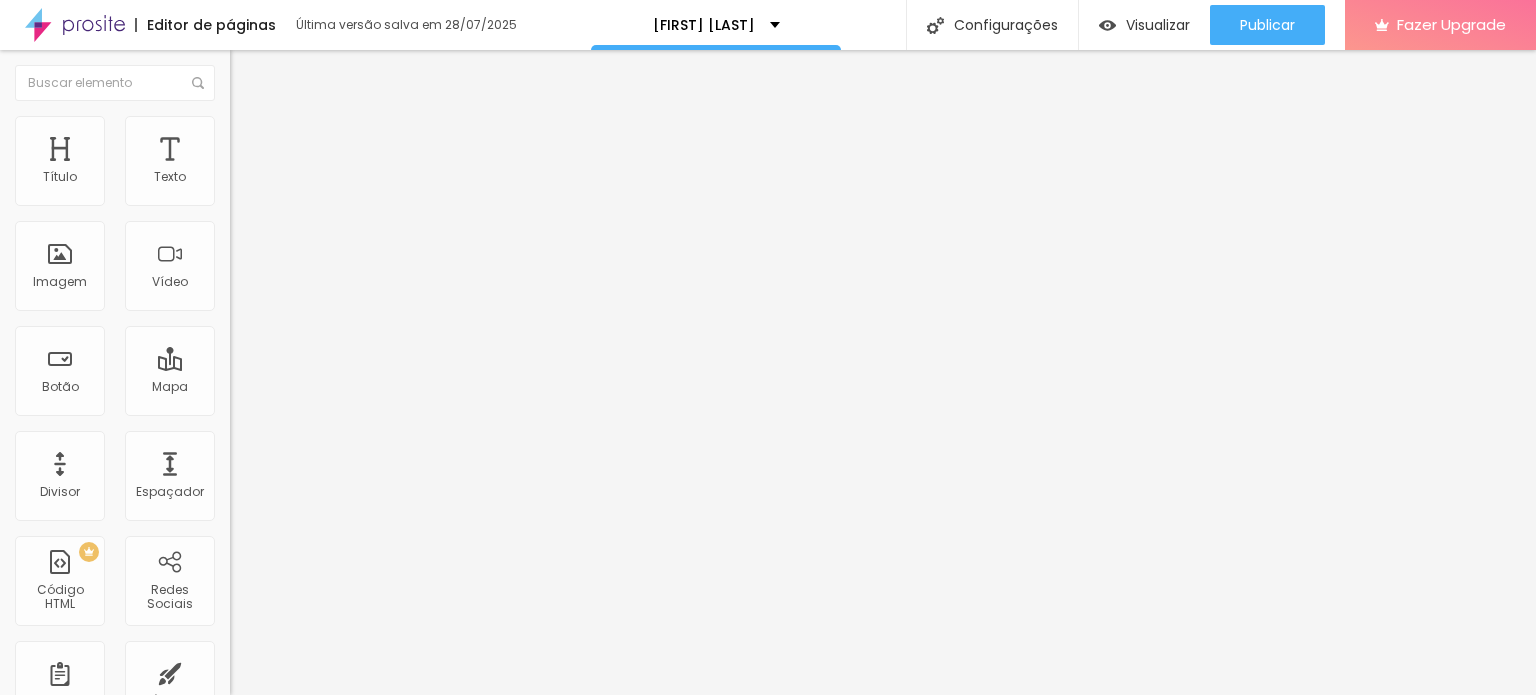 click on "Salvar" at bounding box center (47, 1691) 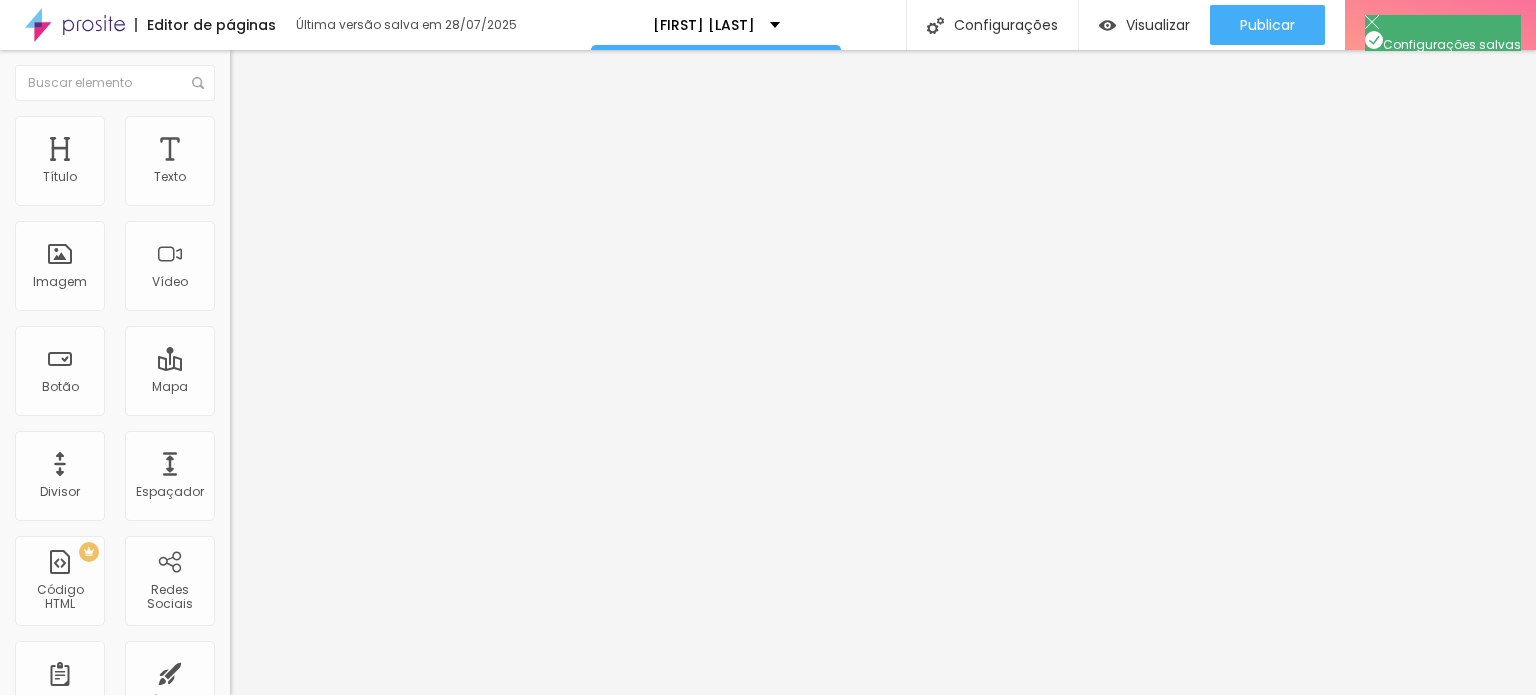 click at bounding box center [768, 716] 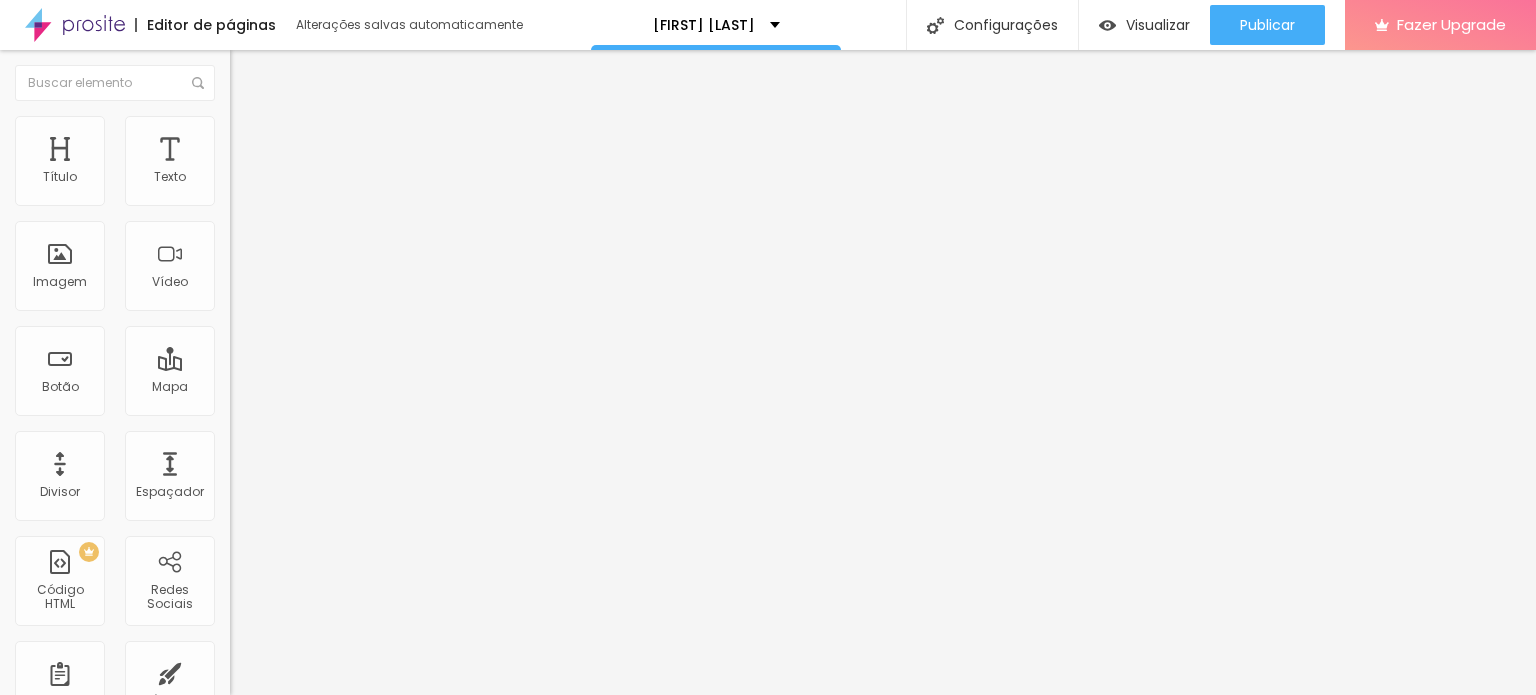 click on "Trocar imagem" at bounding box center [284, 163] 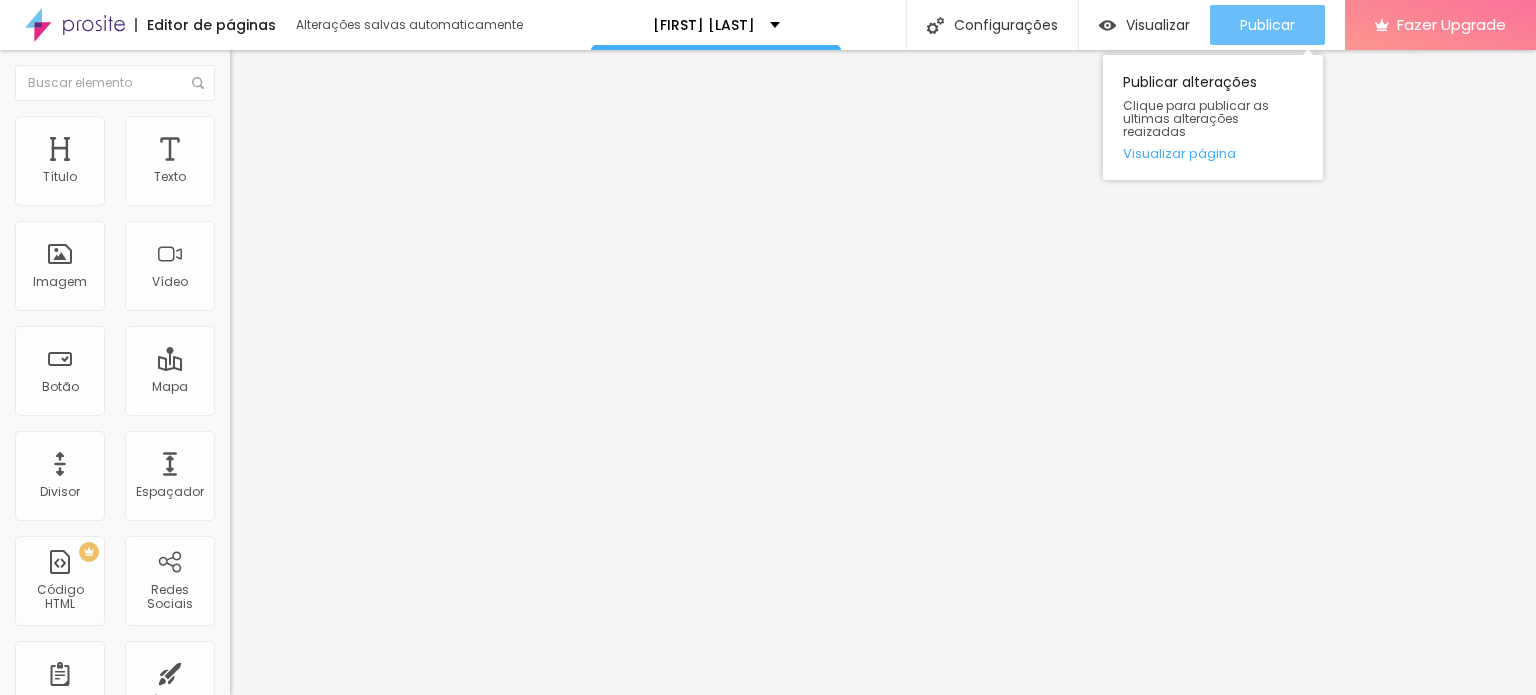 click on "Publicar" at bounding box center [1267, 25] 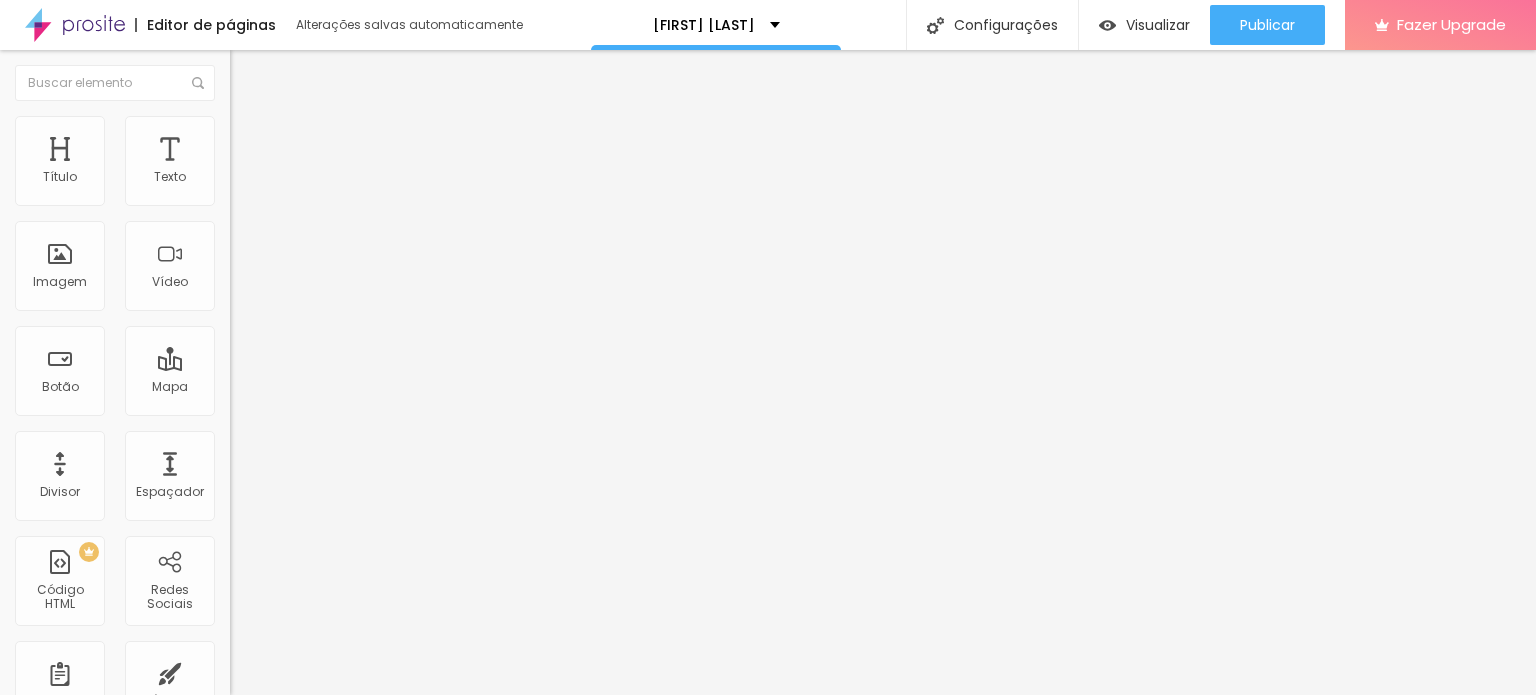 click at bounding box center [75, 25] 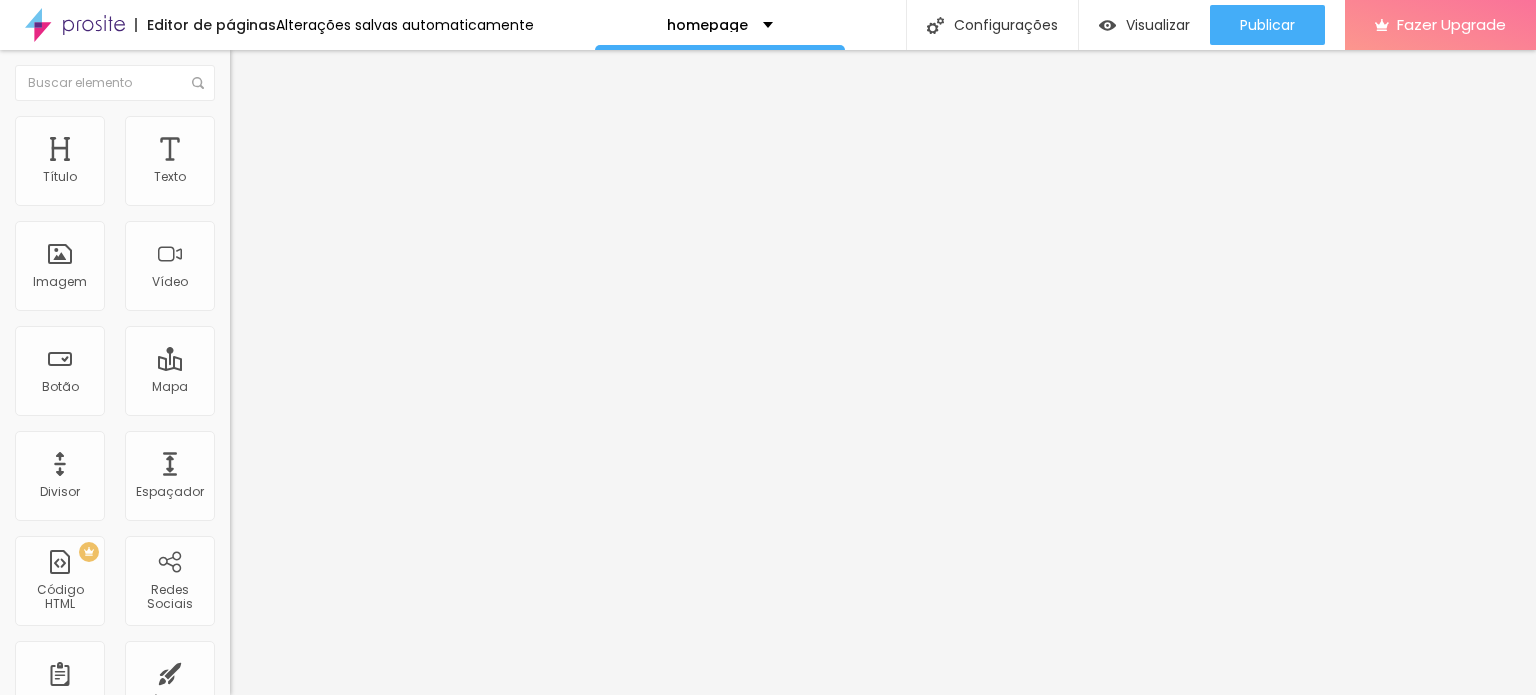 scroll, scrollTop: 0, scrollLeft: 0, axis: both 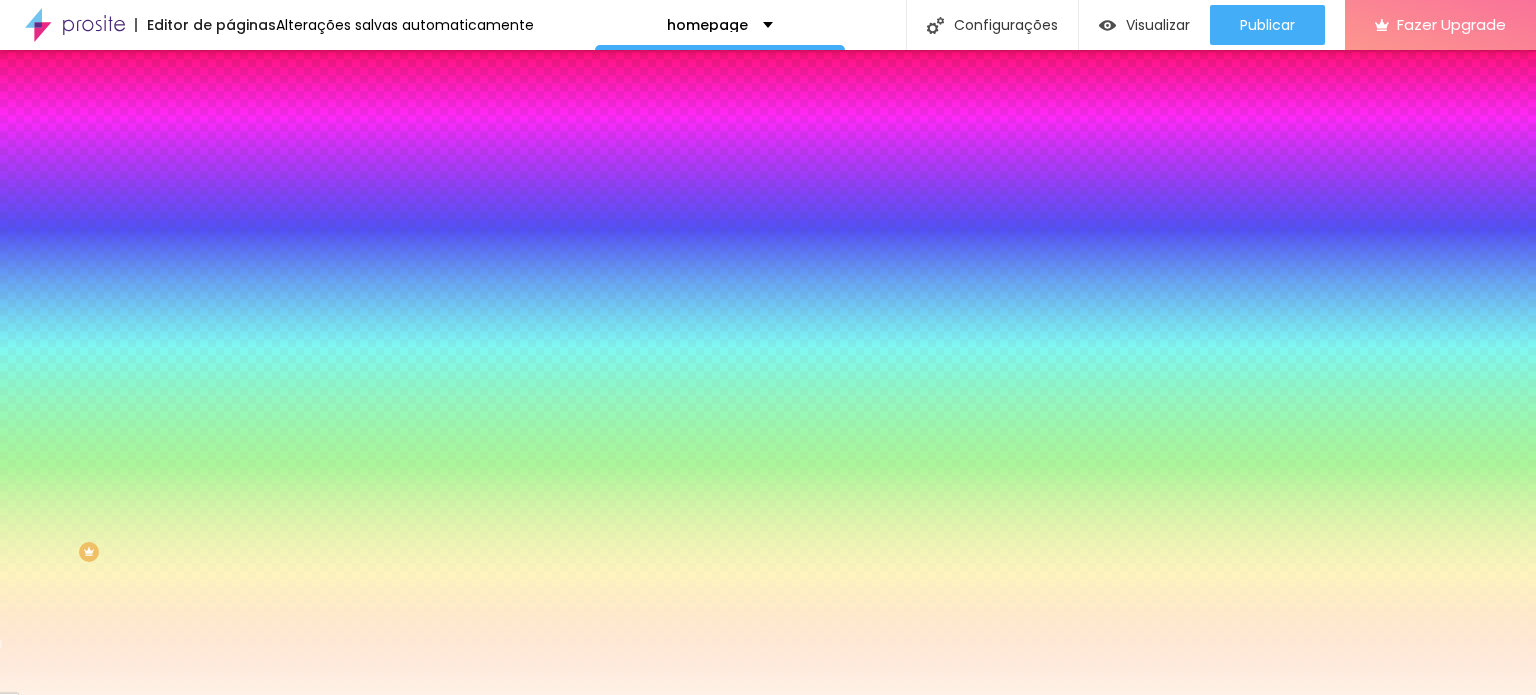 click on "#FFF2E6" at bounding box center [350, 282] 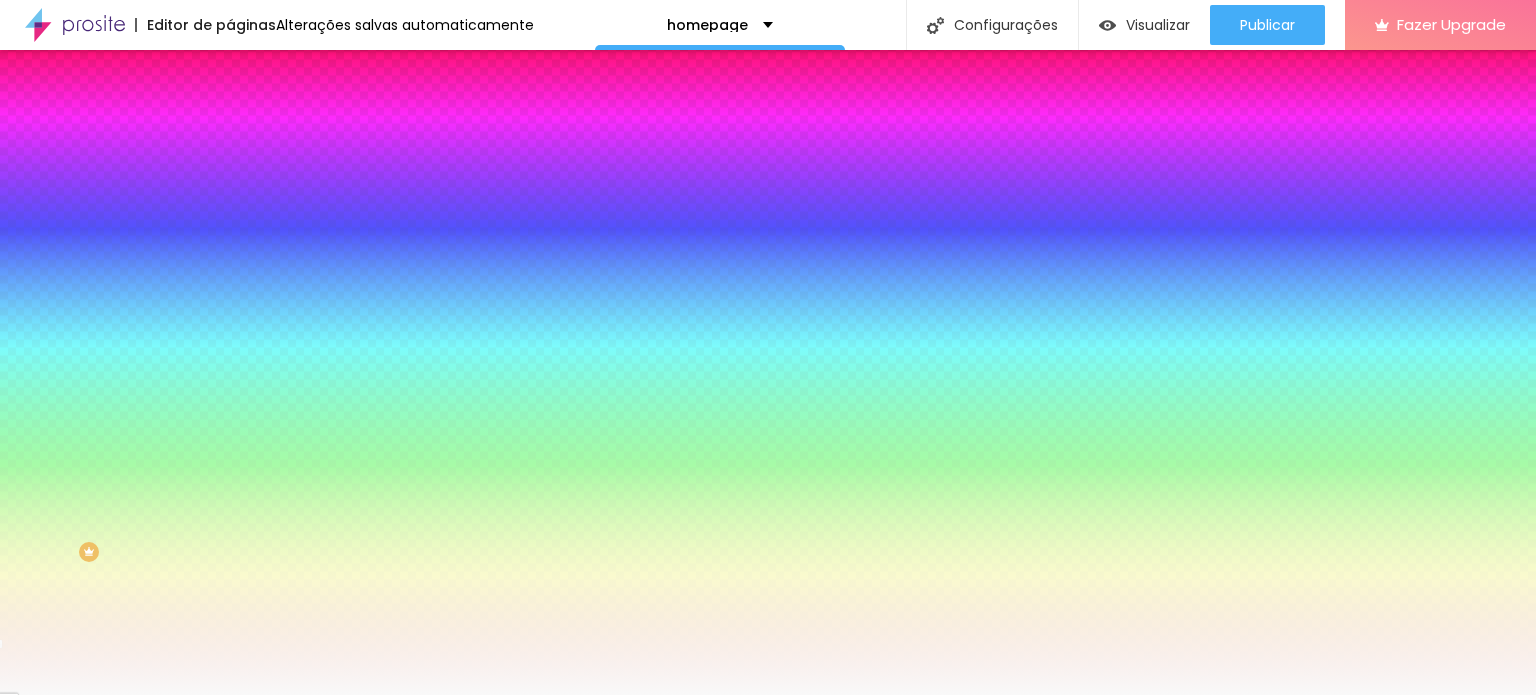 type on "#F9F9F9" 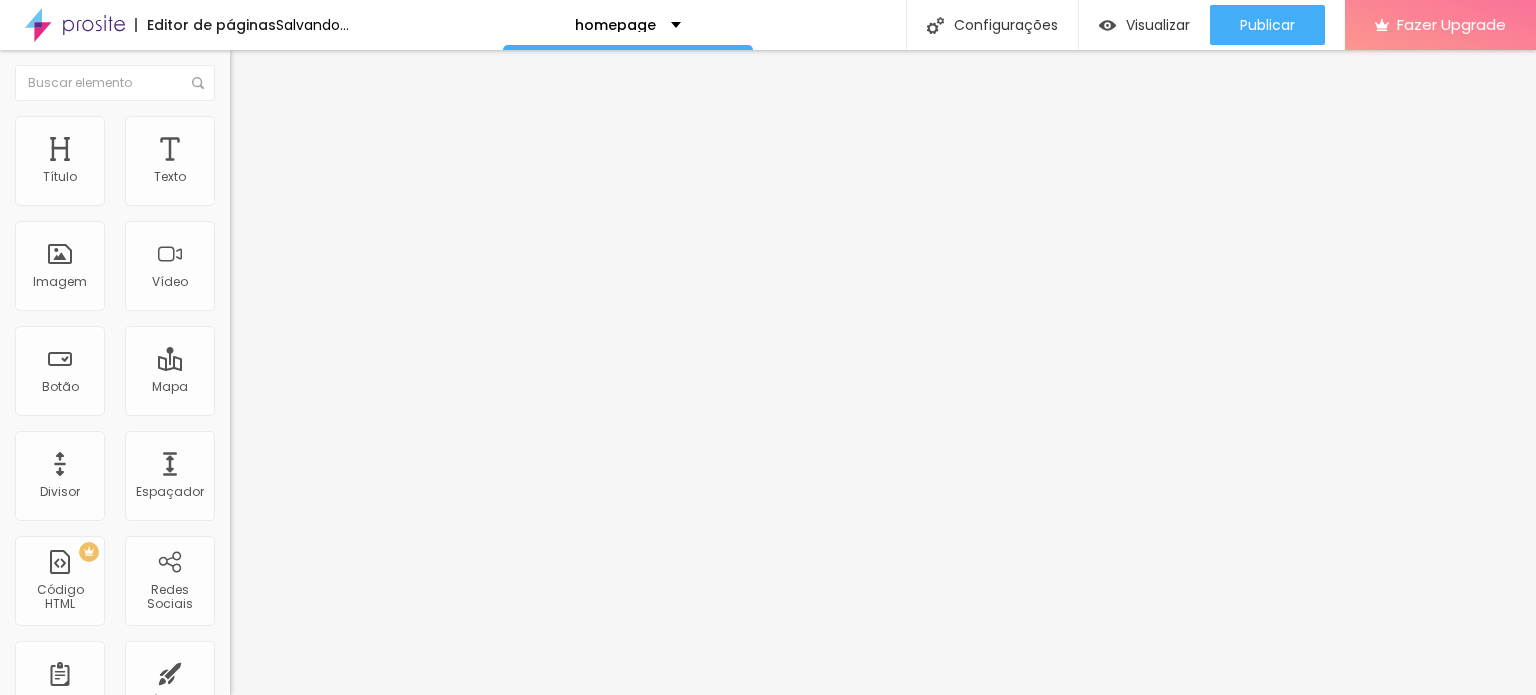 click on "Estilo" at bounding box center (263, 129) 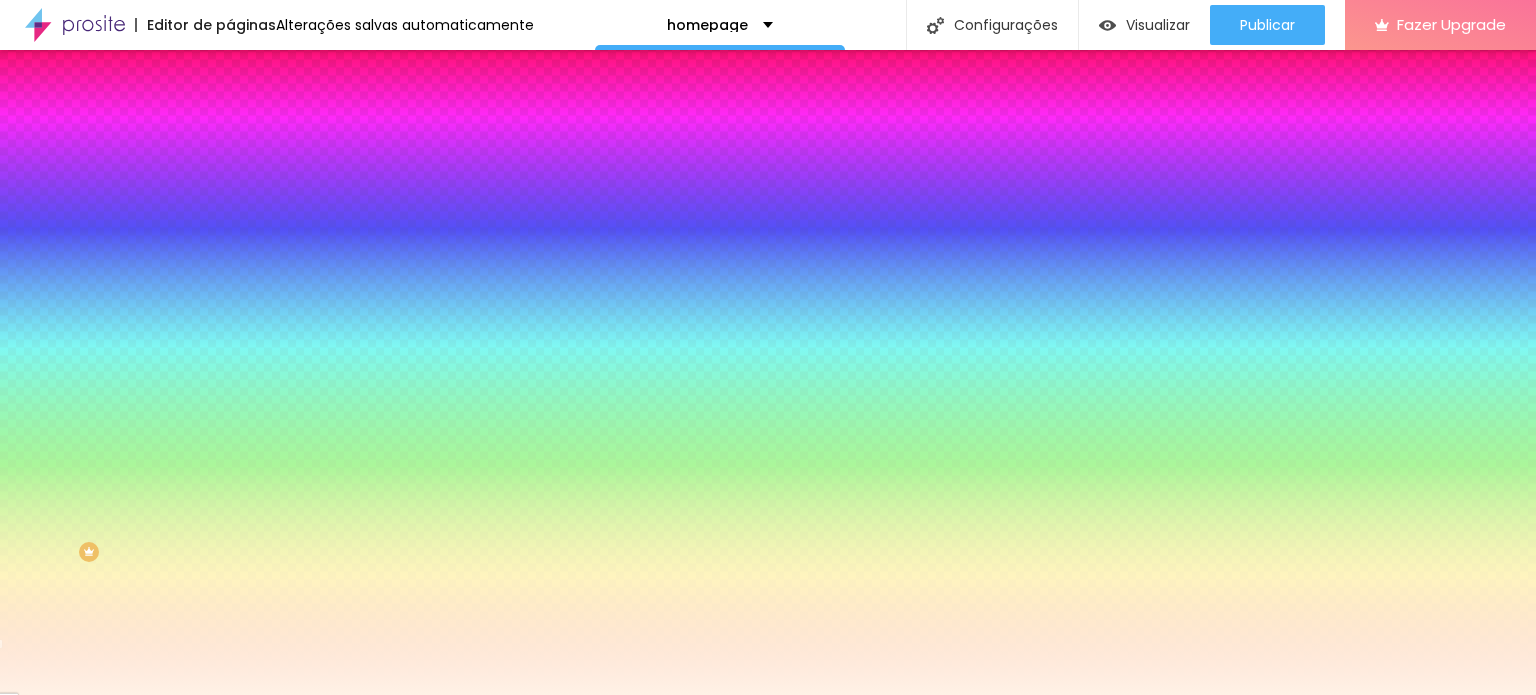 click on "#FFF2E6" at bounding box center (350, 282) 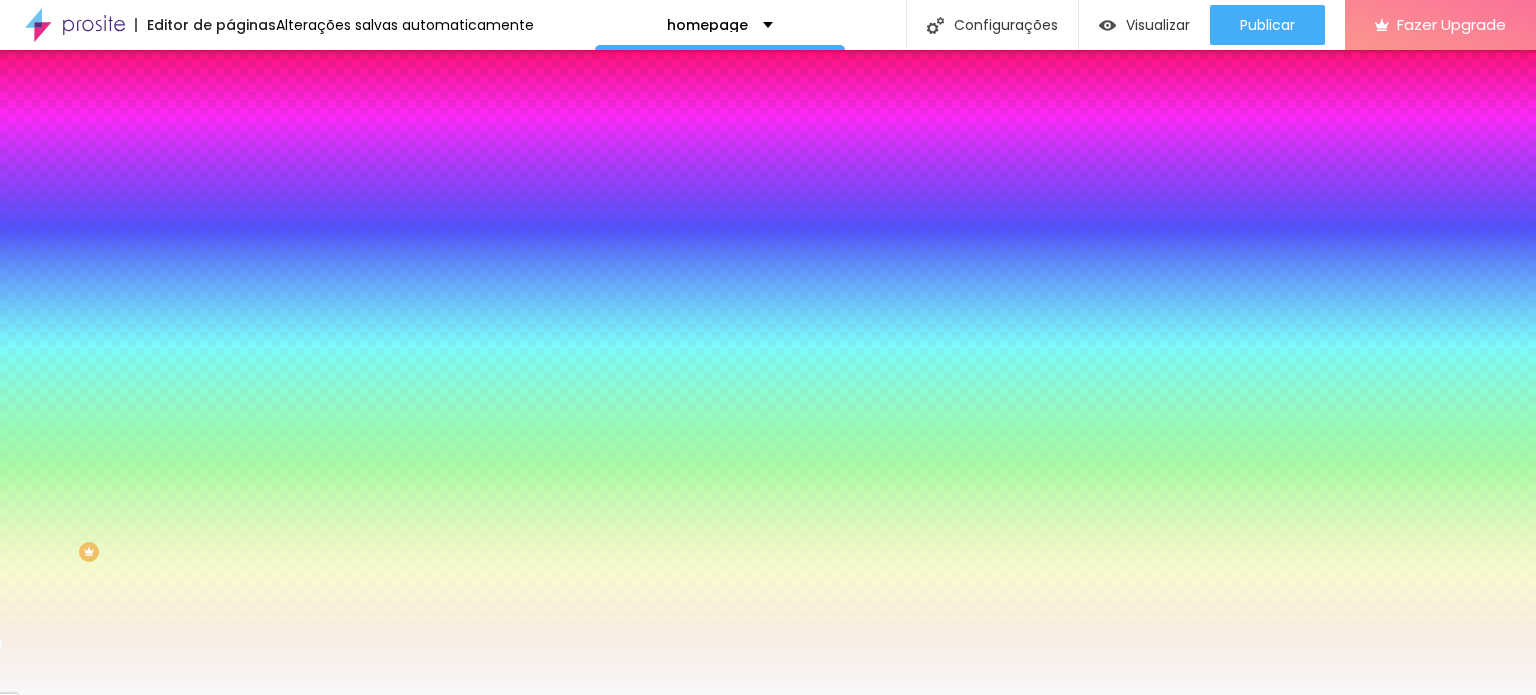 type on "#F9F9F9" 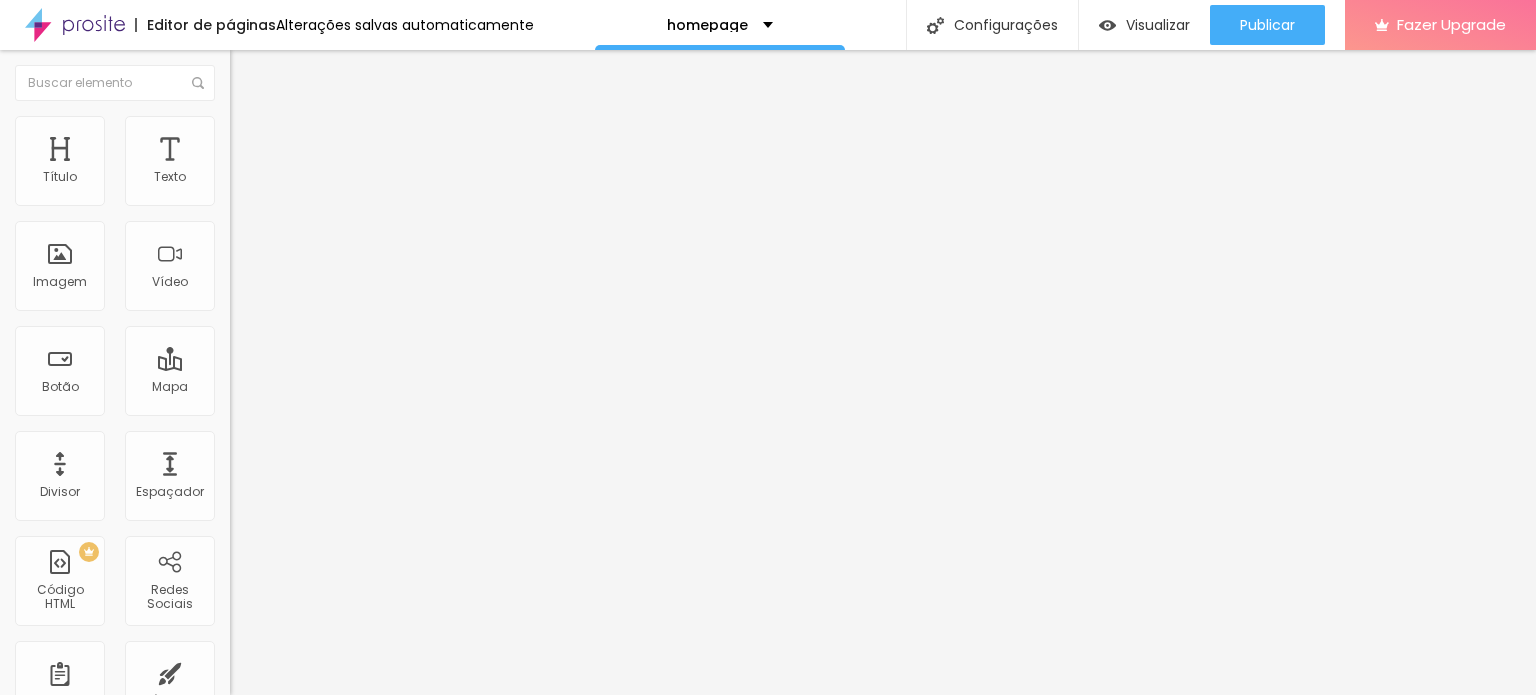 click on "Estilo" at bounding box center (345, 126) 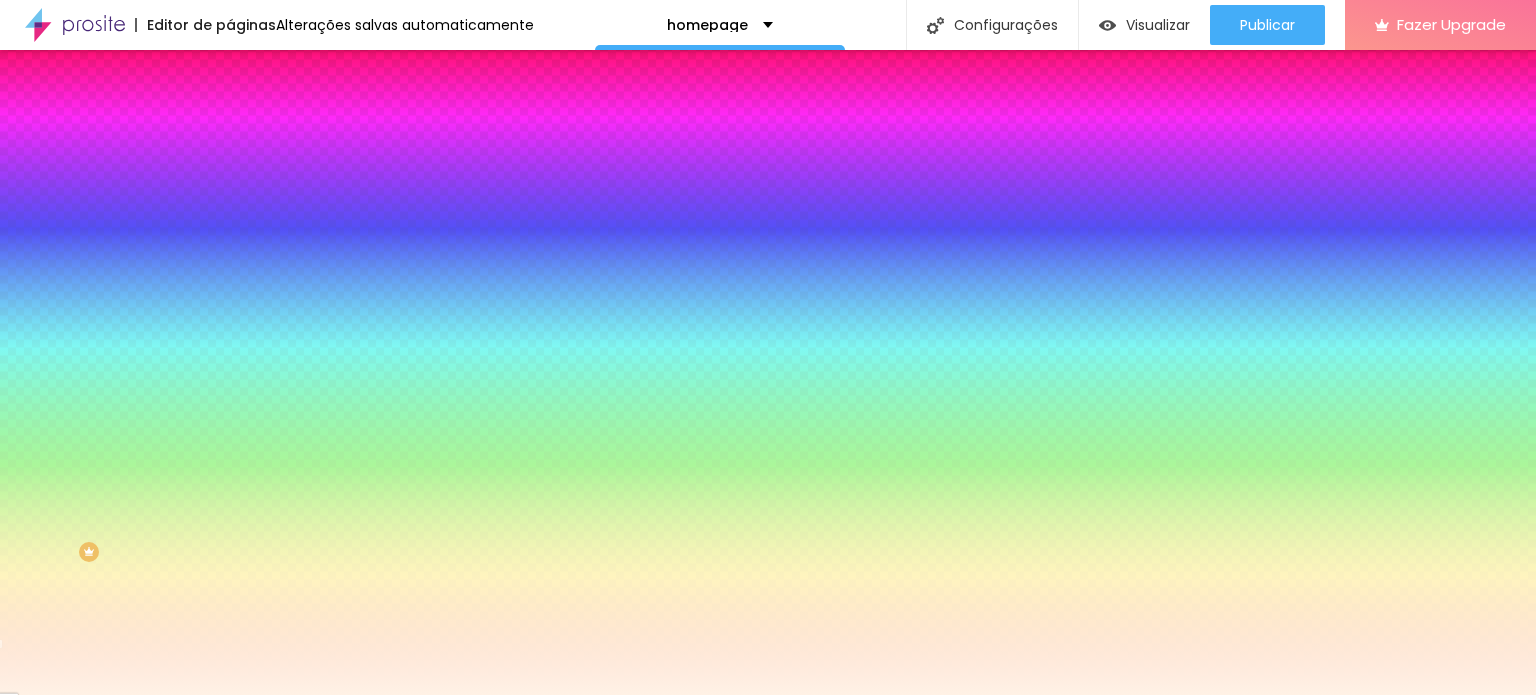 click on "Cor de fundo Voltar ao padrão #FFF2E6" at bounding box center [345, 264] 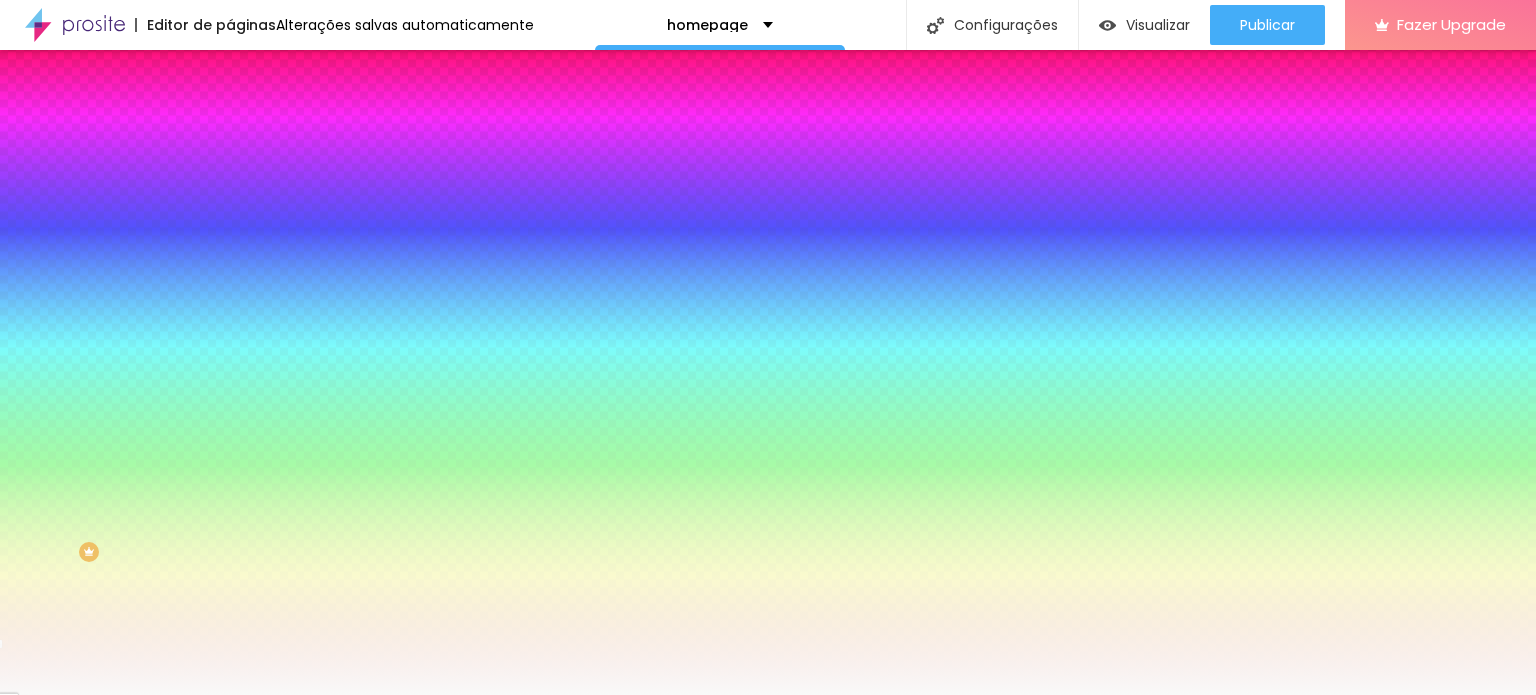 type on "#F9F9F9" 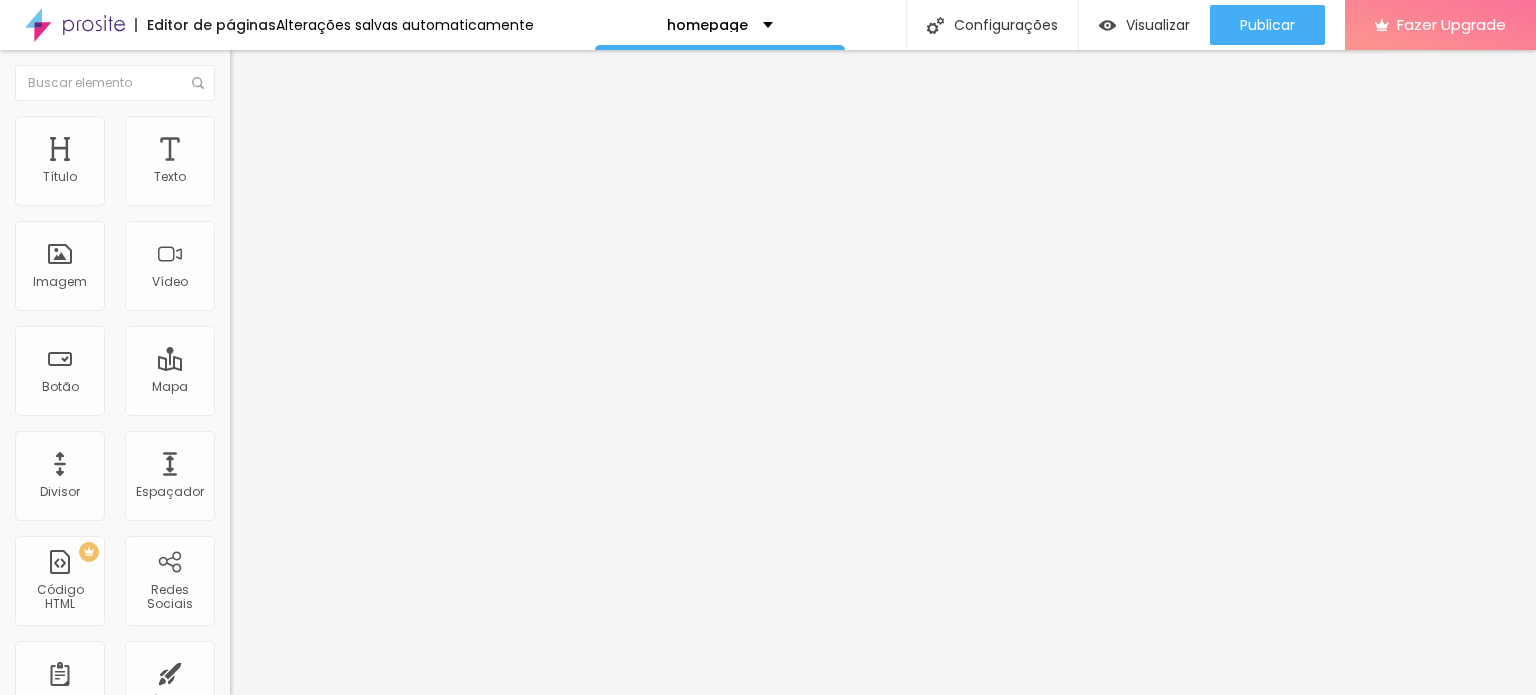 click on "Estilo" at bounding box center [345, 126] 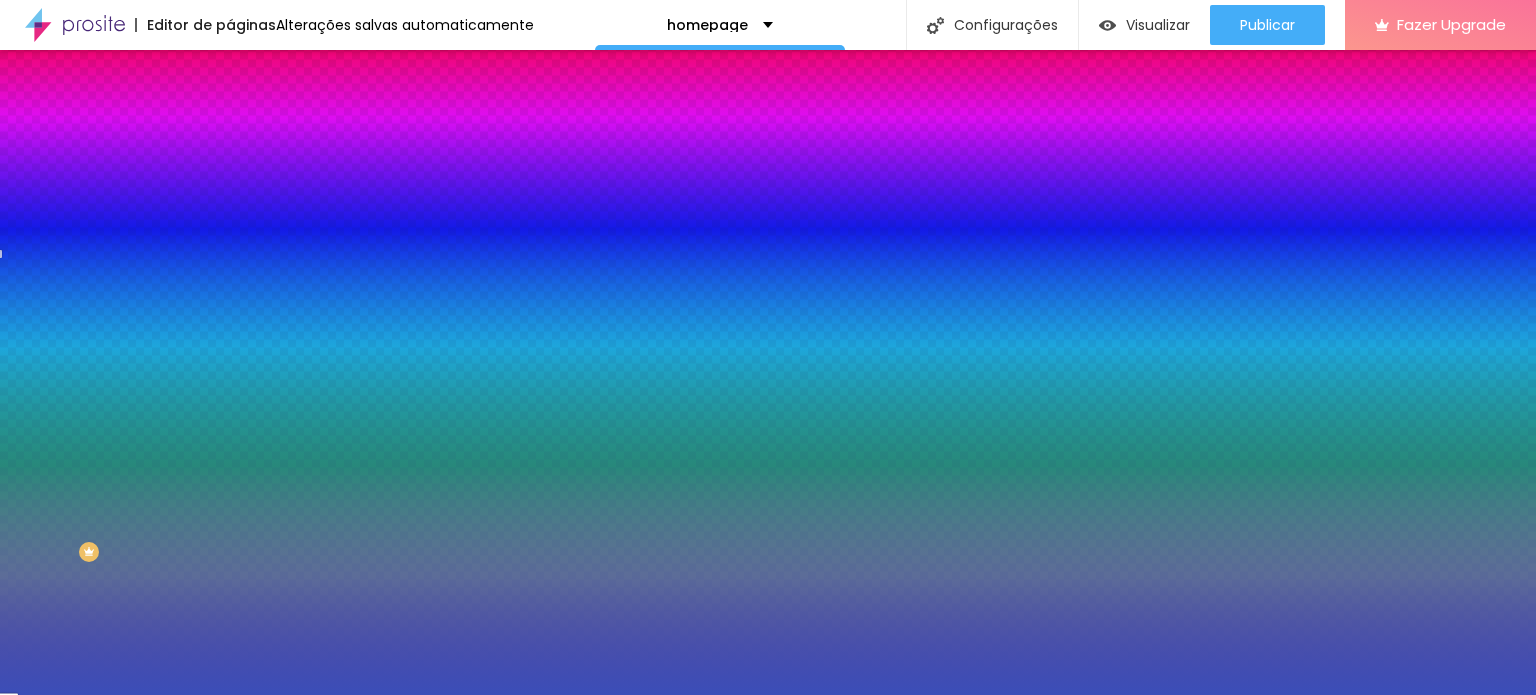 click on "#3B4EB8" at bounding box center [350, 282] 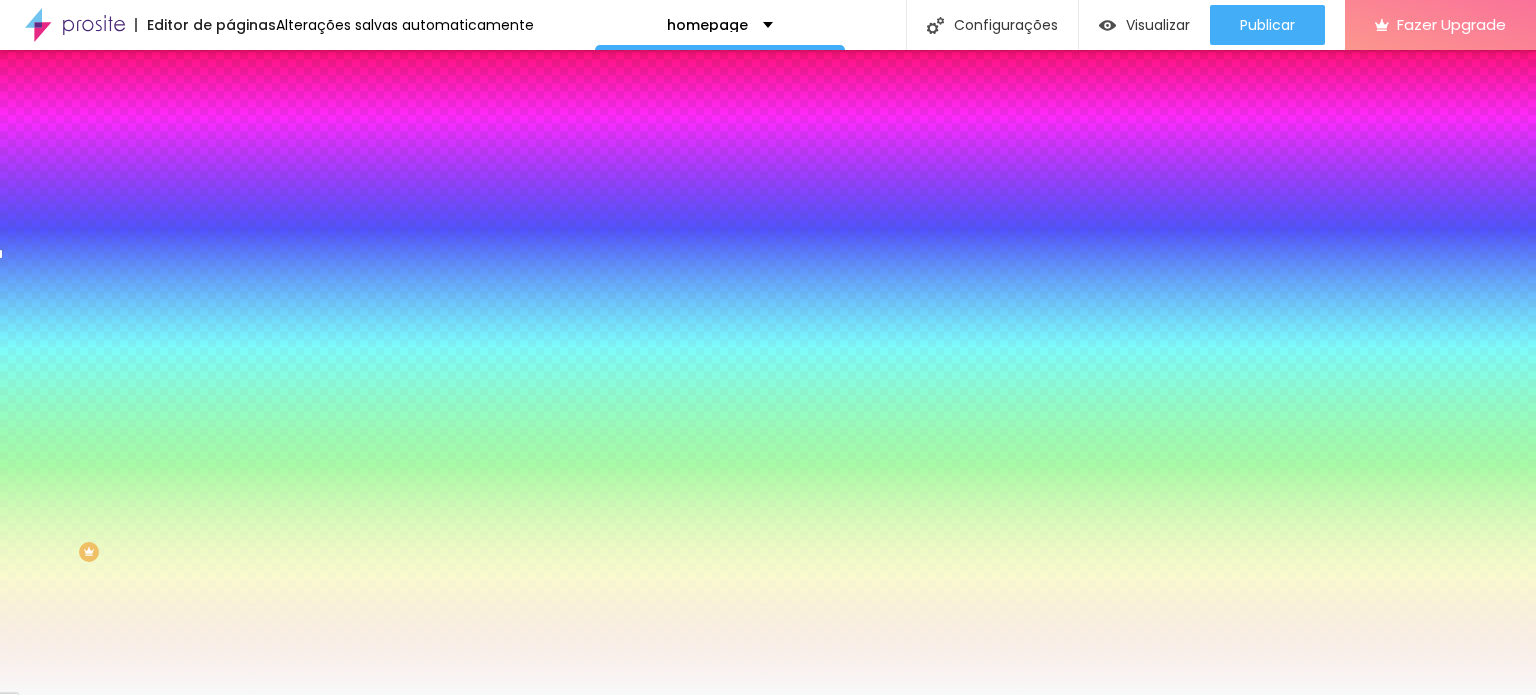 type on "#F9F9F9" 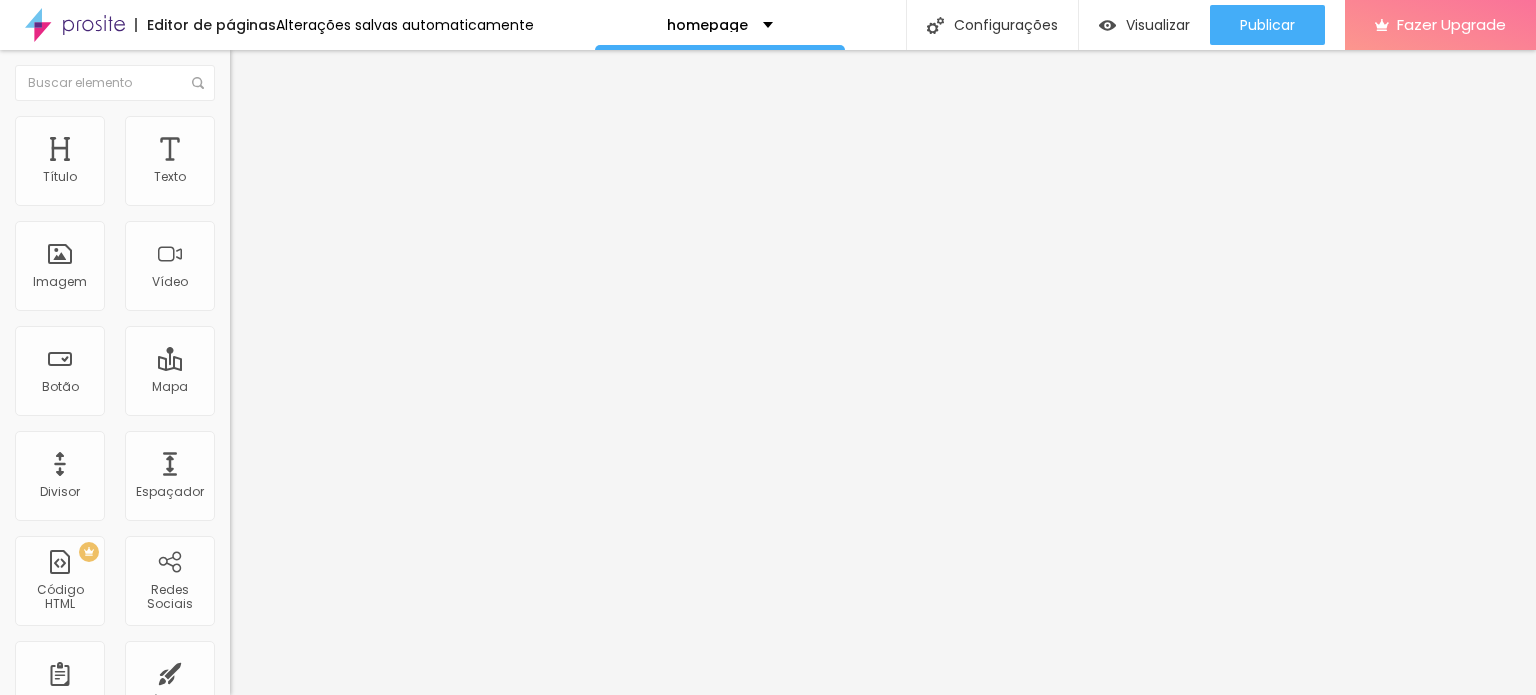 drag, startPoint x: 98, startPoint y: 129, endPoint x: 120, endPoint y: 156, distance: 34.828148 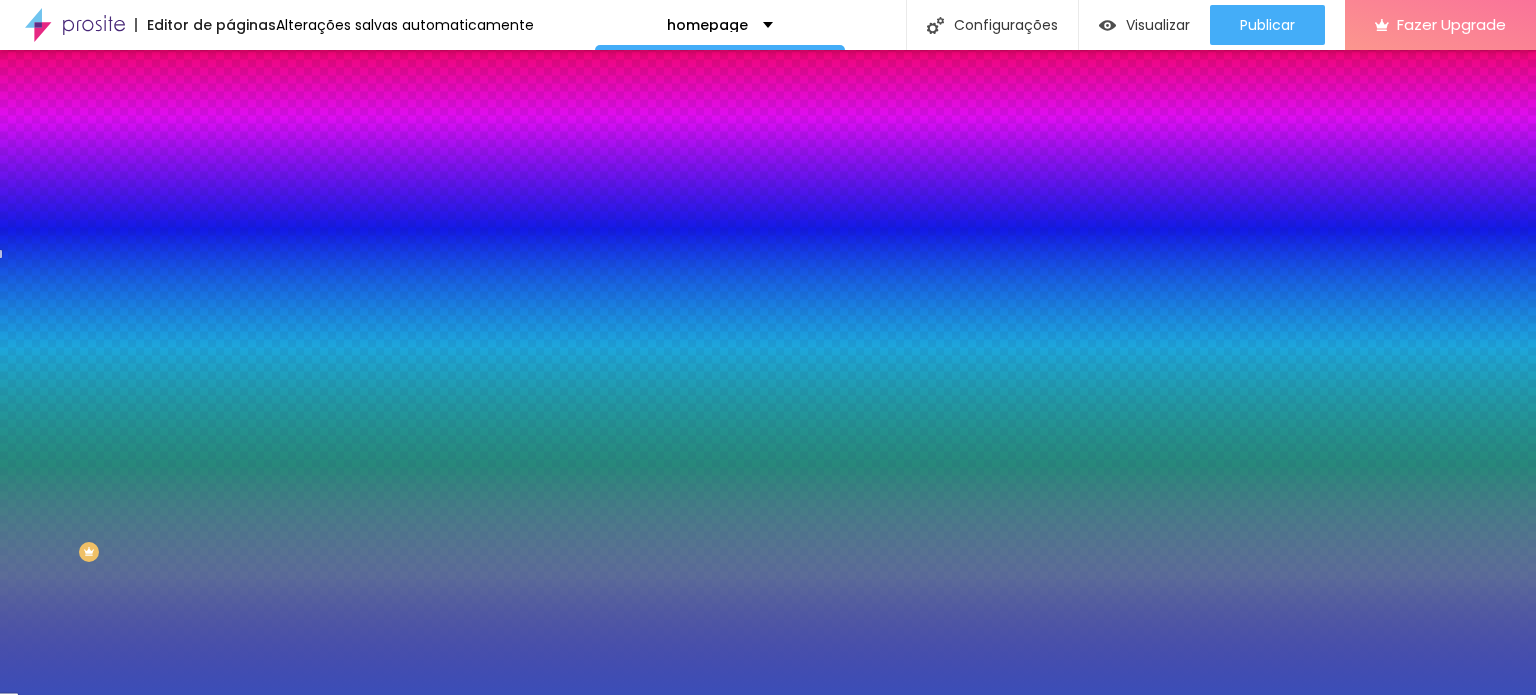 click on "#3B4EB8" at bounding box center (350, 282) 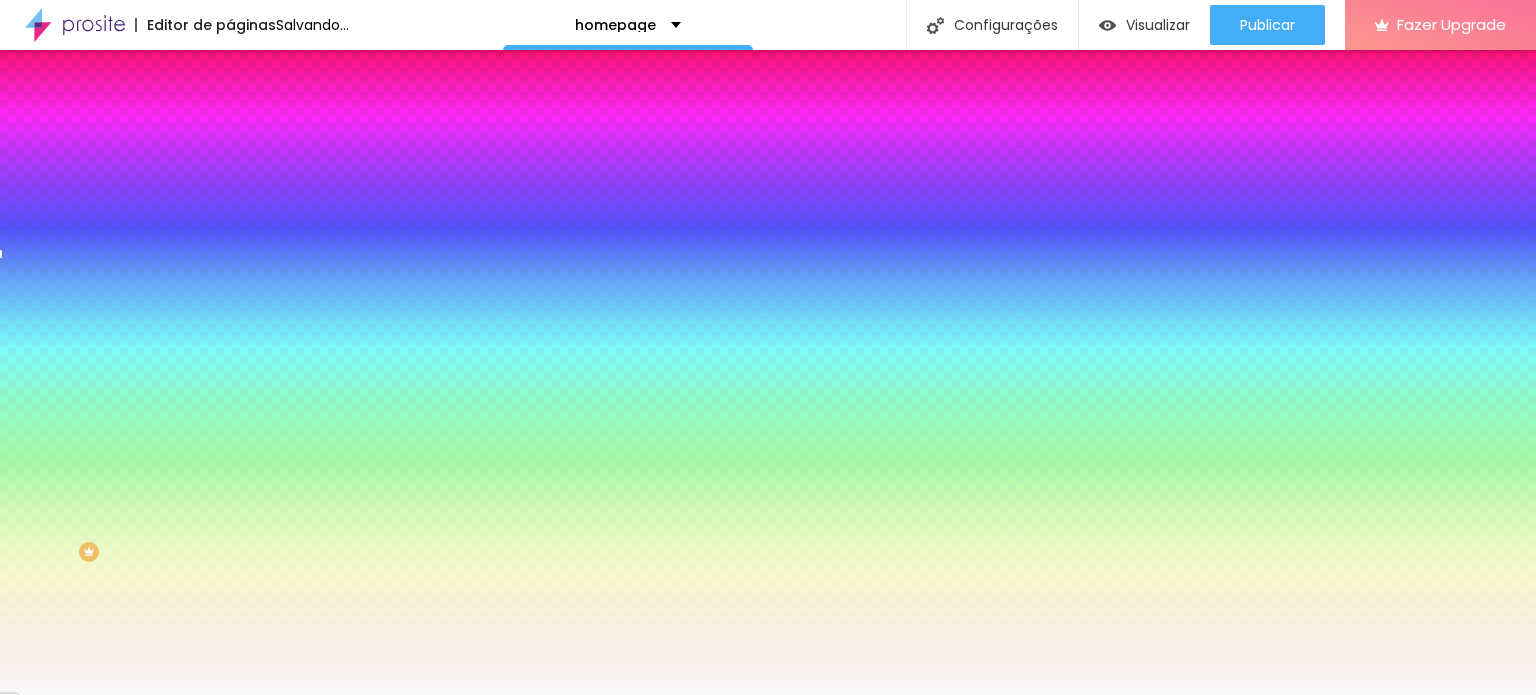 type on "#F9F9F9" 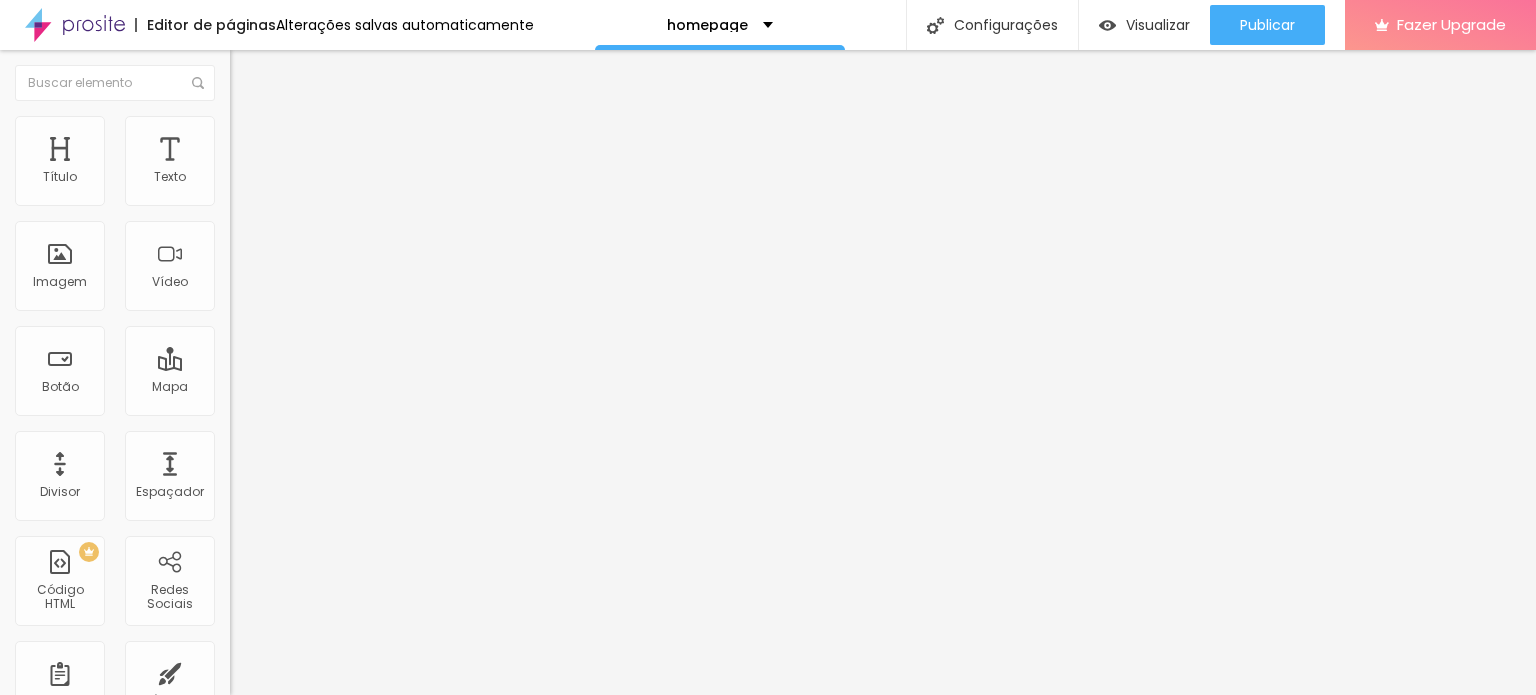 click at bounding box center (239, 125) 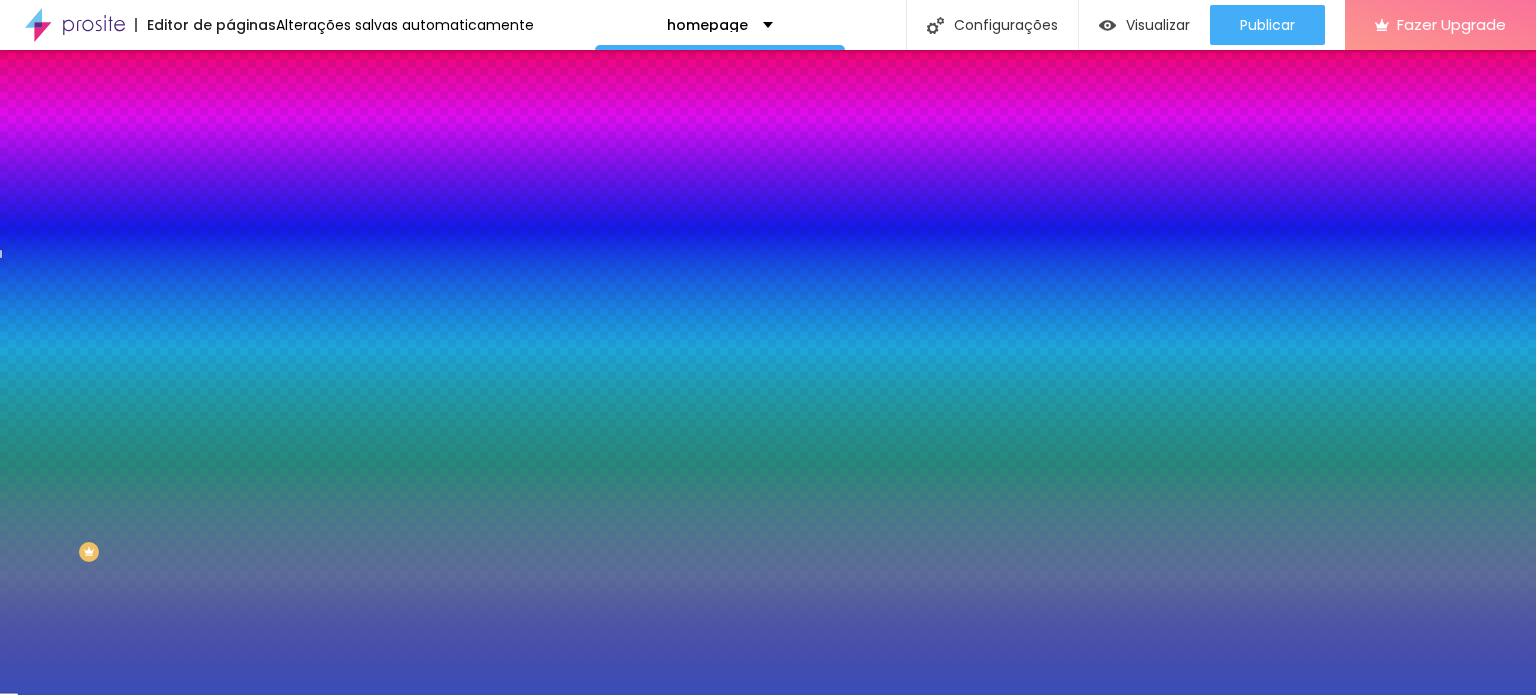 click on "#3B4EB8" at bounding box center [350, 282] 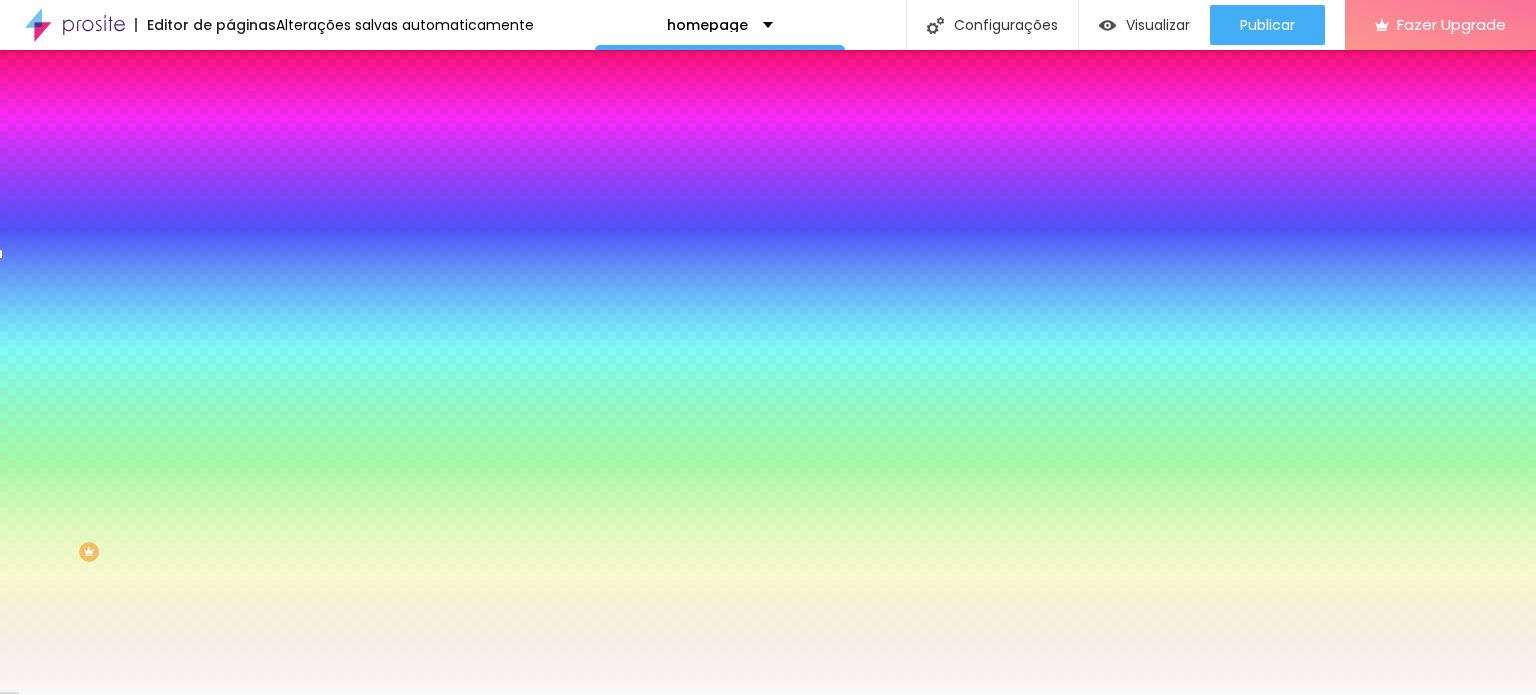 type on "#F9F9F9" 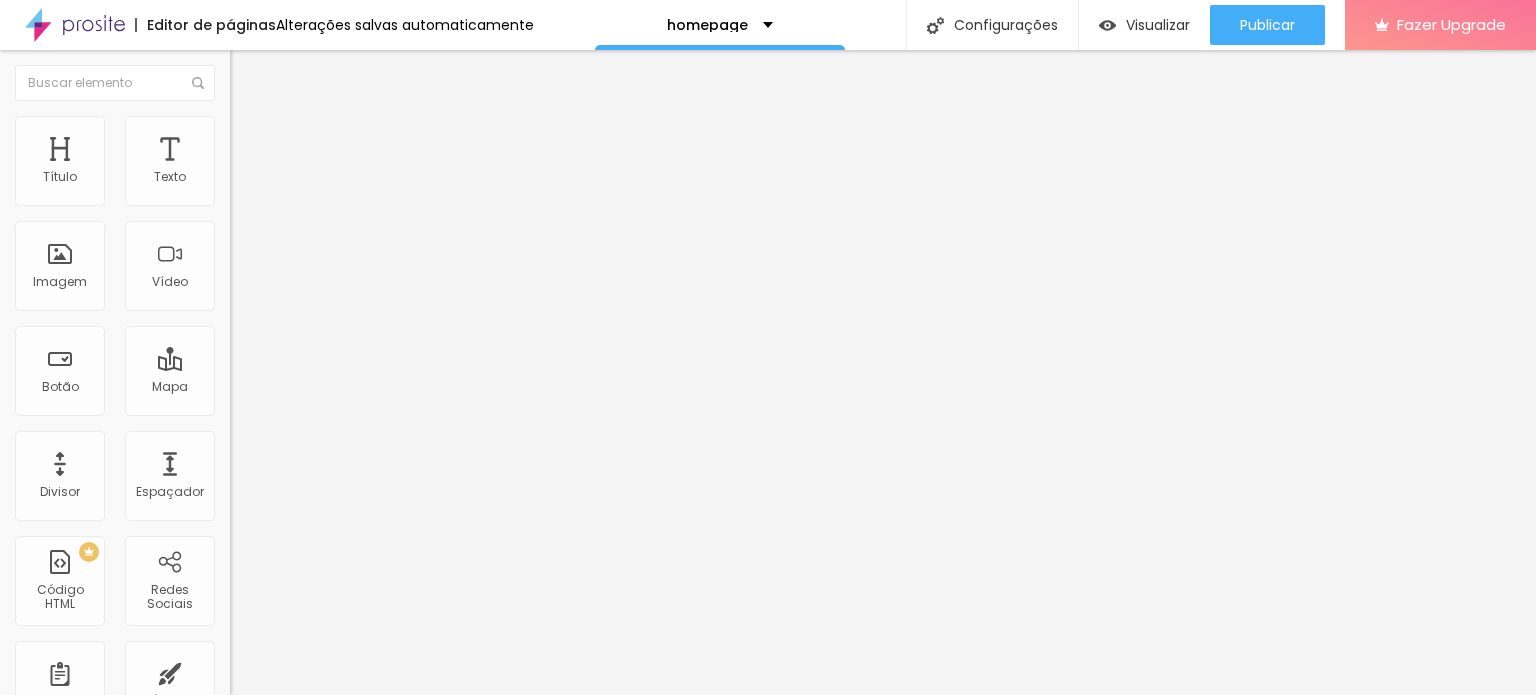 click at bounding box center (239, 125) 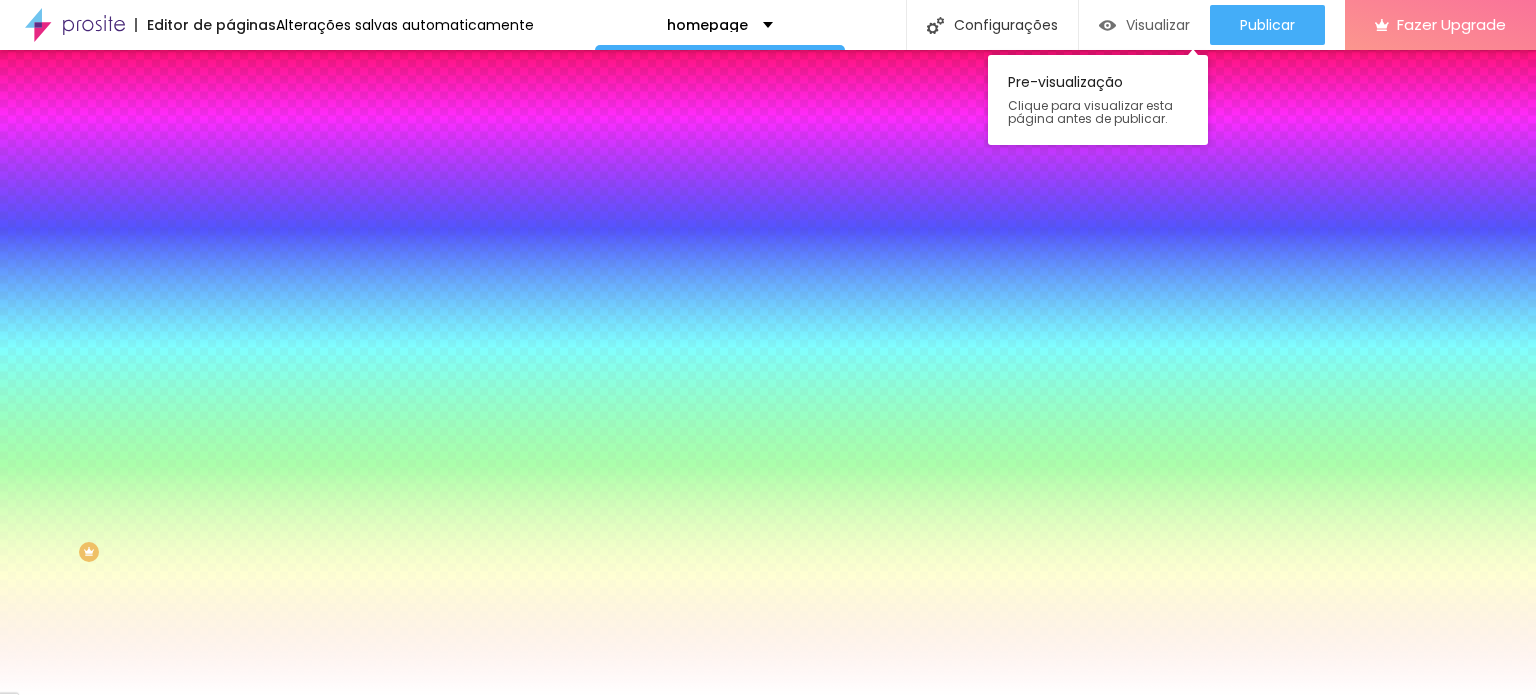 click on "Visualizar" at bounding box center (1158, 25) 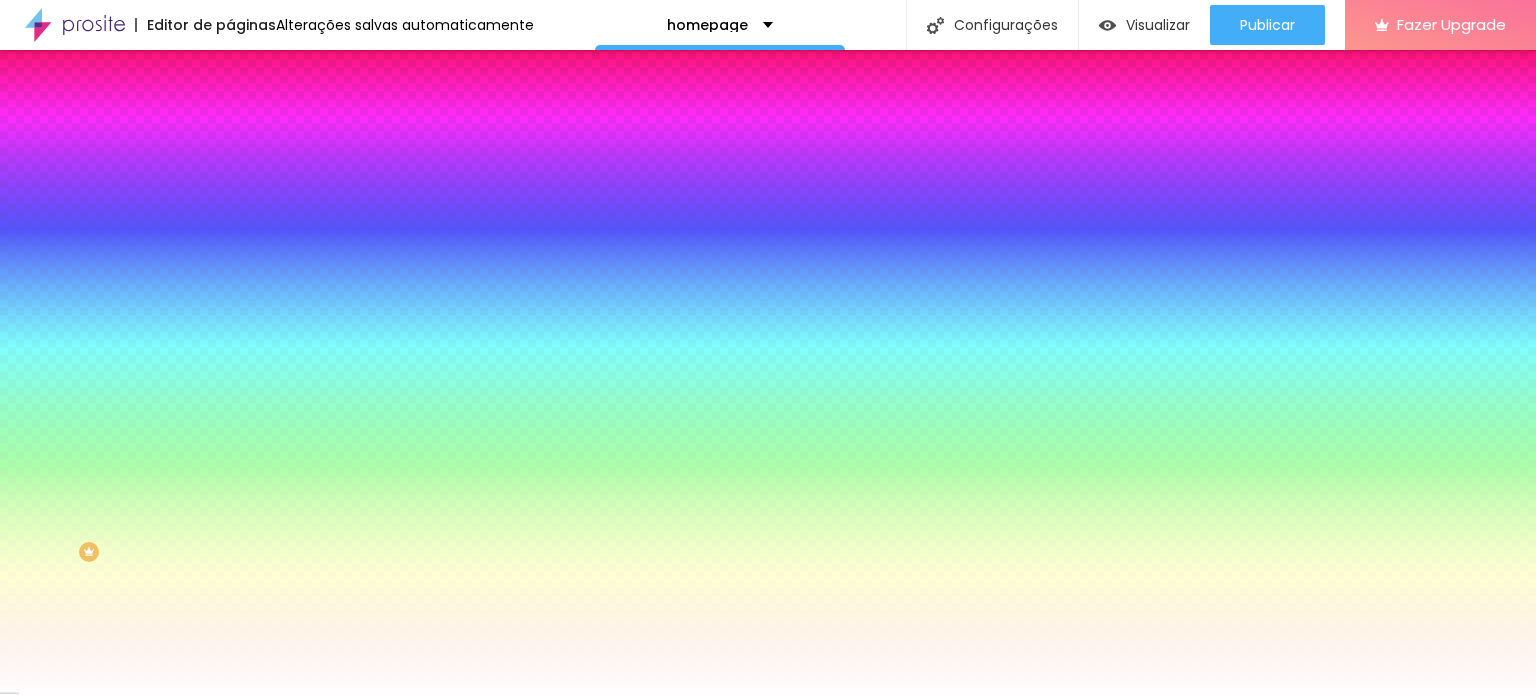 click on "Trocar imagem" at bounding box center [284, 175] 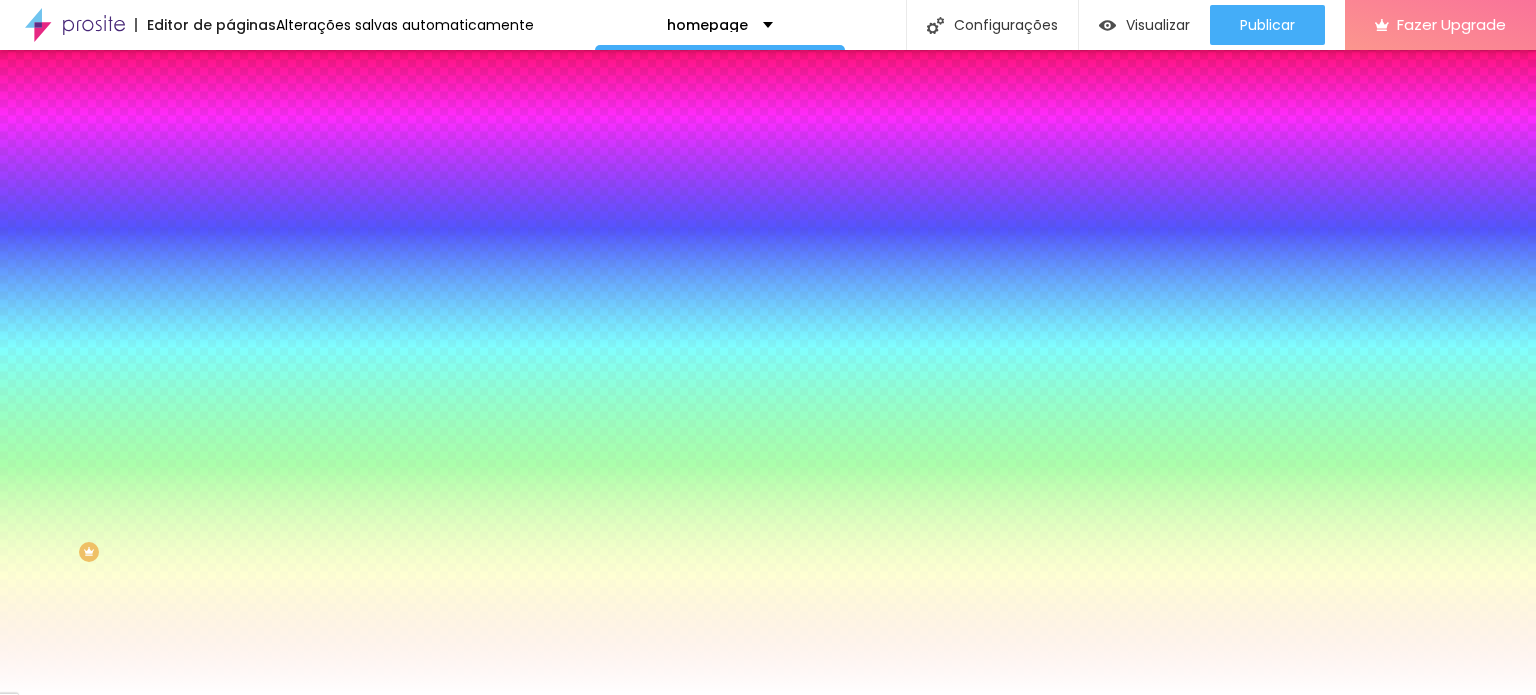 click on "Meus Arquivos Upload Ordem :  Data de upload lancamento-...o-livro.png logos-3.png banners-site-hub.png logos-2.png logos-1.png lancamento-...o-livro.png ferenc-horv...nsplash.jpg ivana-cajin...nsplash.jpg capa-produt...tmart-2.png capa-produt...hotmart.png capa-produt...tmart-1.png elavende-2.png 17417561801...a-copia.jpg wallpaper-d...sktop-2.png geral-1.png geral.png mulheres-qu...-vendem.png wallpaper-d...sktop-1.png wallpaper-desktop.png mulheres-qu...-vendem.png banner-apoia-se.png copia-de-mu...em-aula.png 17417561841...9-copia.jpg 17417561801...9-copia.jpg 1741756180159.jpg wallpaper-desktop.png wallpaper-desktop.png img_4590.jpg img_4608.jpg img_4580.jpg img_4555.jpg banners-site-hub-3.png banners-site-hub-2.png banners-site-hub.png 4.png 3.png 2.png 1.png img_4594.jpg banner-site-1.png imagem-do-w...59c21e7.jpg banner-site.png logo-thais-...oraes-1.png banner-site-1.png banner-site.png logo-thais-moraes.png img_0930-copia.JPG grey-textur...46ygint.jpg 2.png capa-facebook-1.png 8.png 10.png 2.png" at bounding box center [768, 1329] 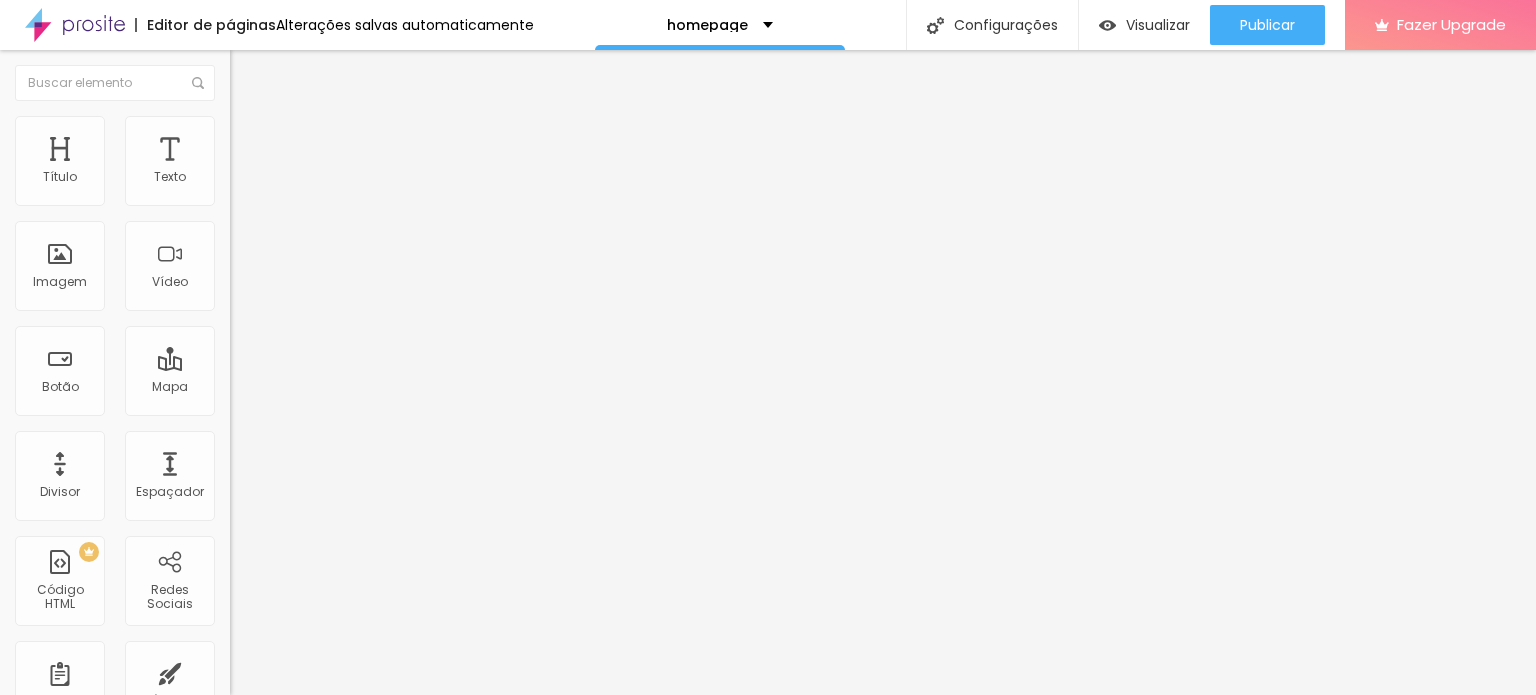 click at bounding box center [239, 125] 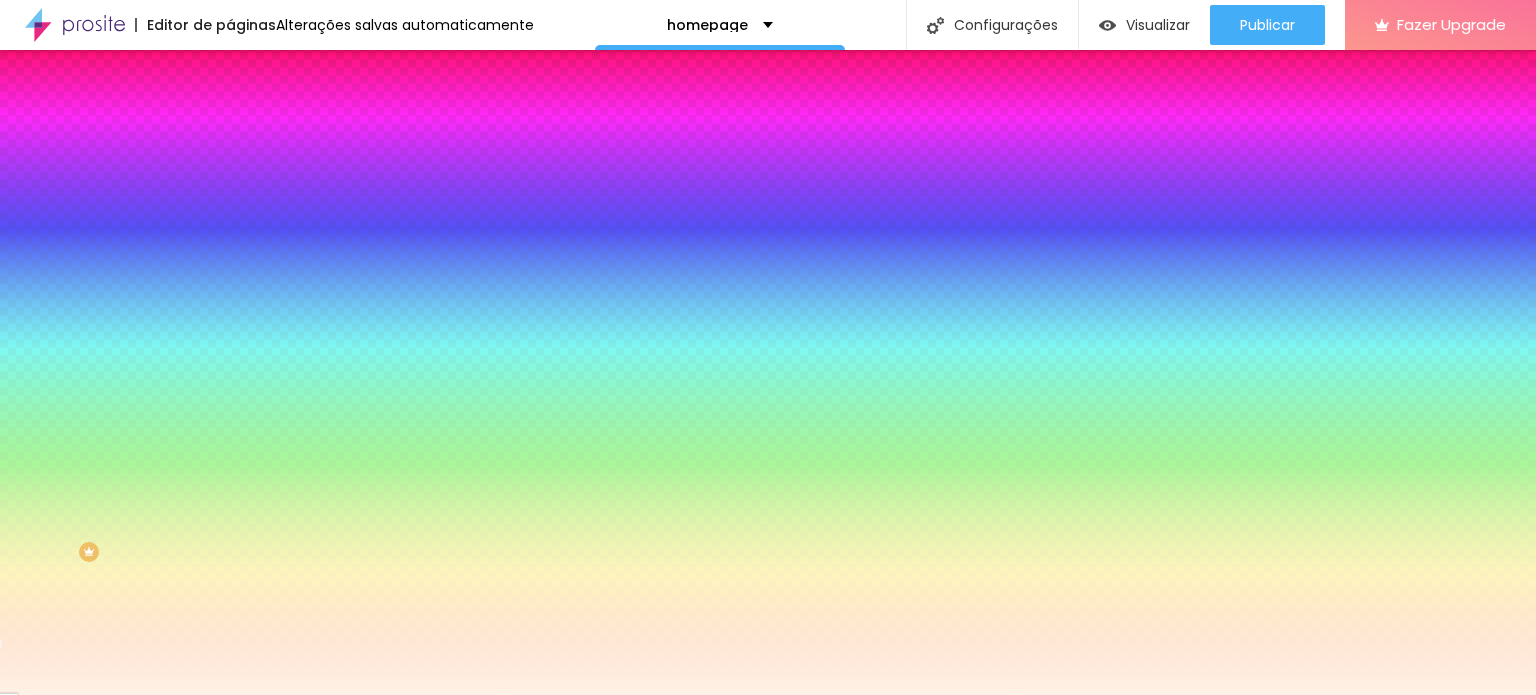 click on "#FFF2E6" at bounding box center [350, 201] 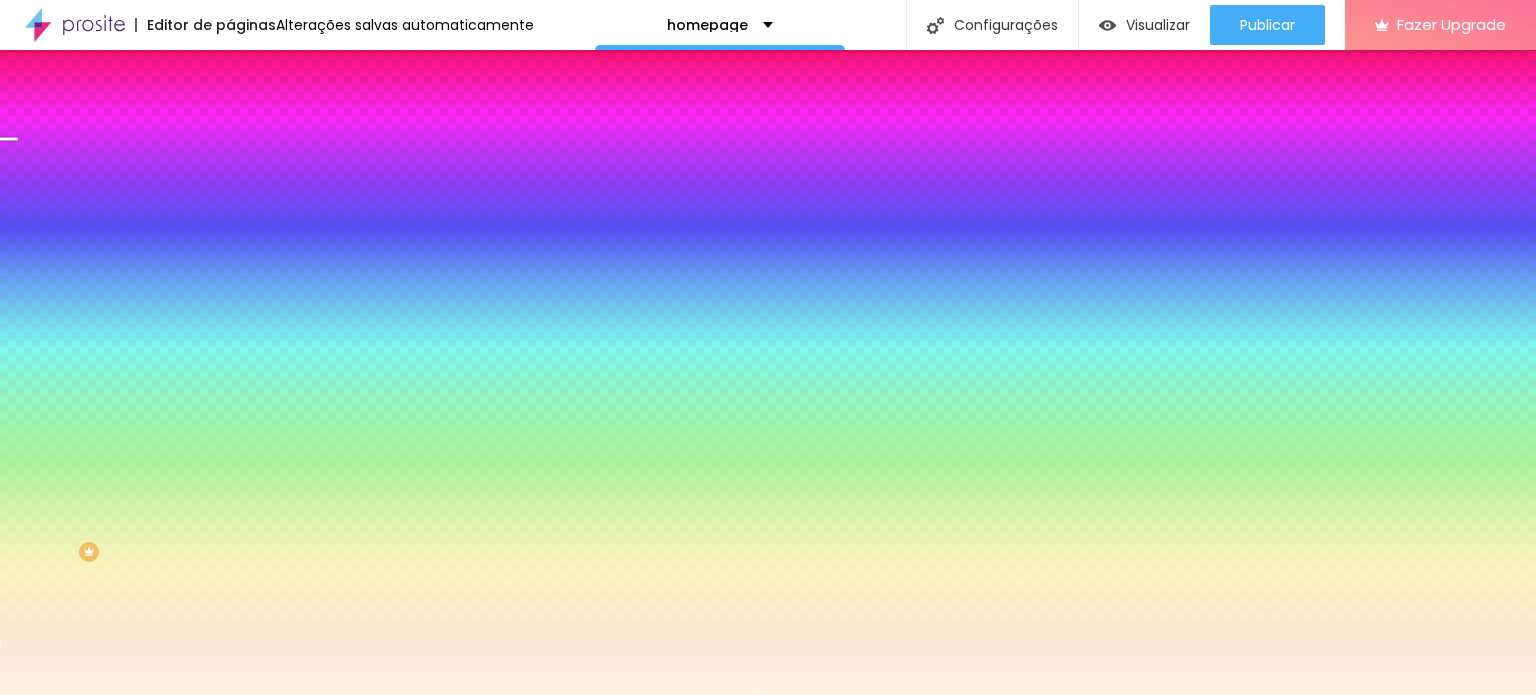 type on "#FFF2E6" 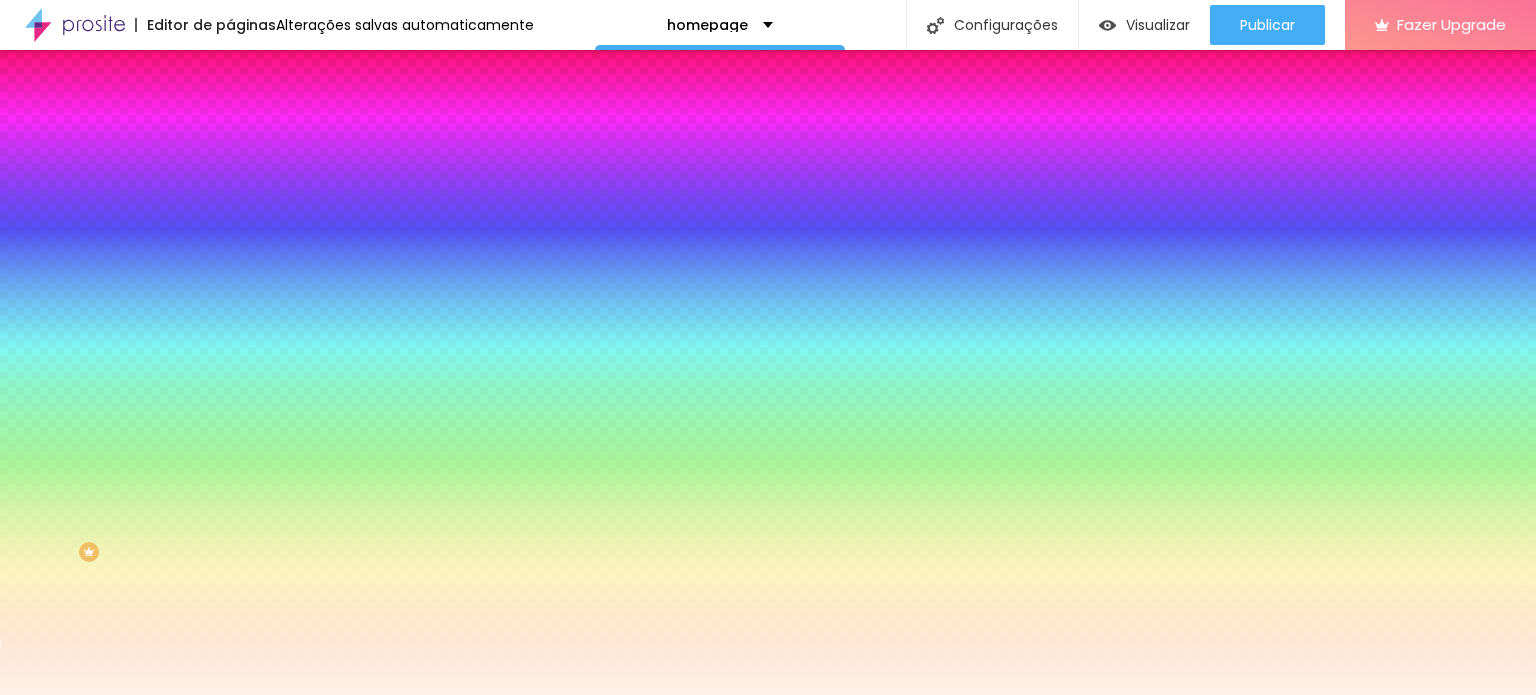 drag, startPoint x: 210, startPoint y: 255, endPoint x: 213, endPoint y: 187, distance: 68.06615 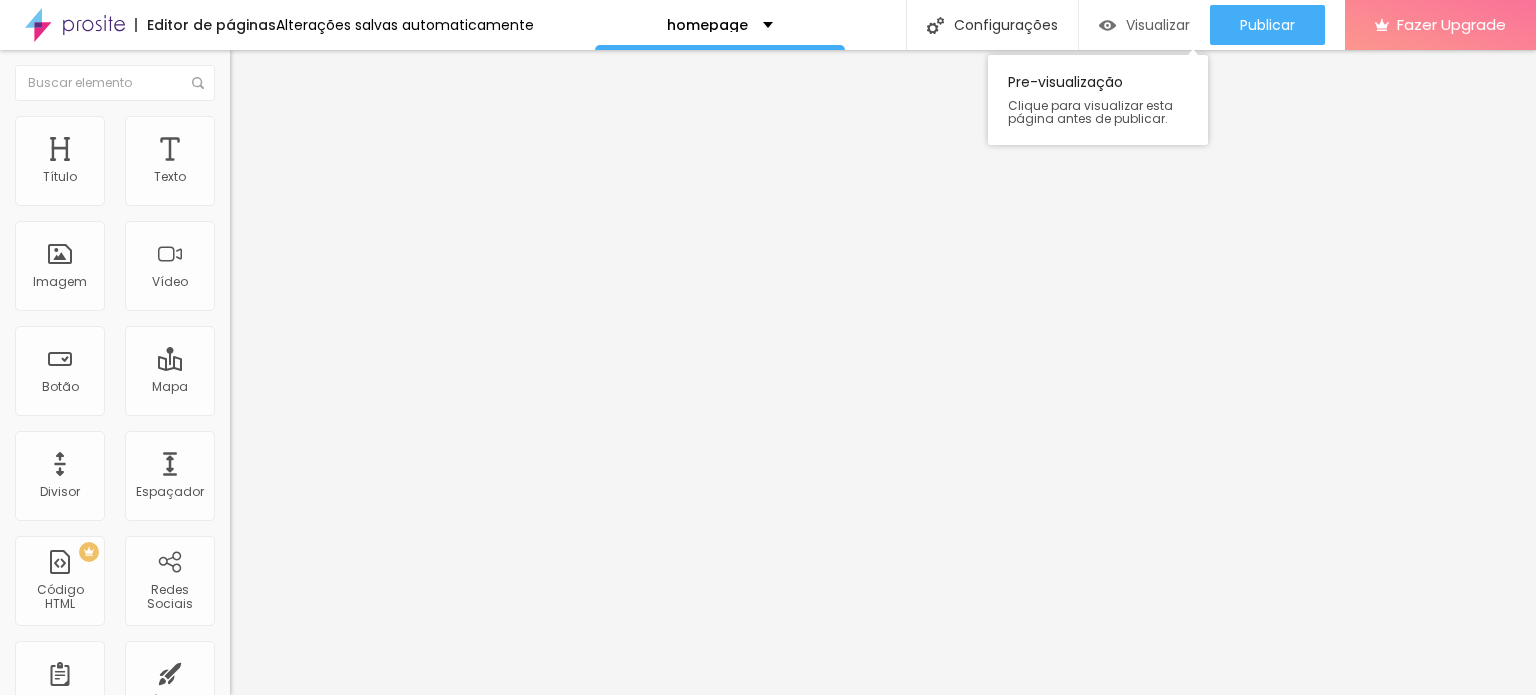 click at bounding box center [1107, 25] 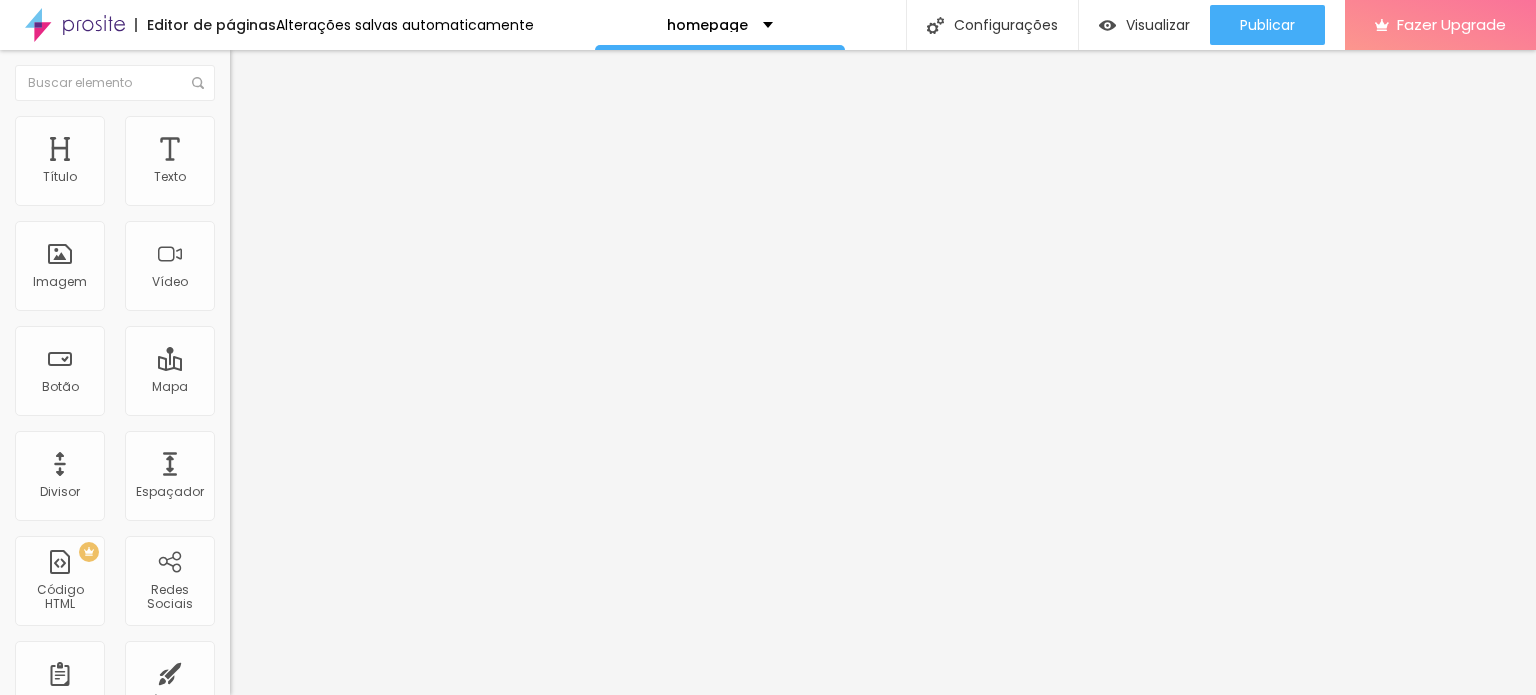 click on "Estilo" at bounding box center (345, 126) 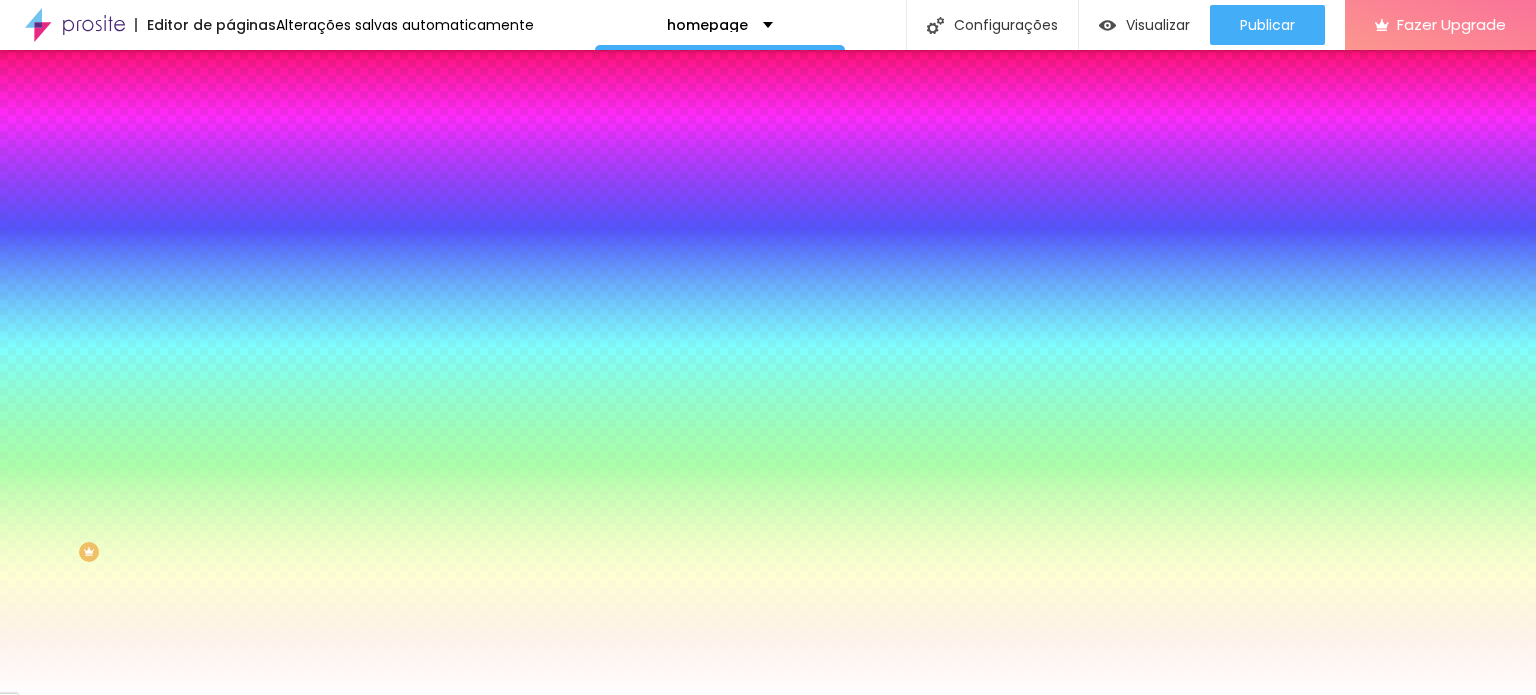 click on "Nenhum" at bounding box center (256, 199) 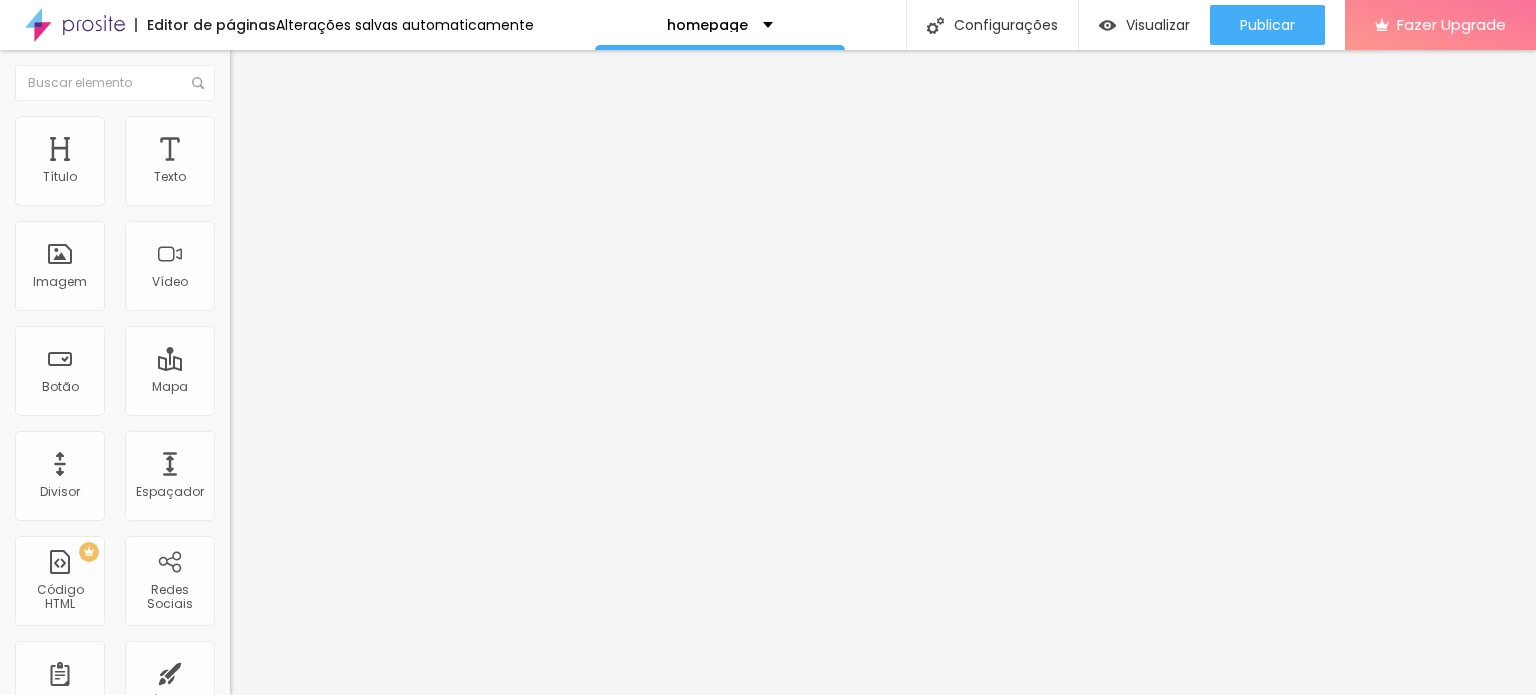 click on "Conteúdo Estilo Avançado" at bounding box center [345, 126] 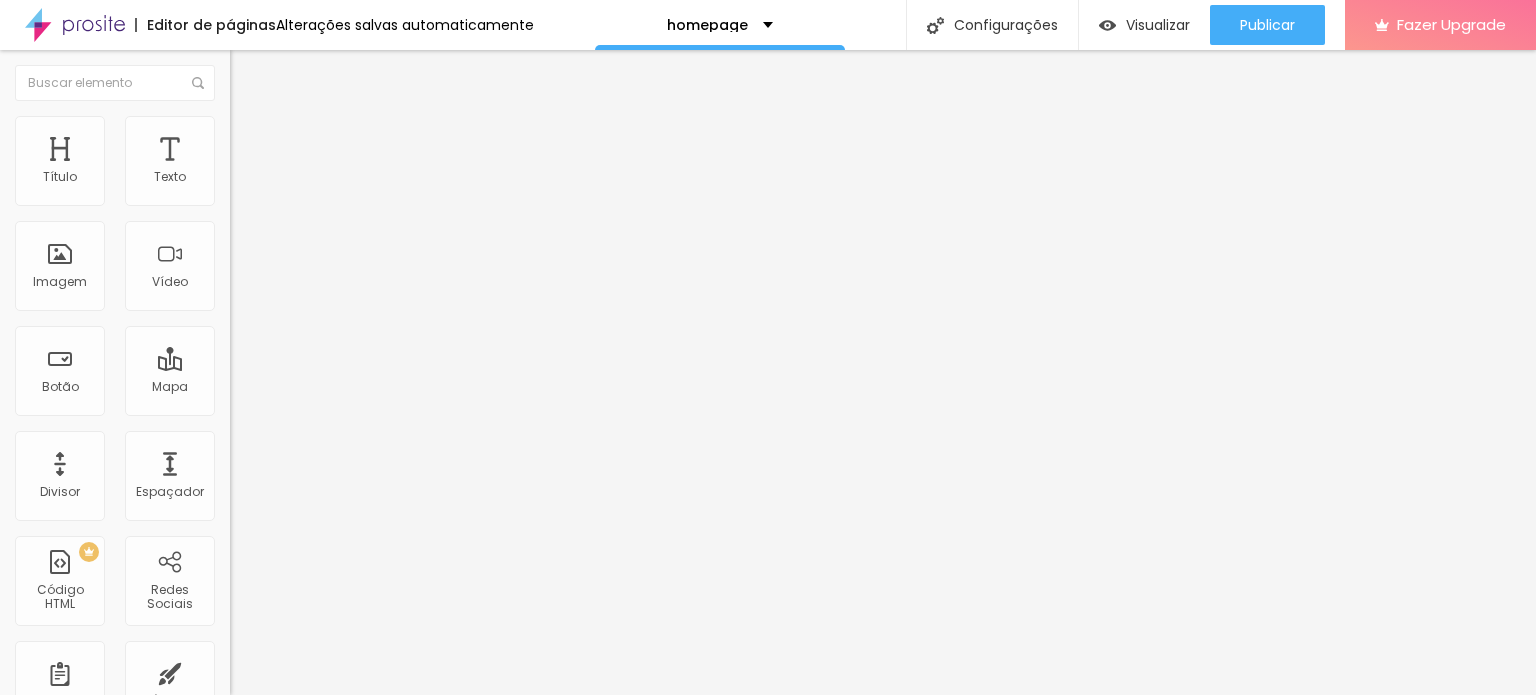 type on "209" 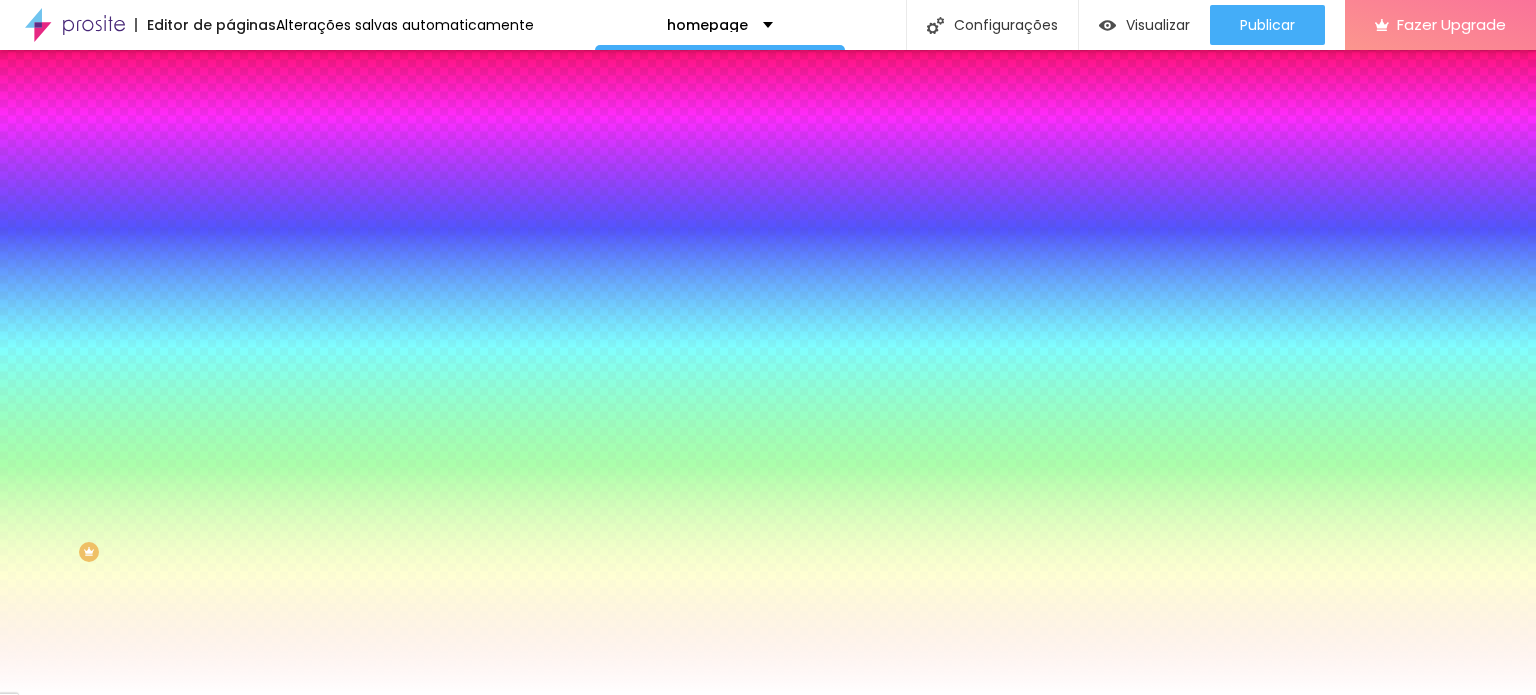 click on "Conteúdo" at bounding box center (279, 109) 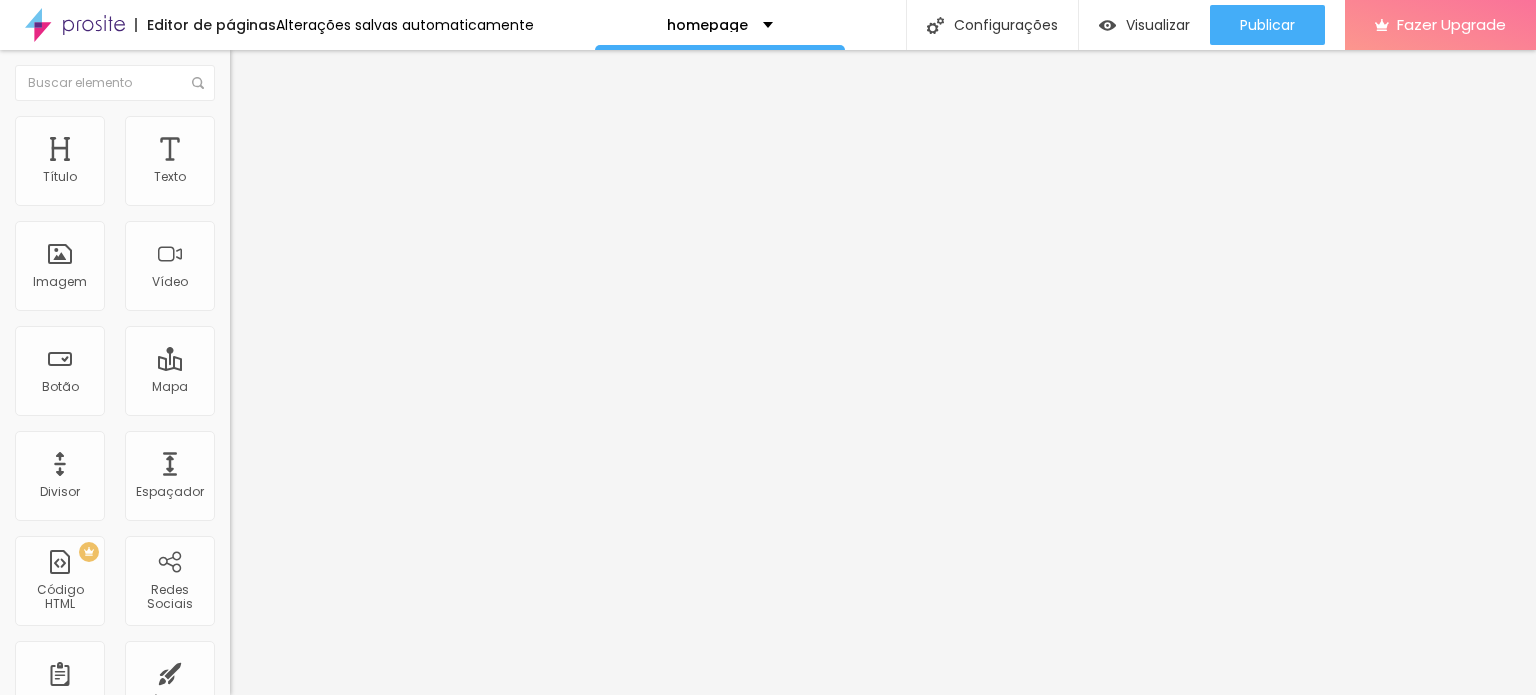 click on "Editar Seção Conteúdo Estilo Avançado Modo Encaixotado Encaixotado Completo" at bounding box center (345, 372) 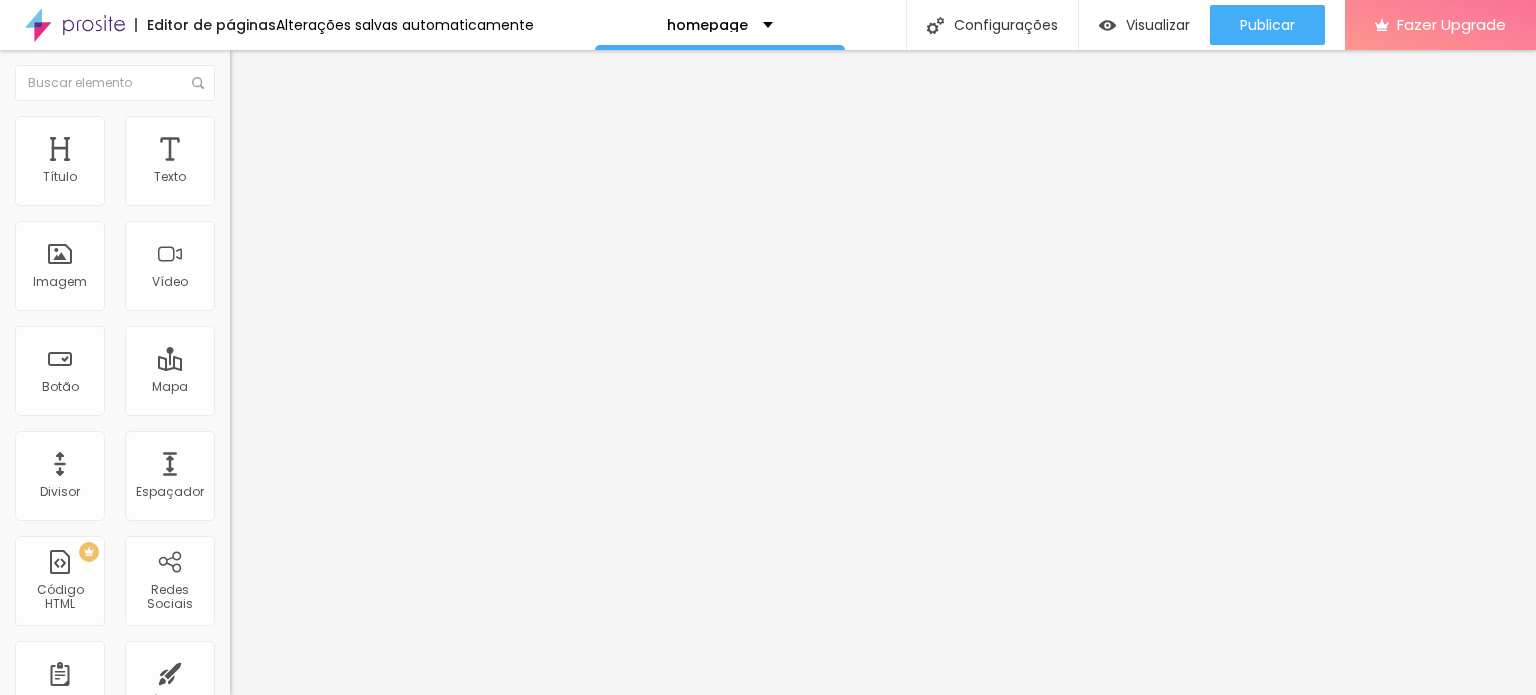 click on "Estilo" at bounding box center [345, 126] 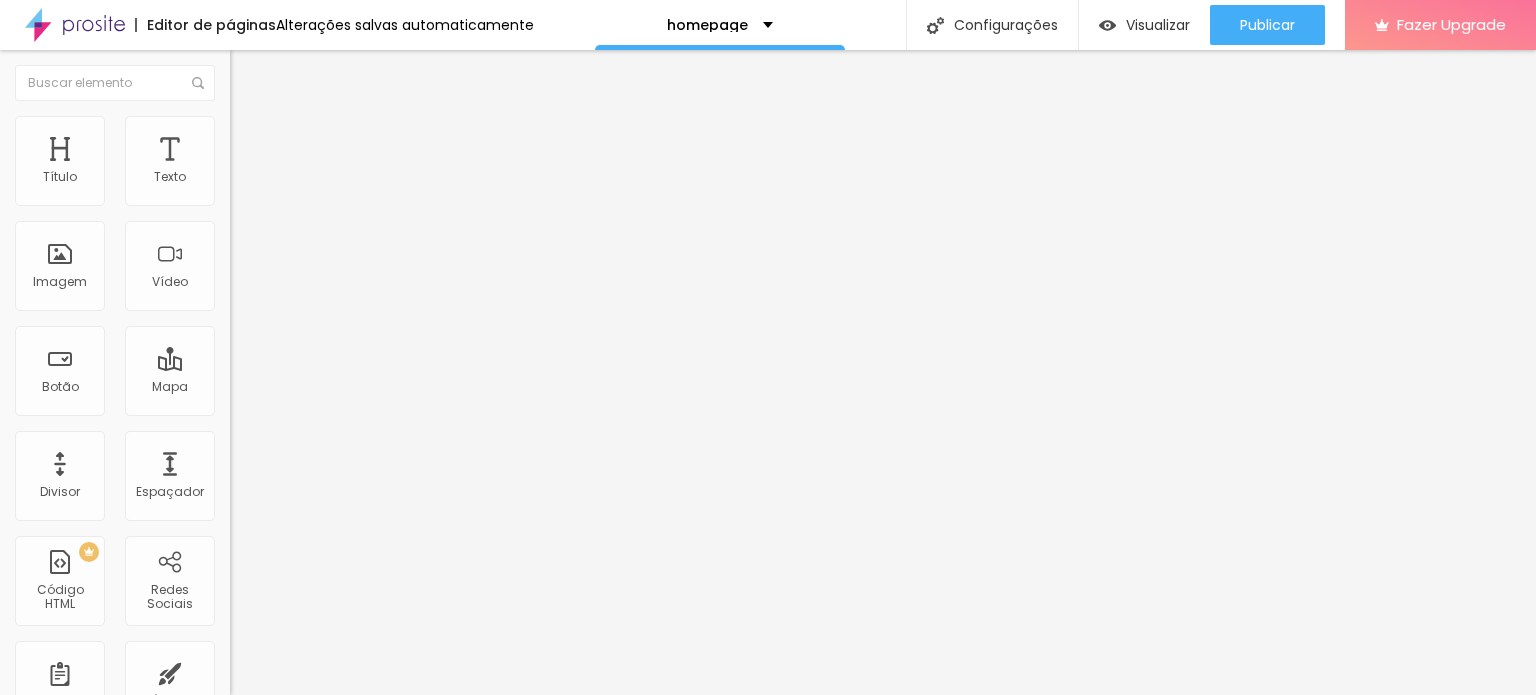type on "180" 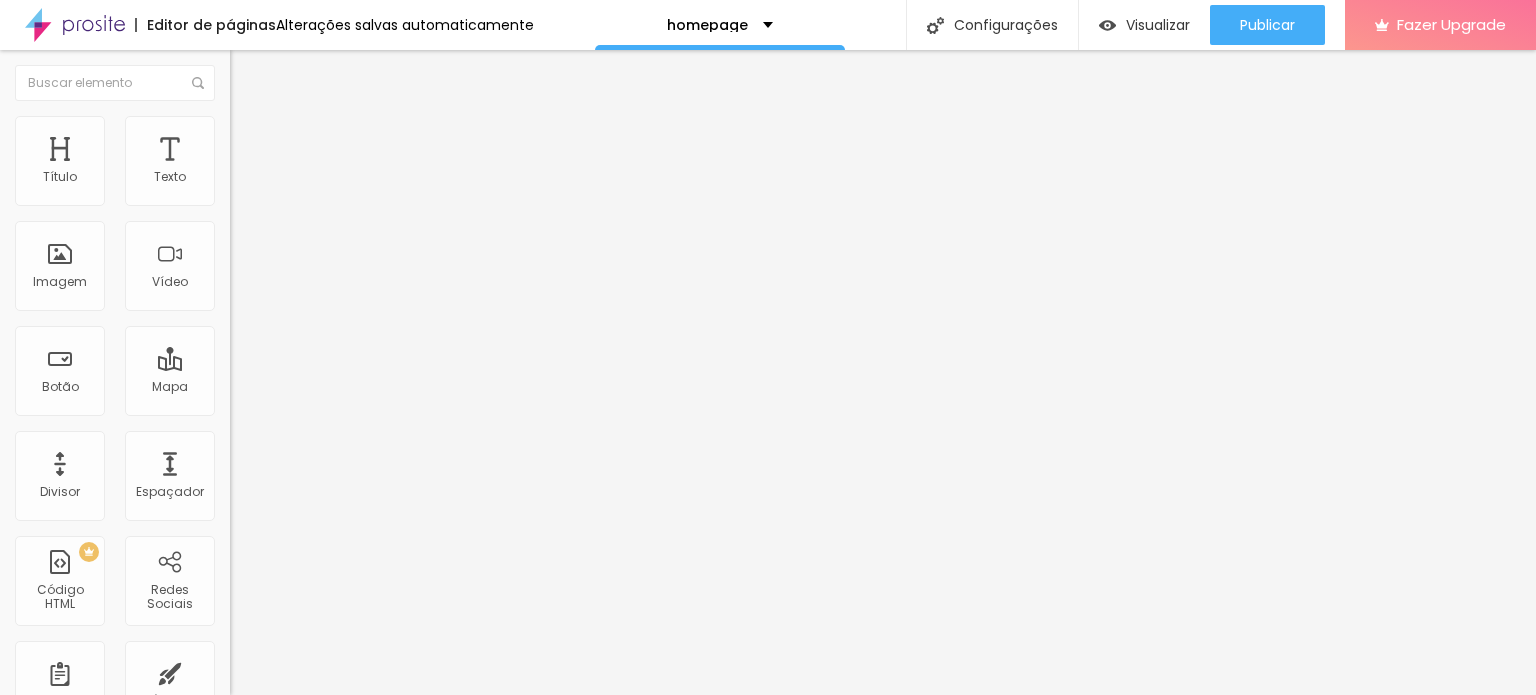 type on "130" 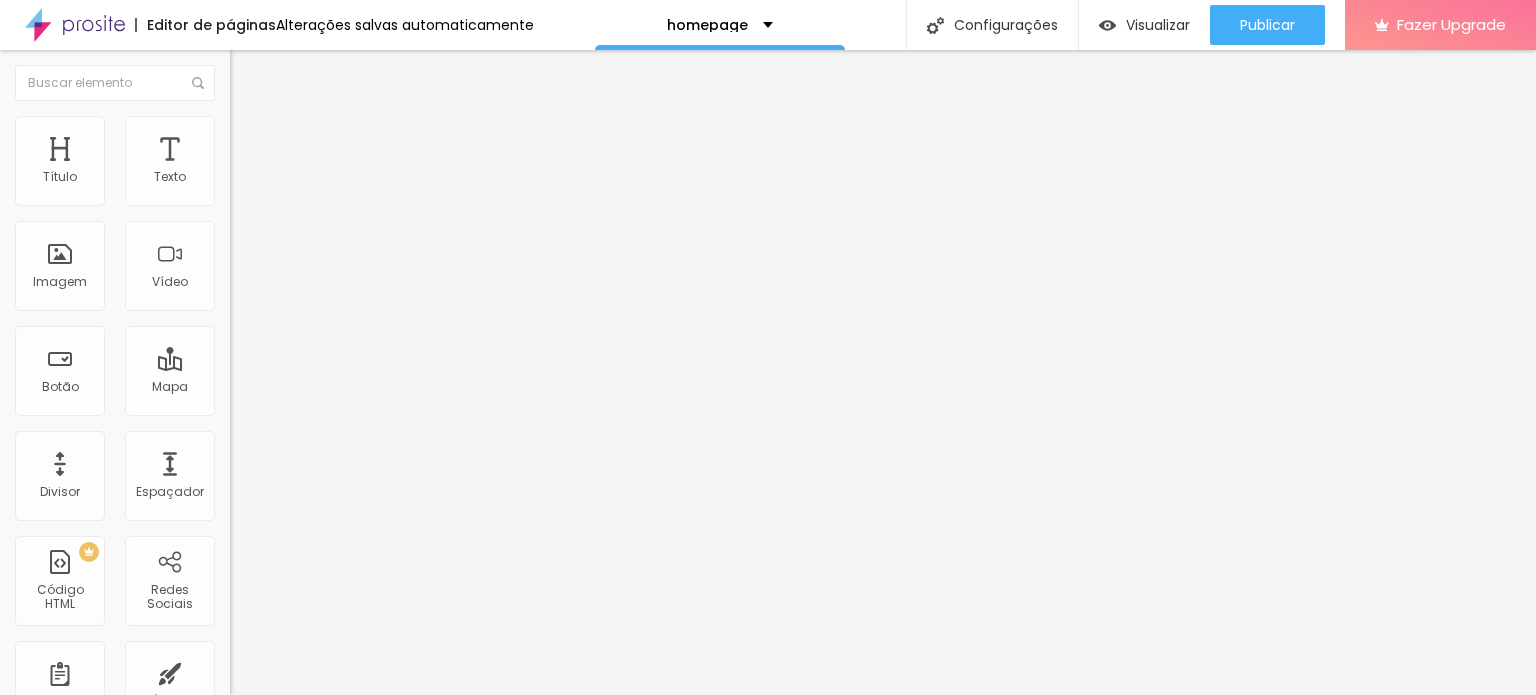 type on "130" 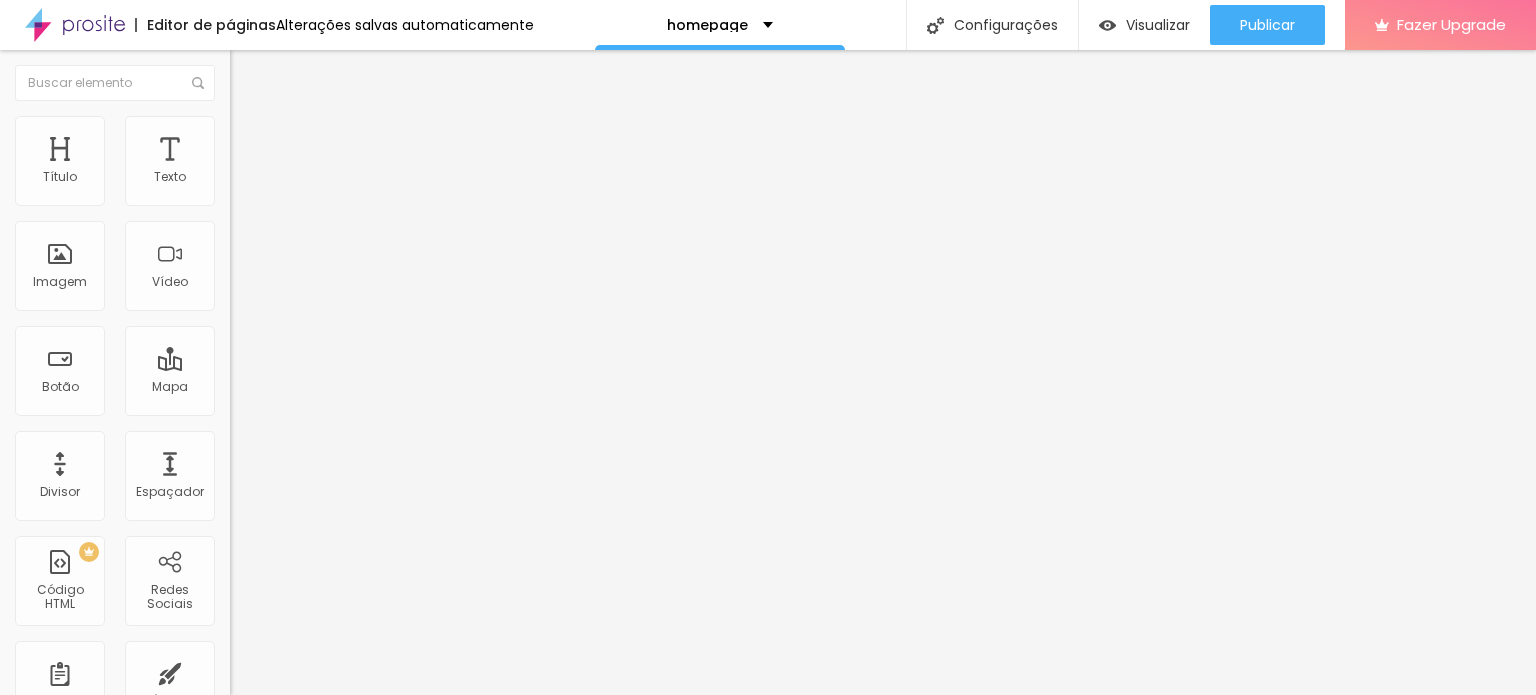 type on "100" 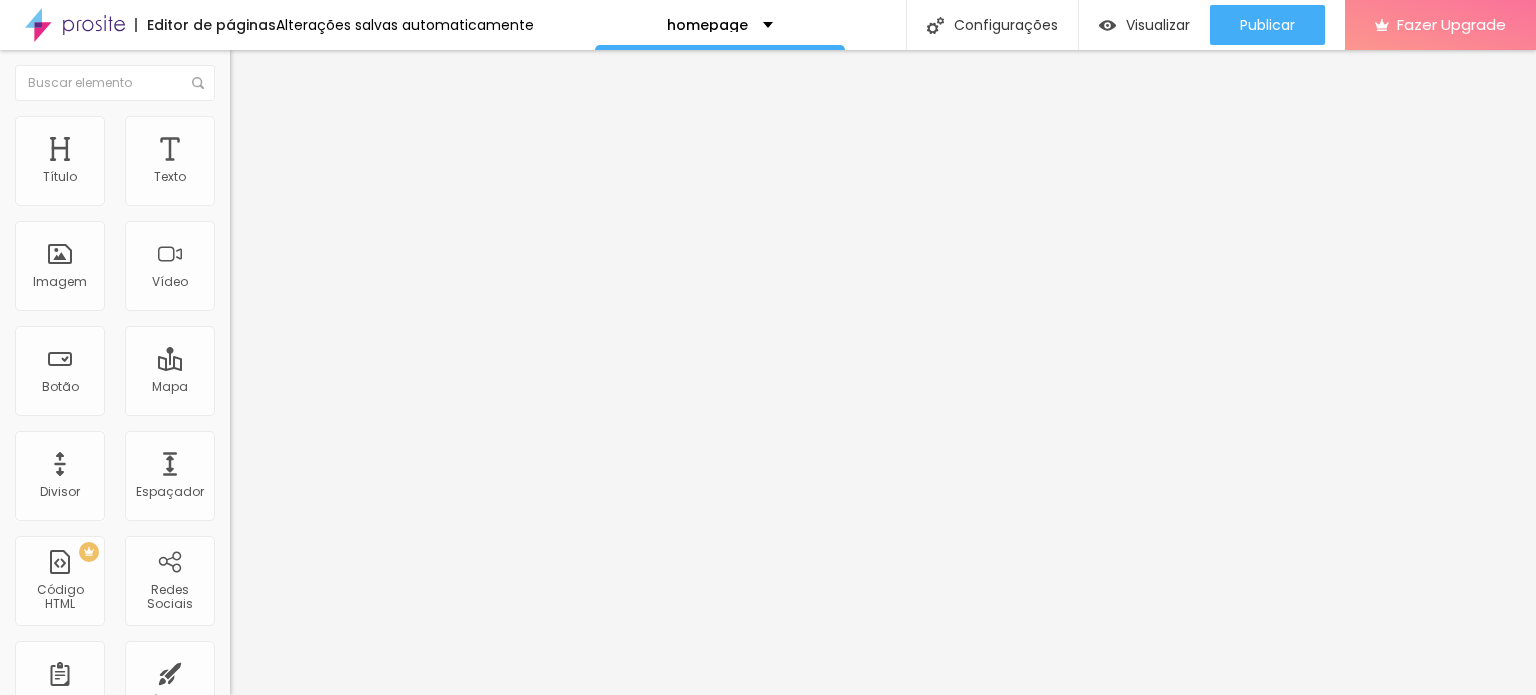 type on "100" 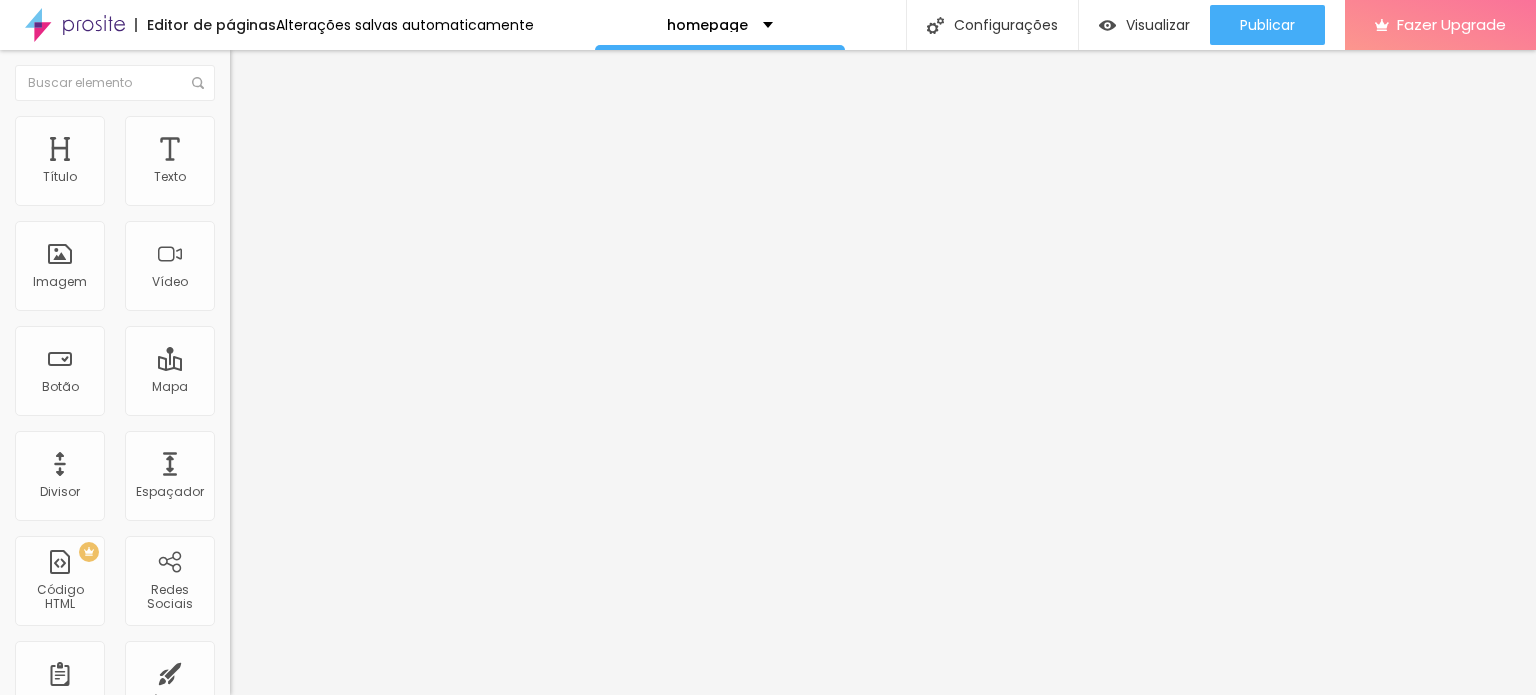 type on "90" 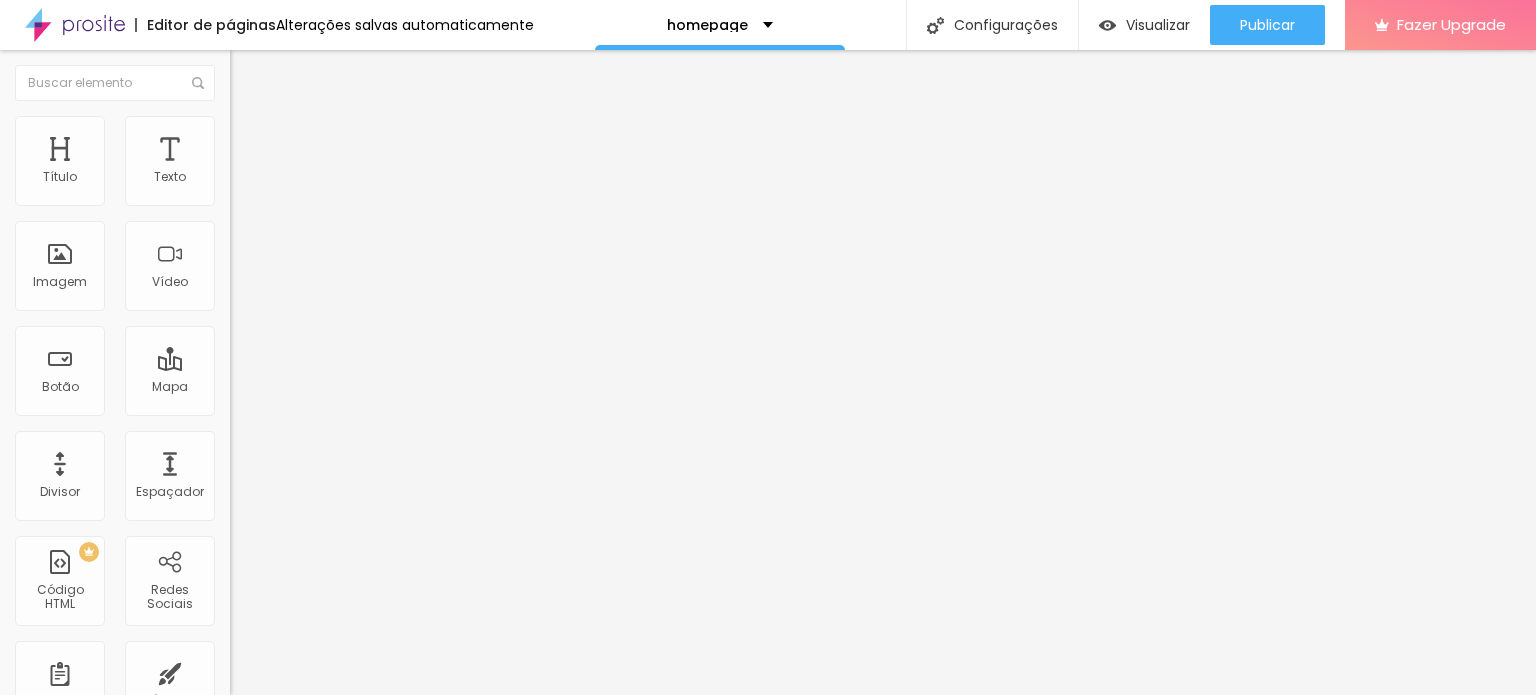 type on "110" 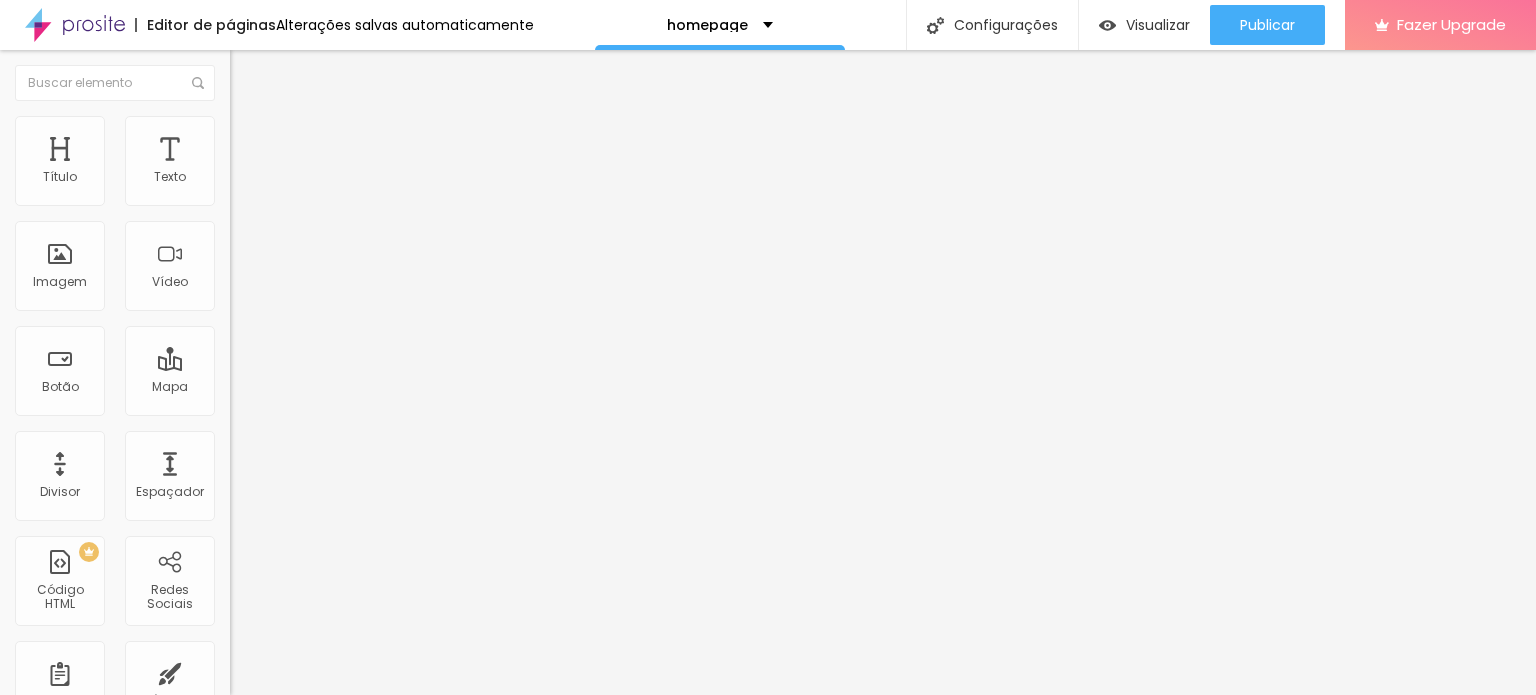 type on "110" 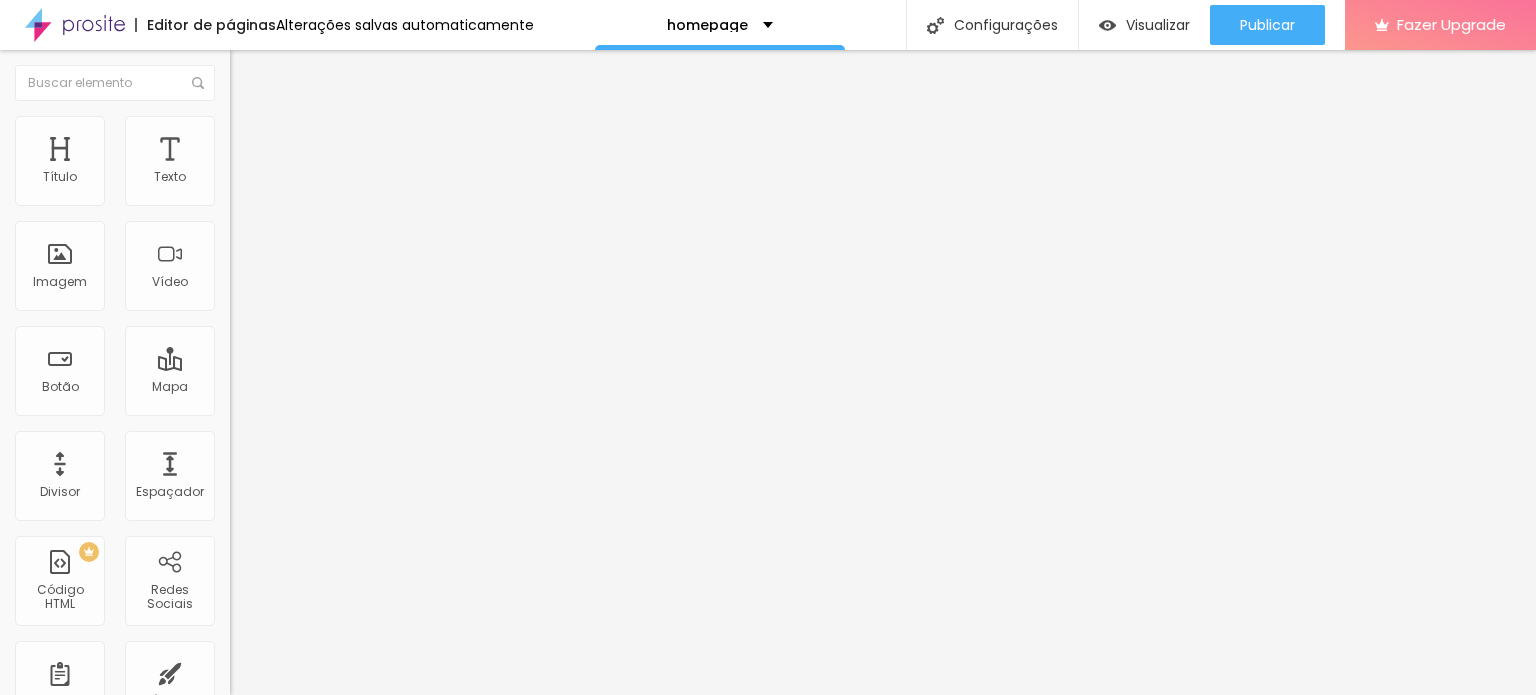 type on "150" 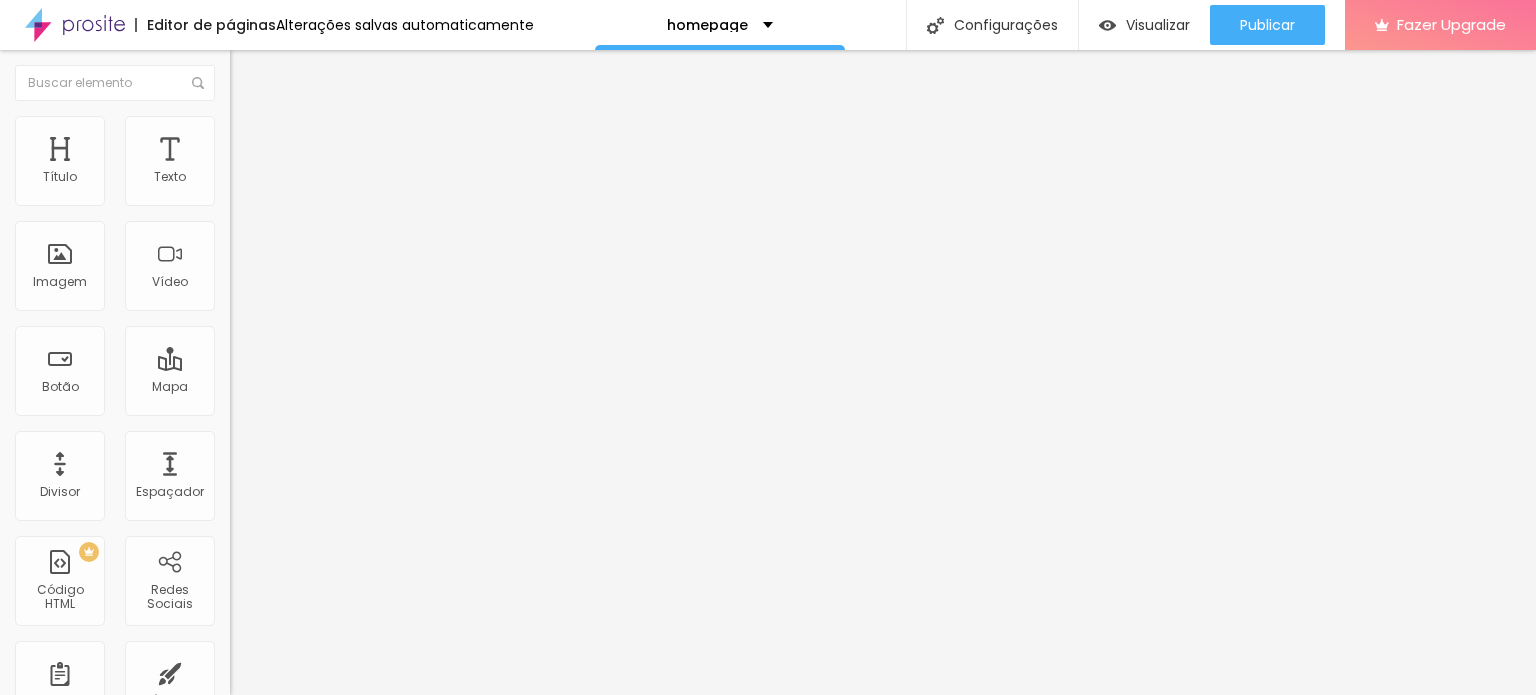 type on "170" 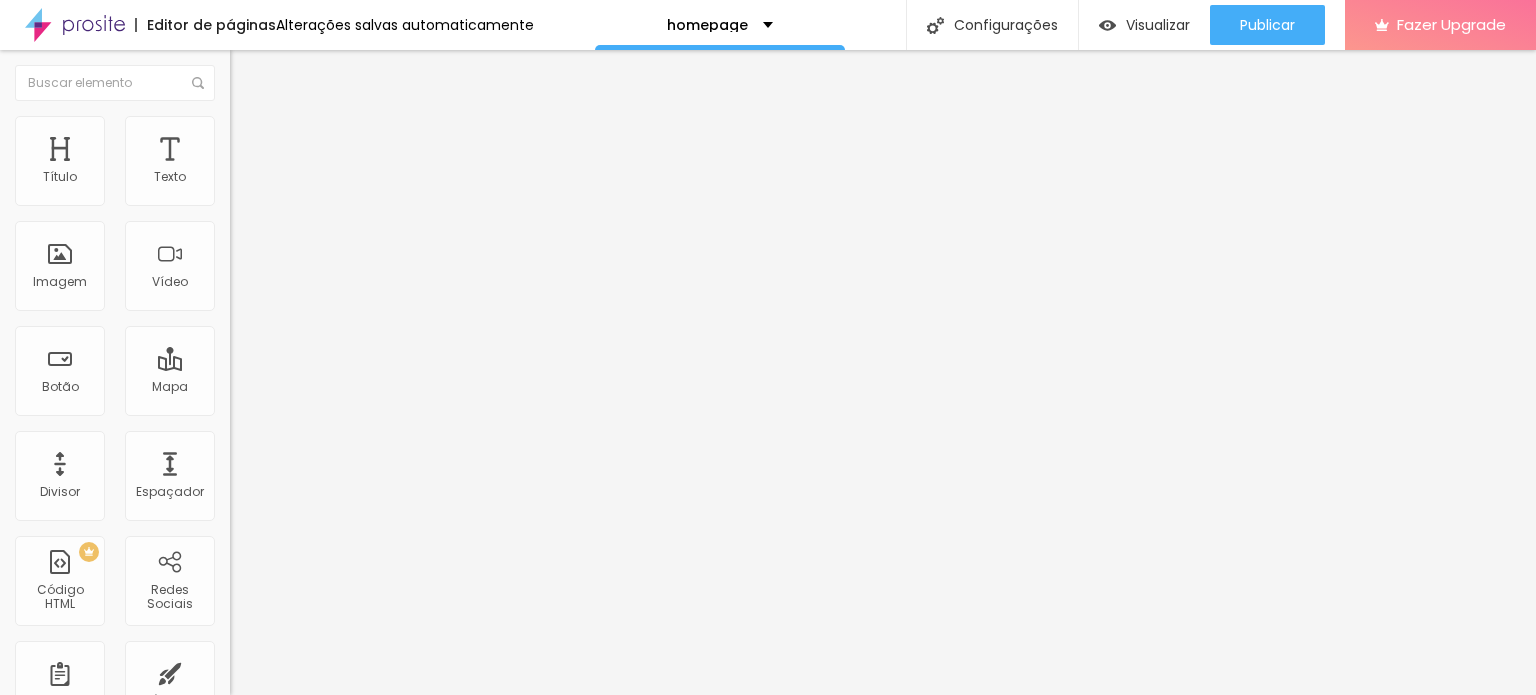 type on "170" 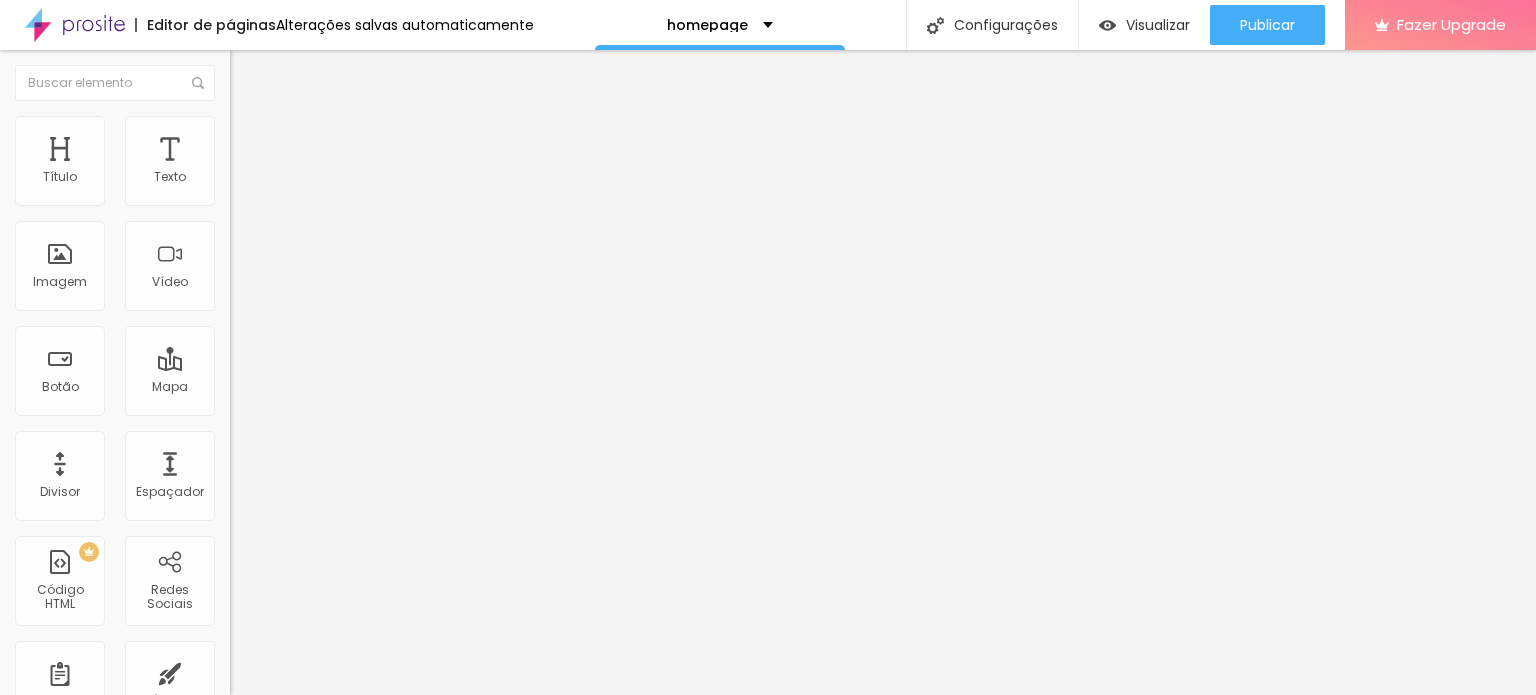 type on "200" 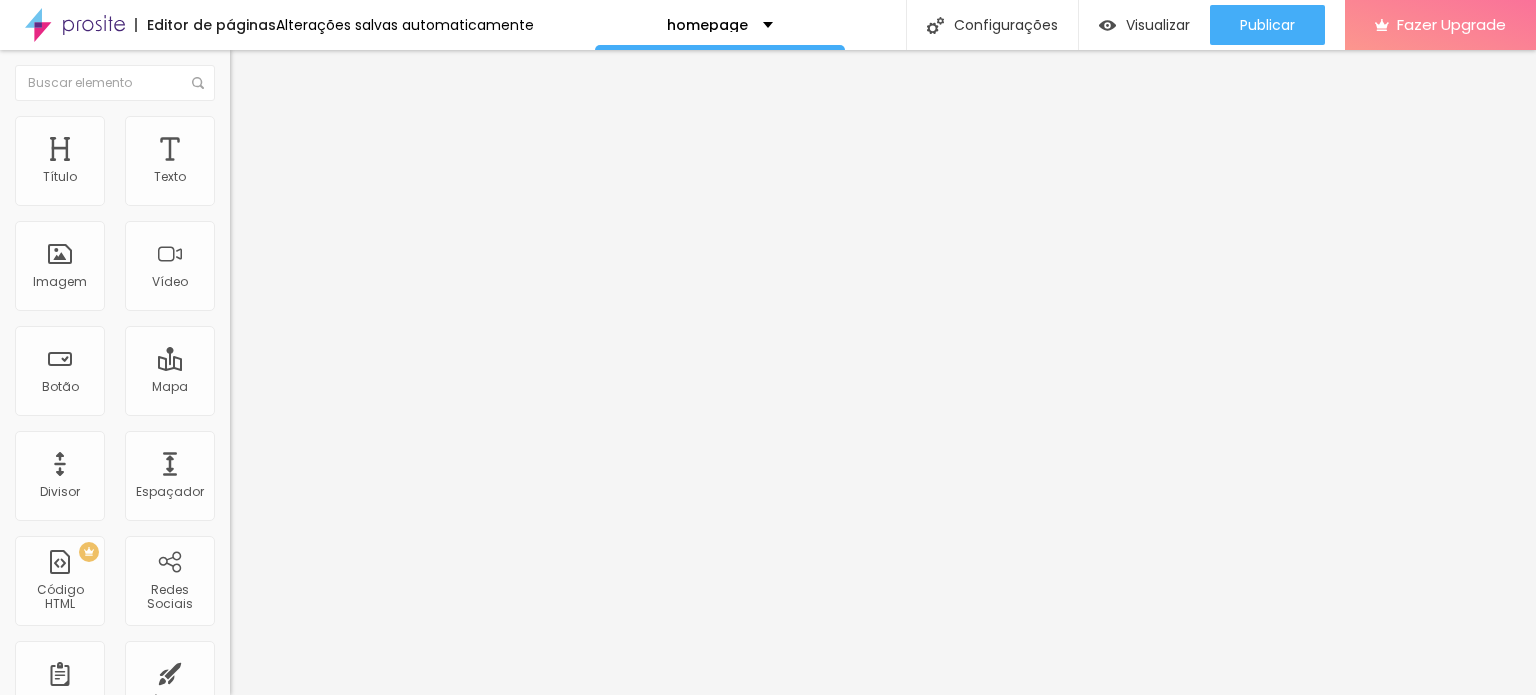 type on "200" 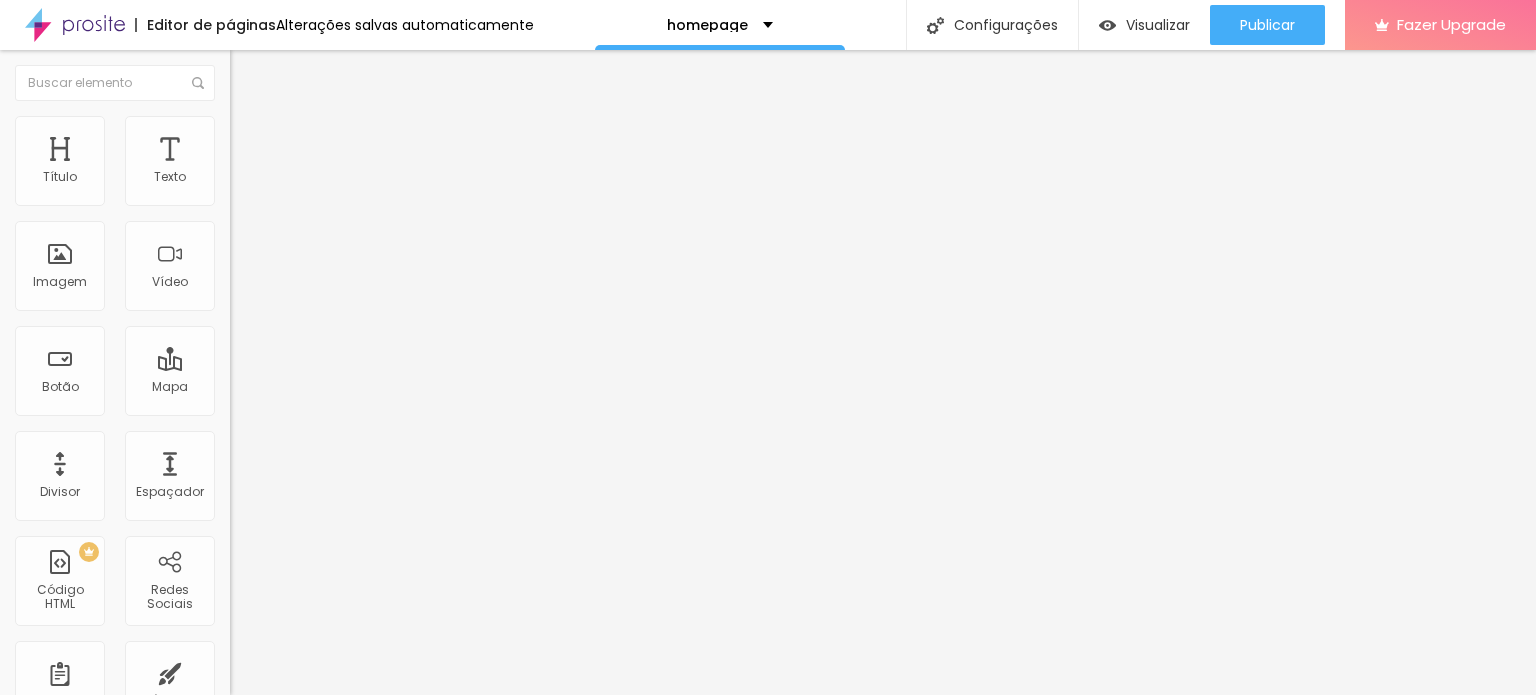 type on "220" 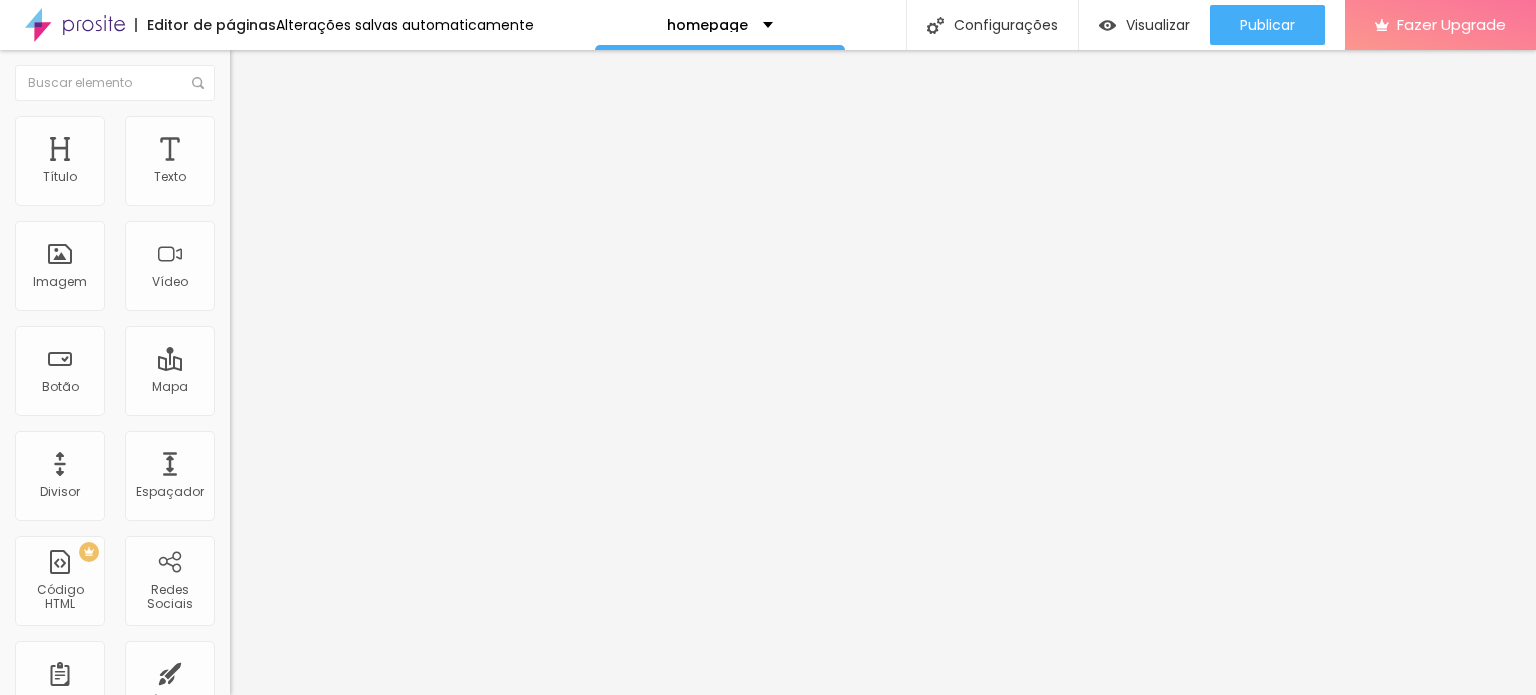 type on "220" 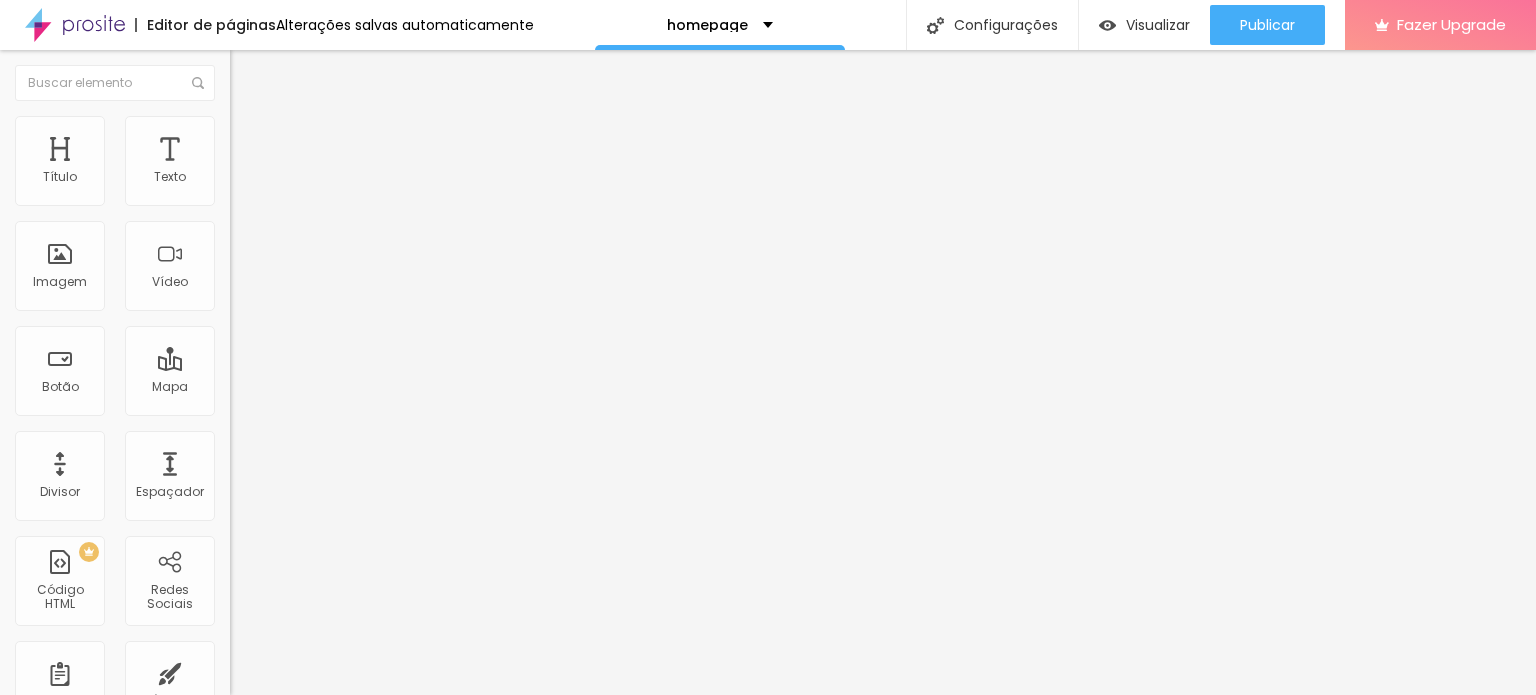 type on "240" 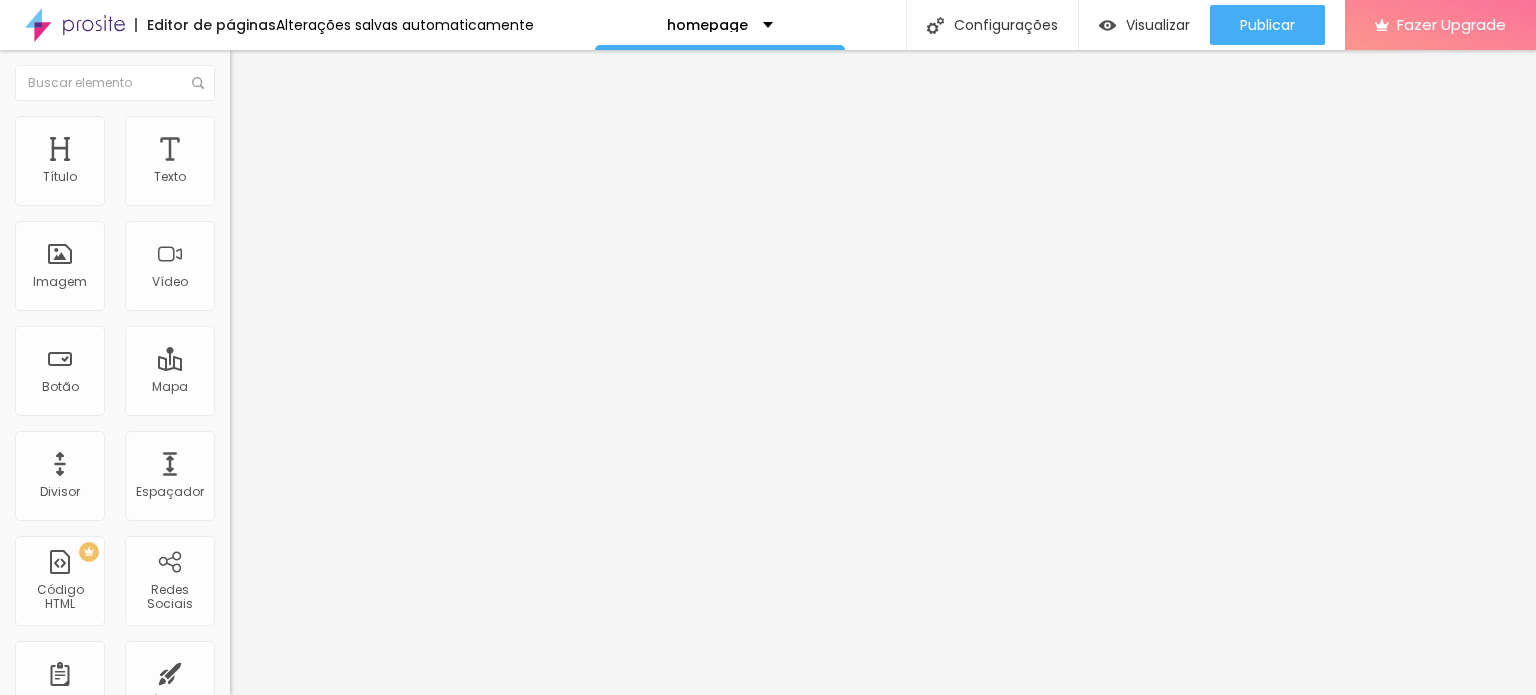 type on "240" 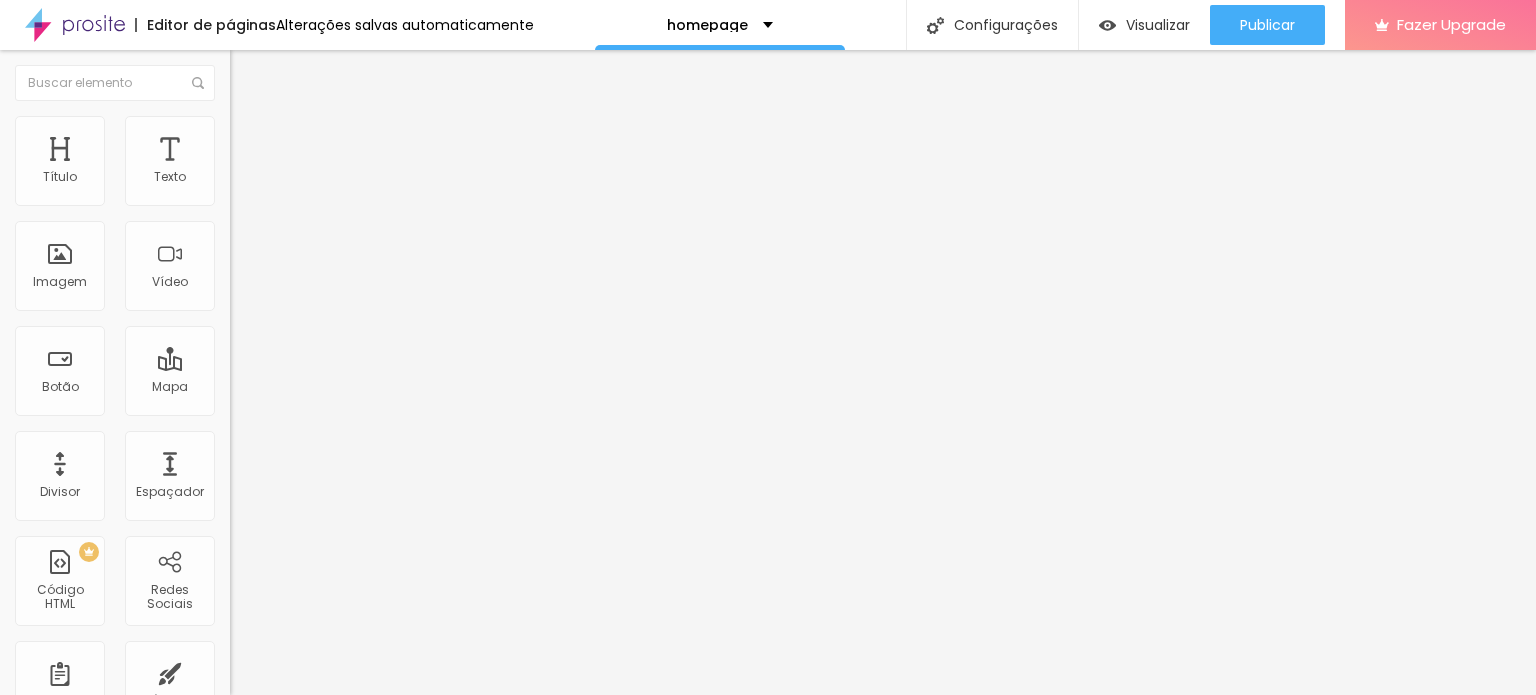 click at bounding box center [239, 145] 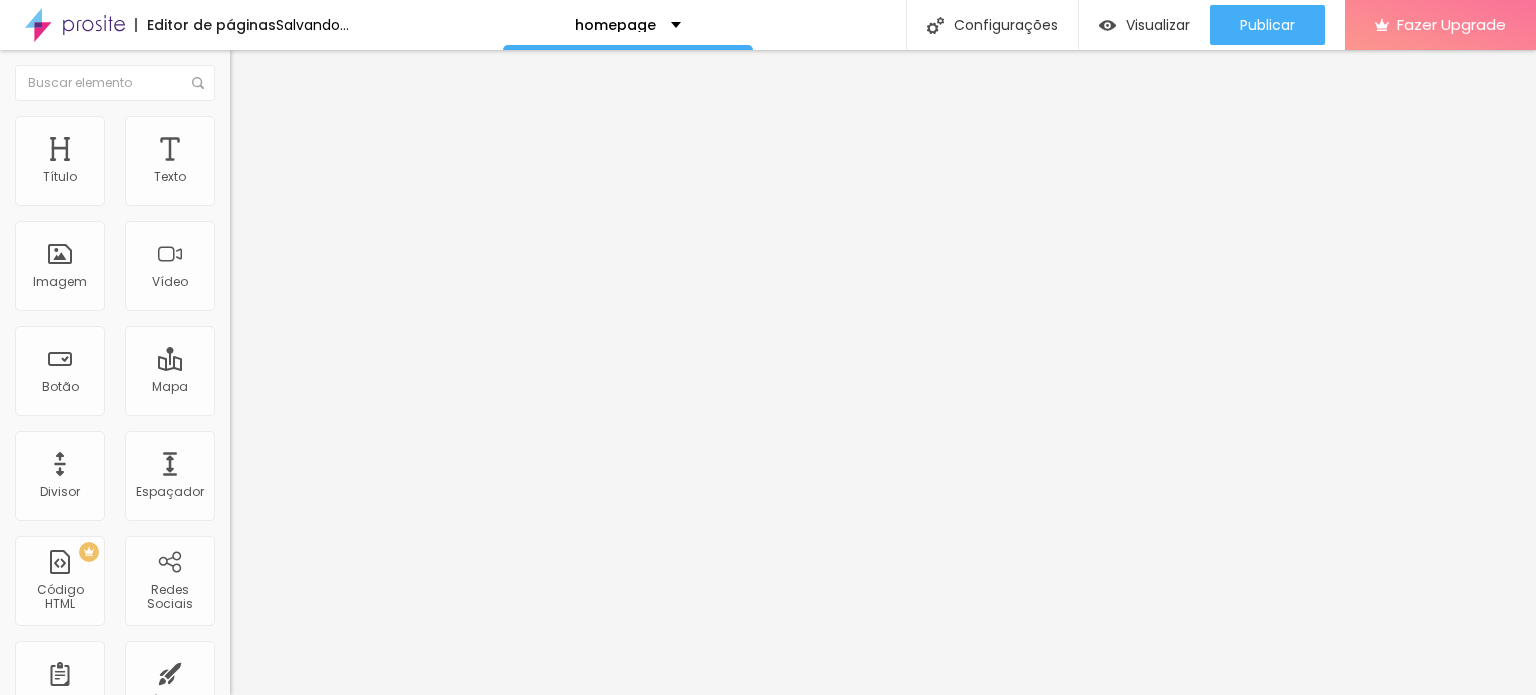 drag, startPoint x: 60, startPoint y: 228, endPoint x: 0, endPoint y: 218, distance: 60.827625 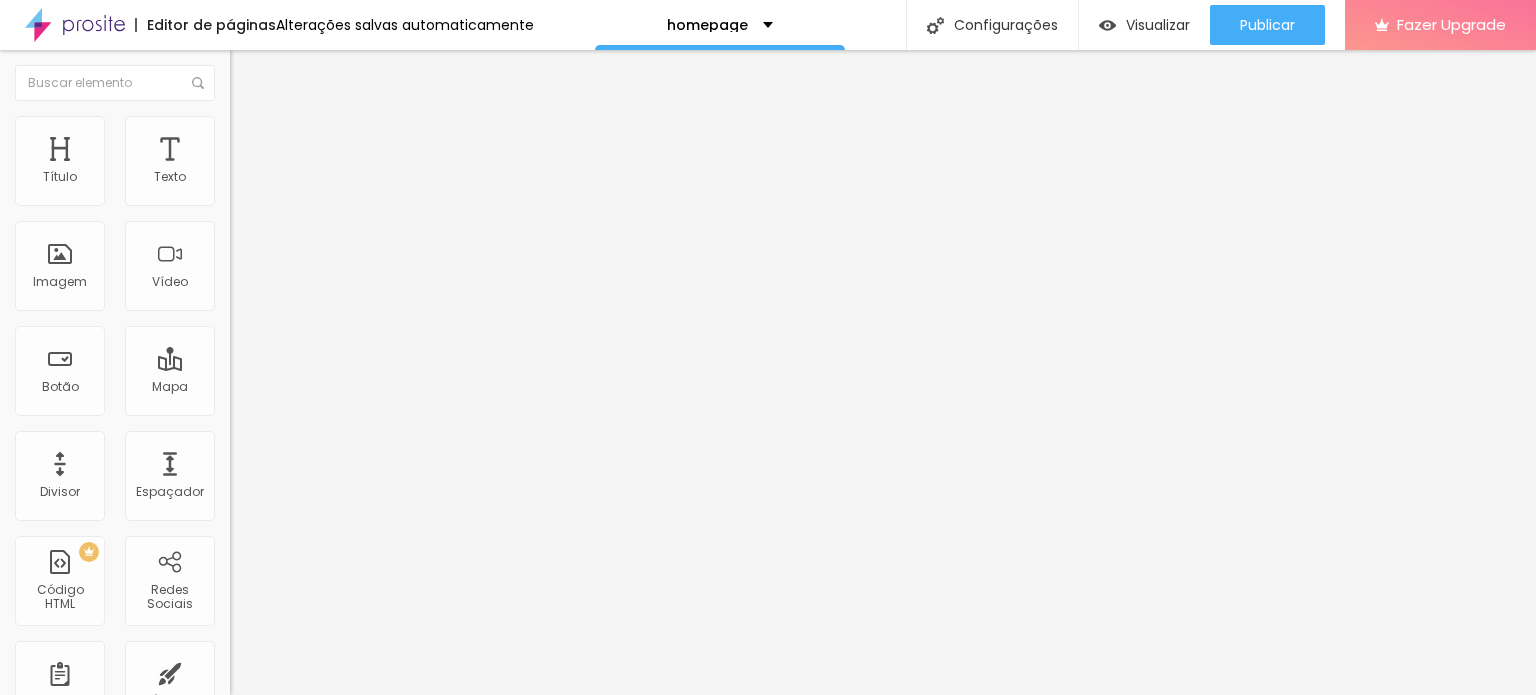 click at bounding box center [239, 125] 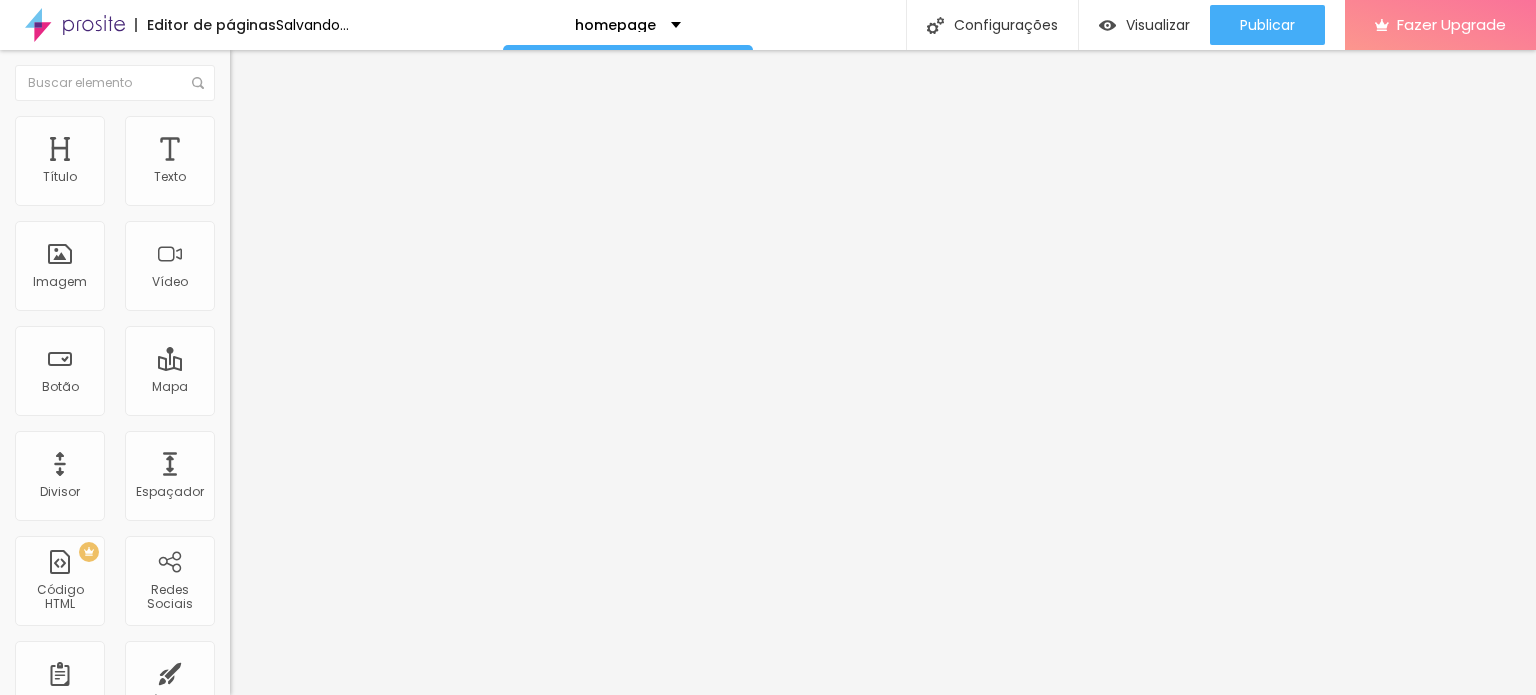 type on "190" 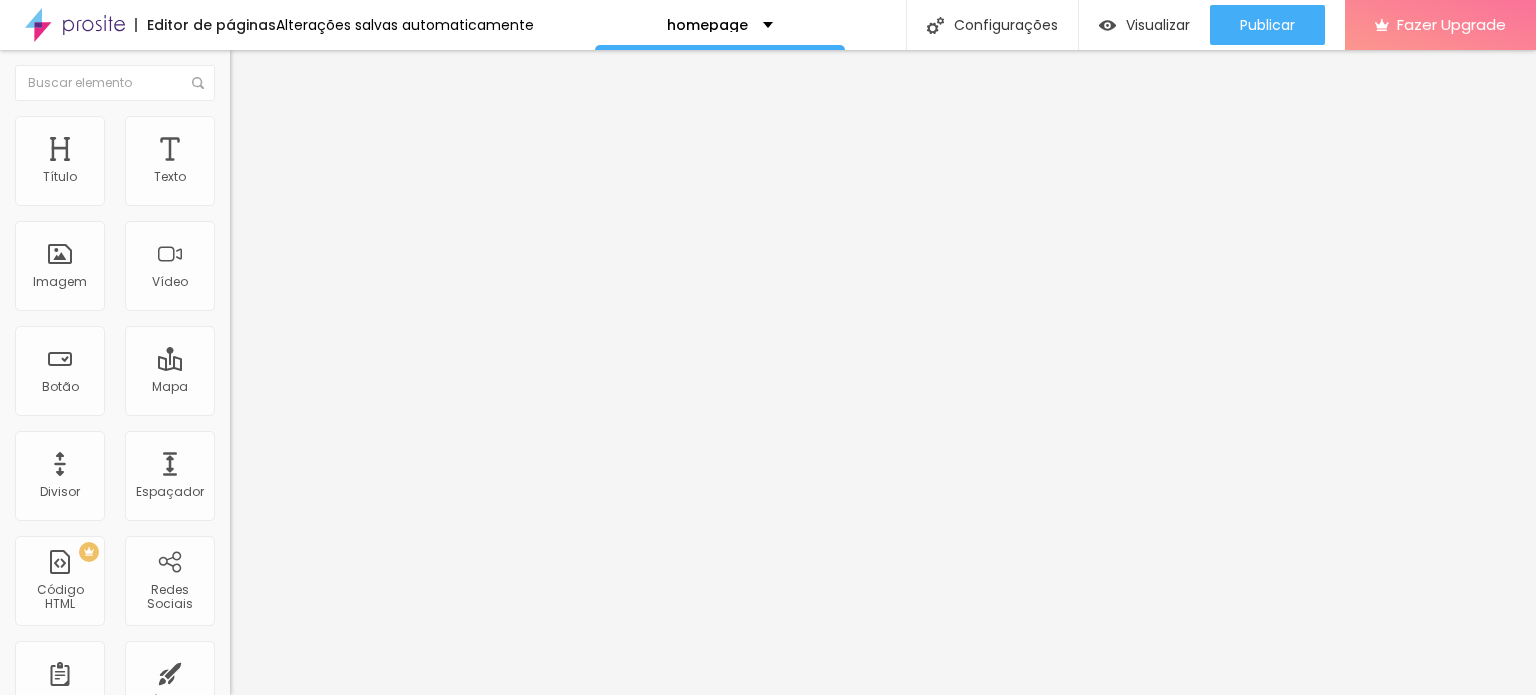 type on "190" 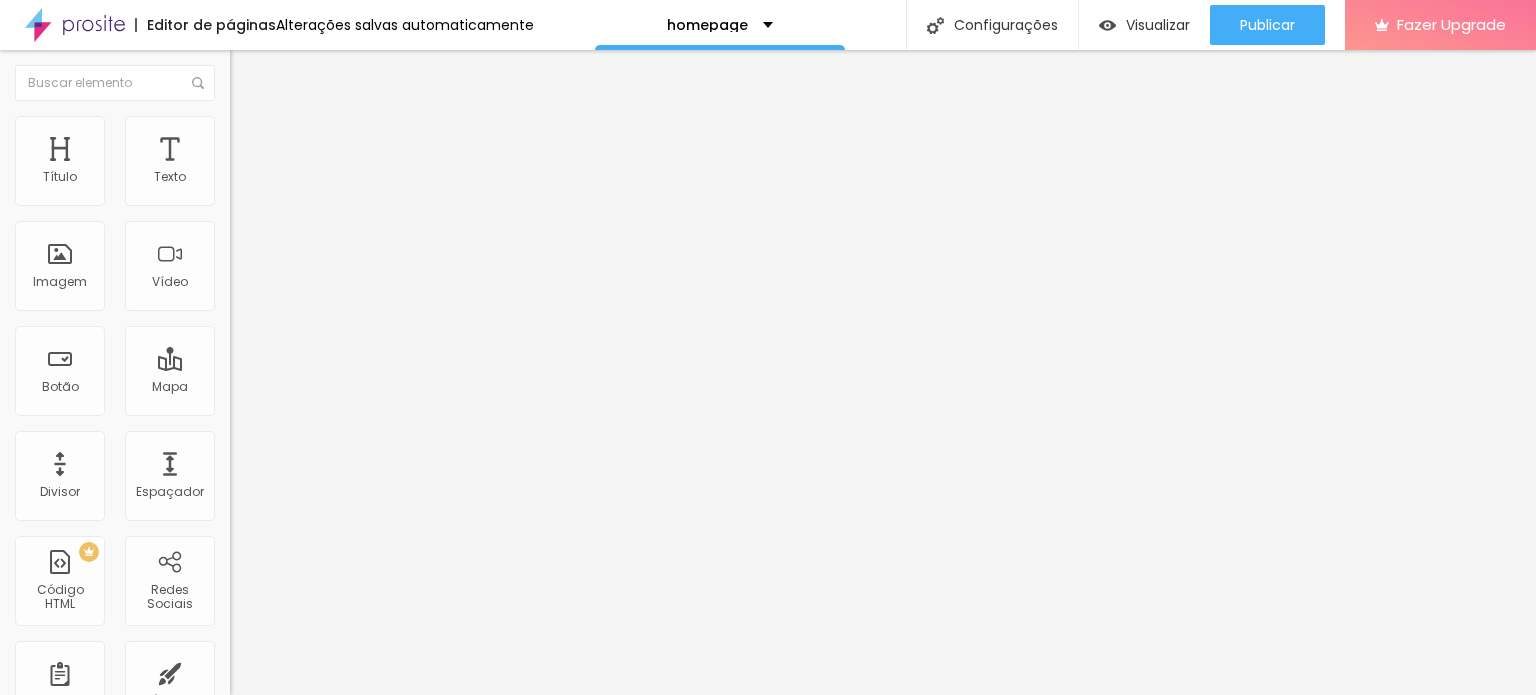 click at bounding box center [294, 197] 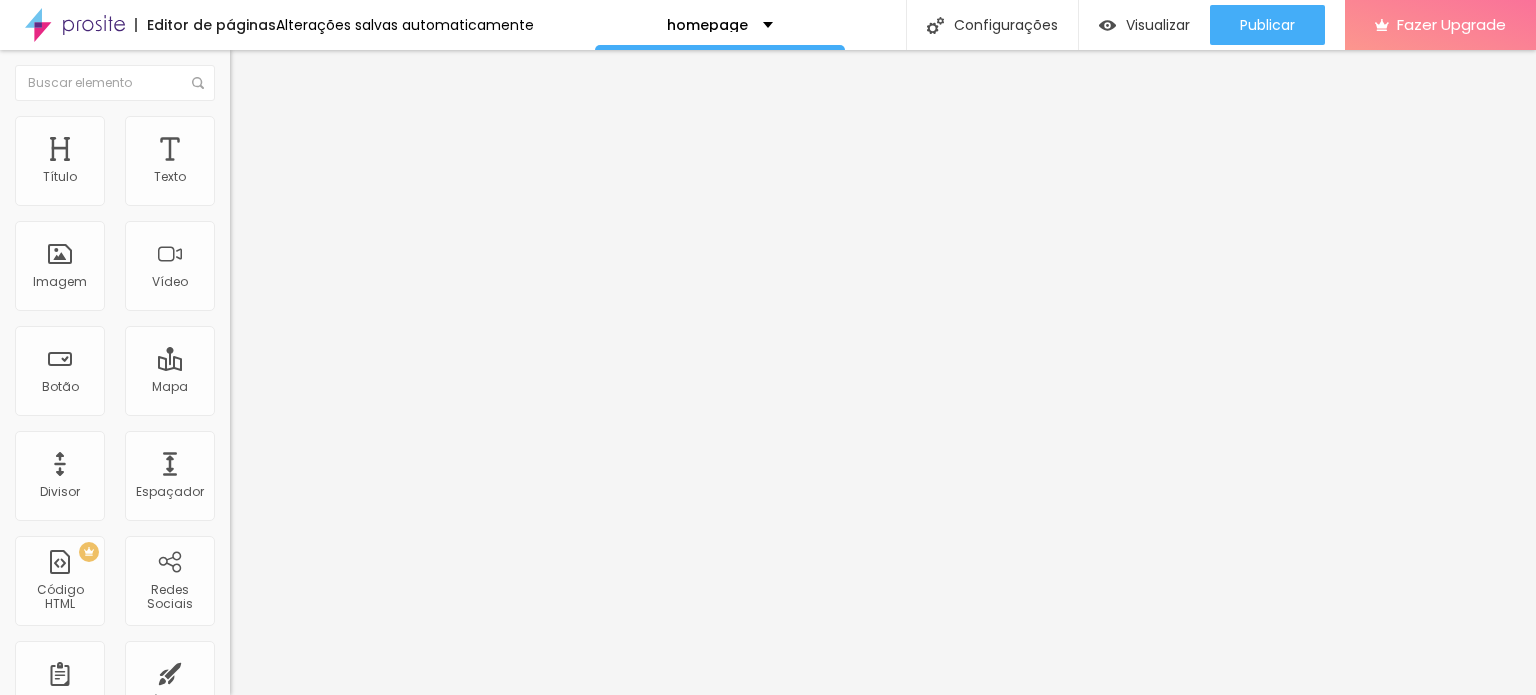 click on "Original" at bounding box center [254, 304] 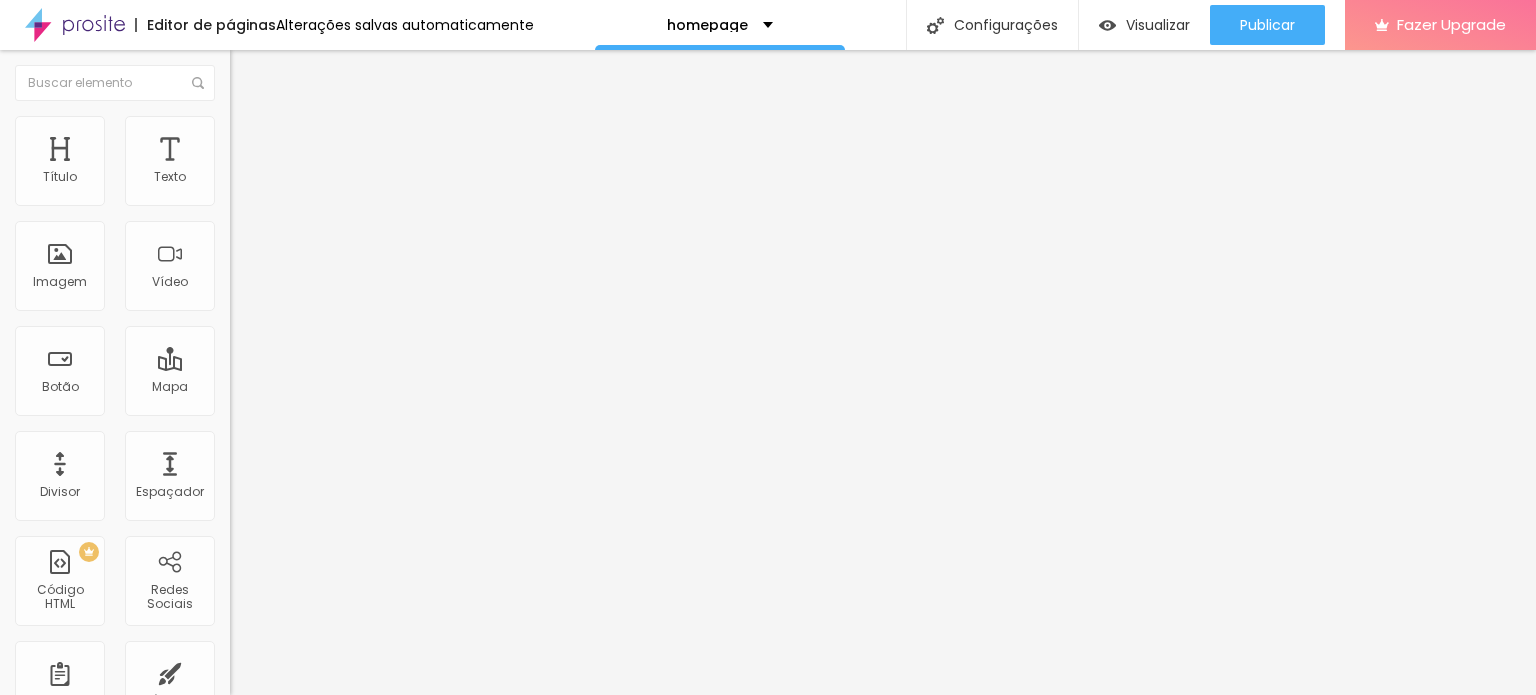 type on "180" 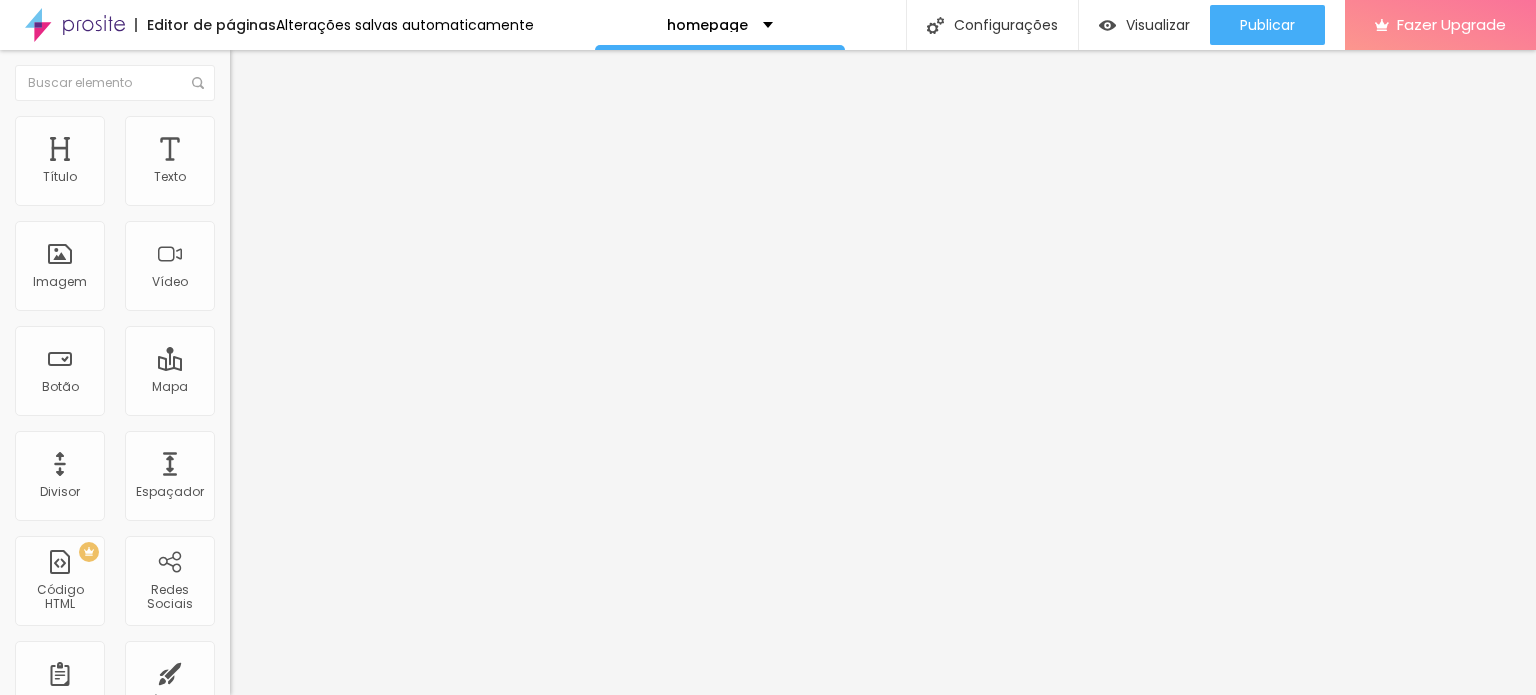 type on "200" 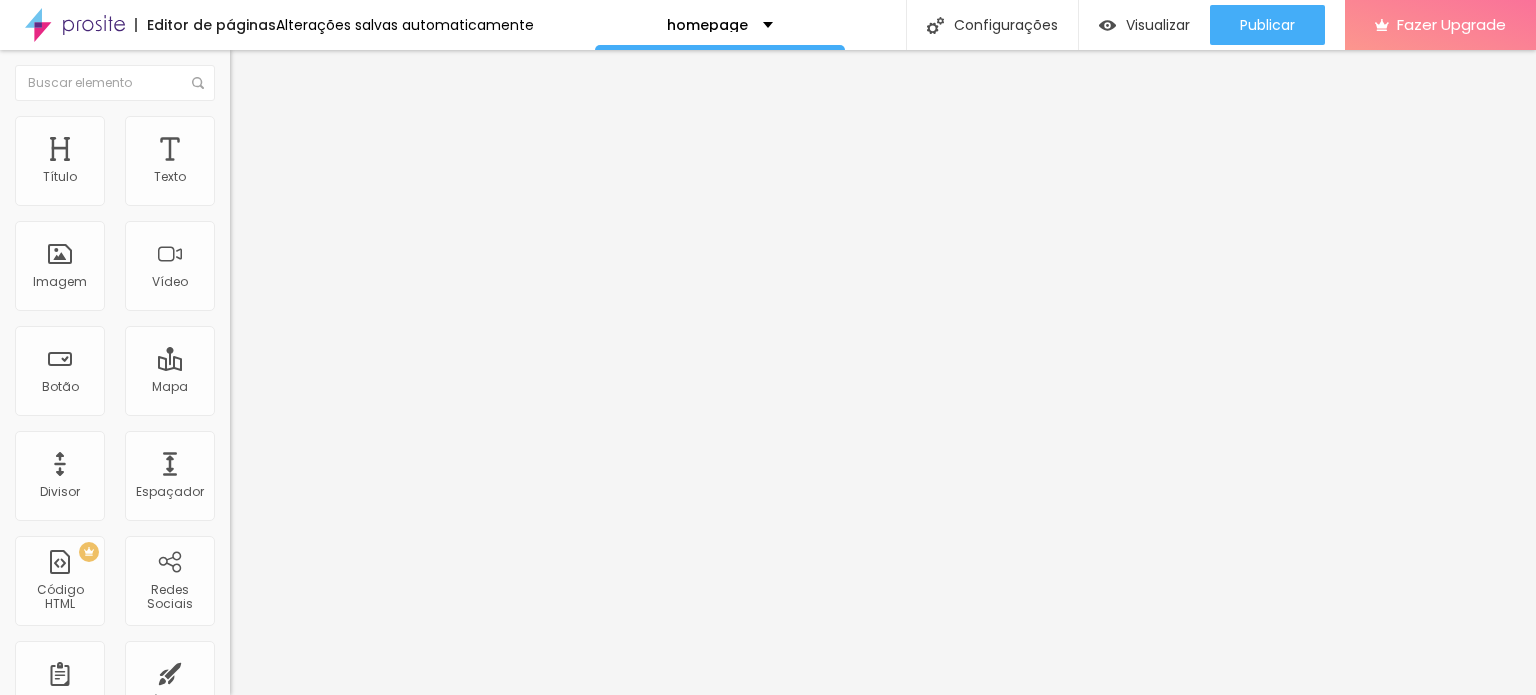 type on "200" 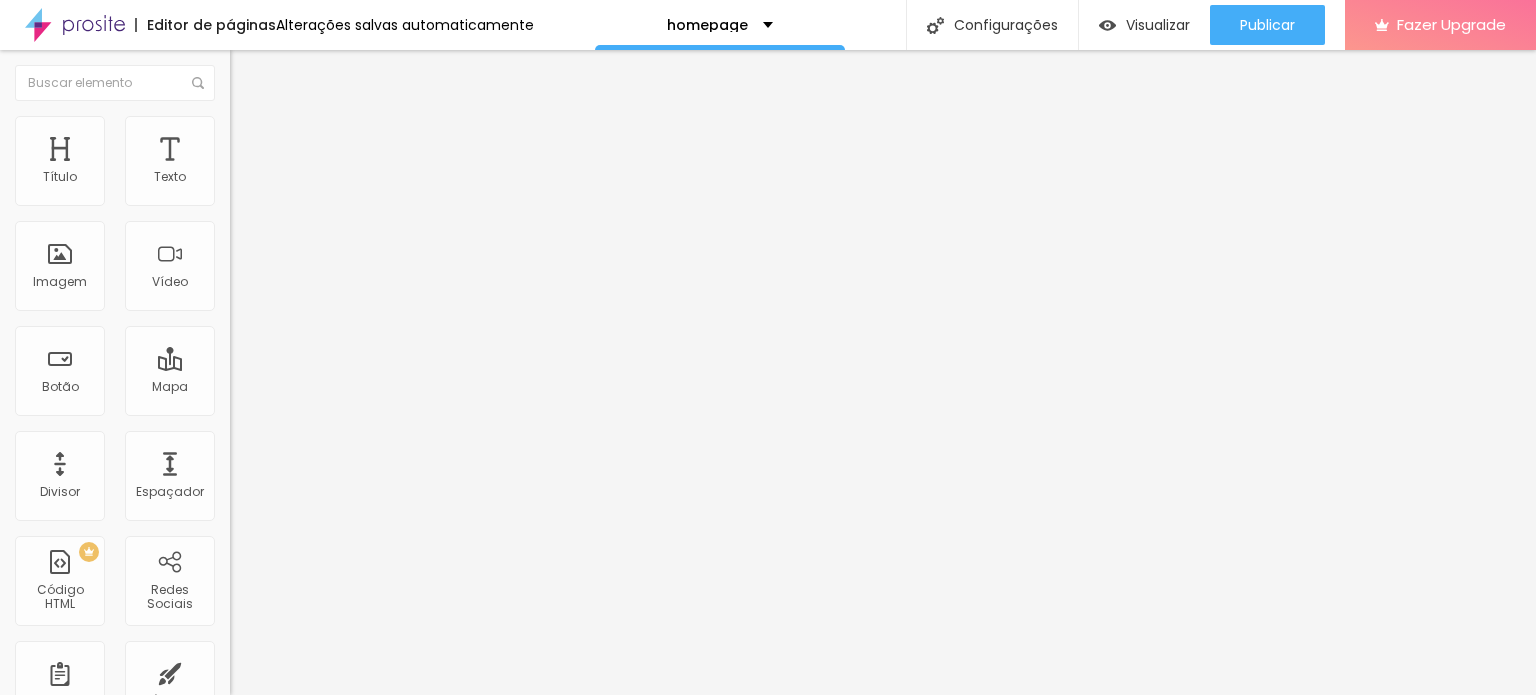 type on "220" 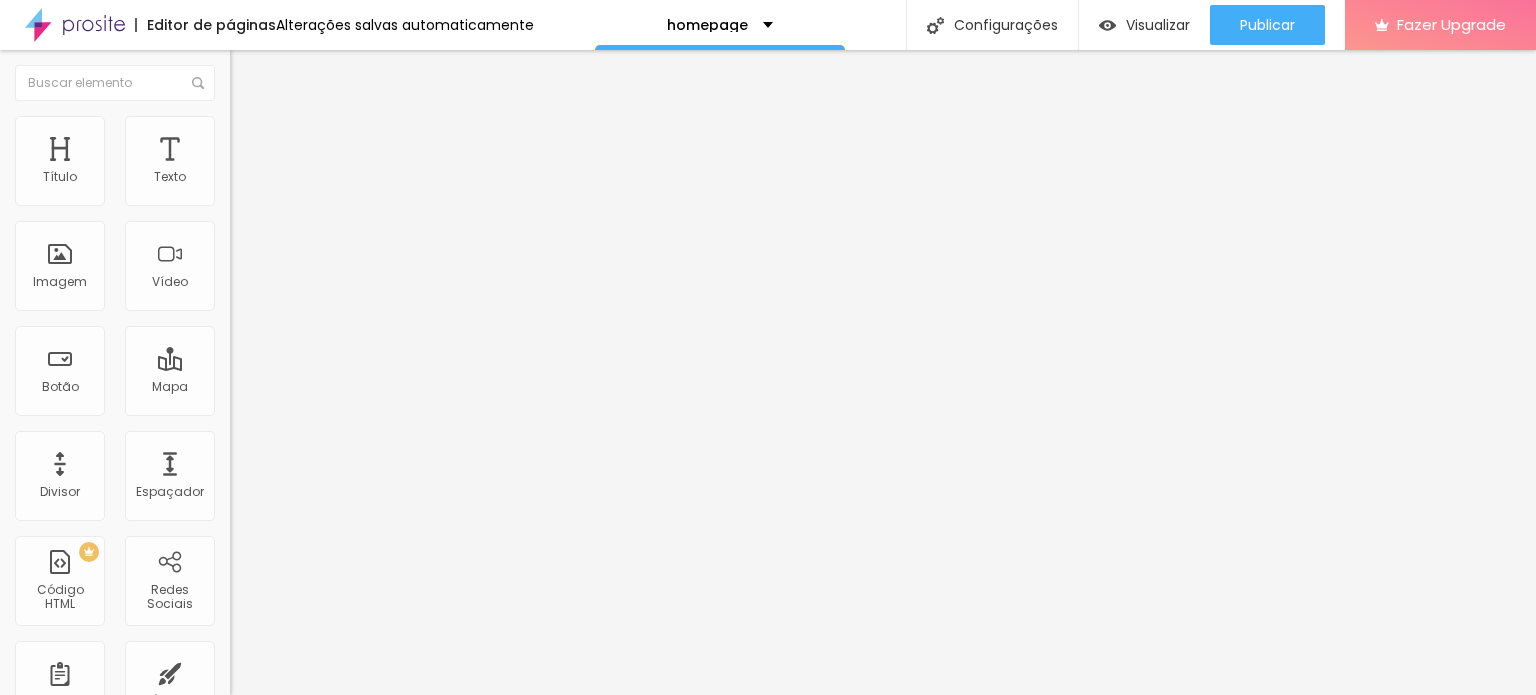 type on "270" 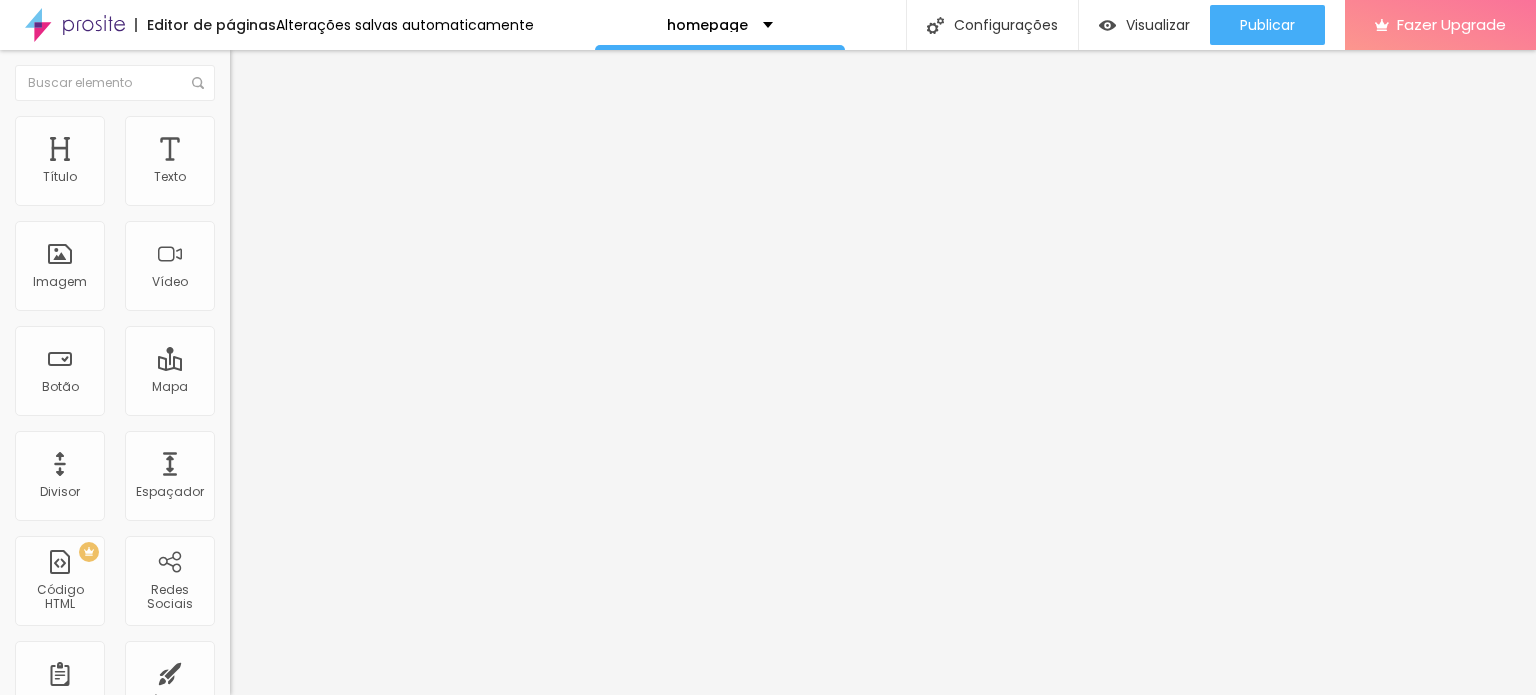 type on "280" 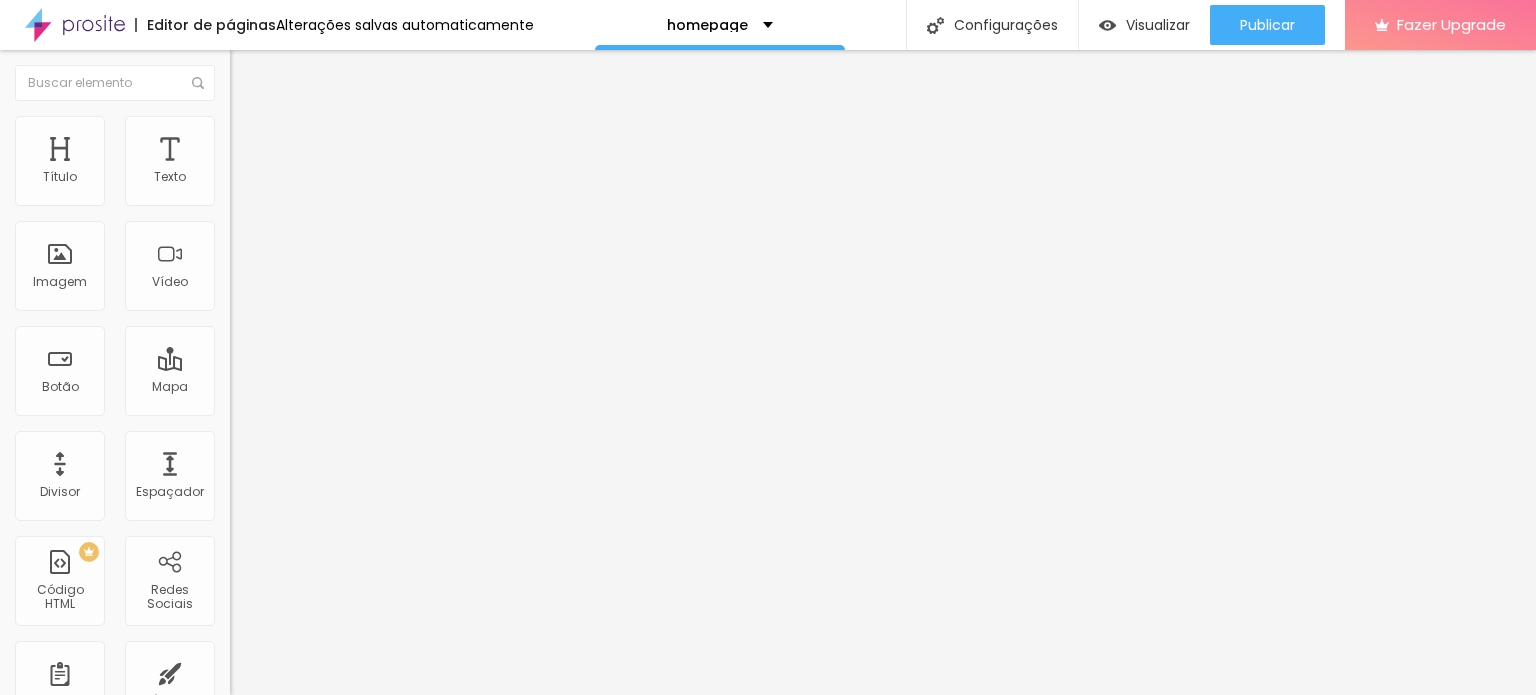 type on "280" 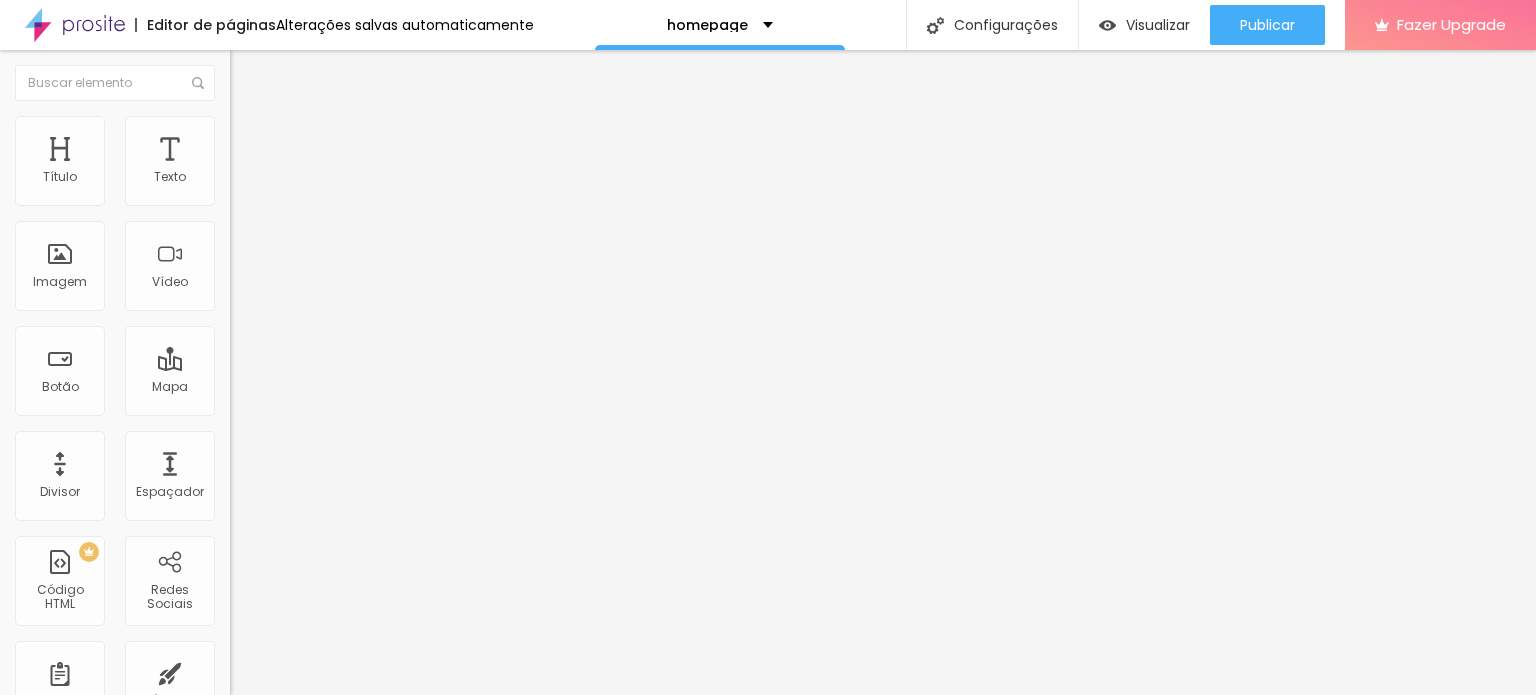 type on "270" 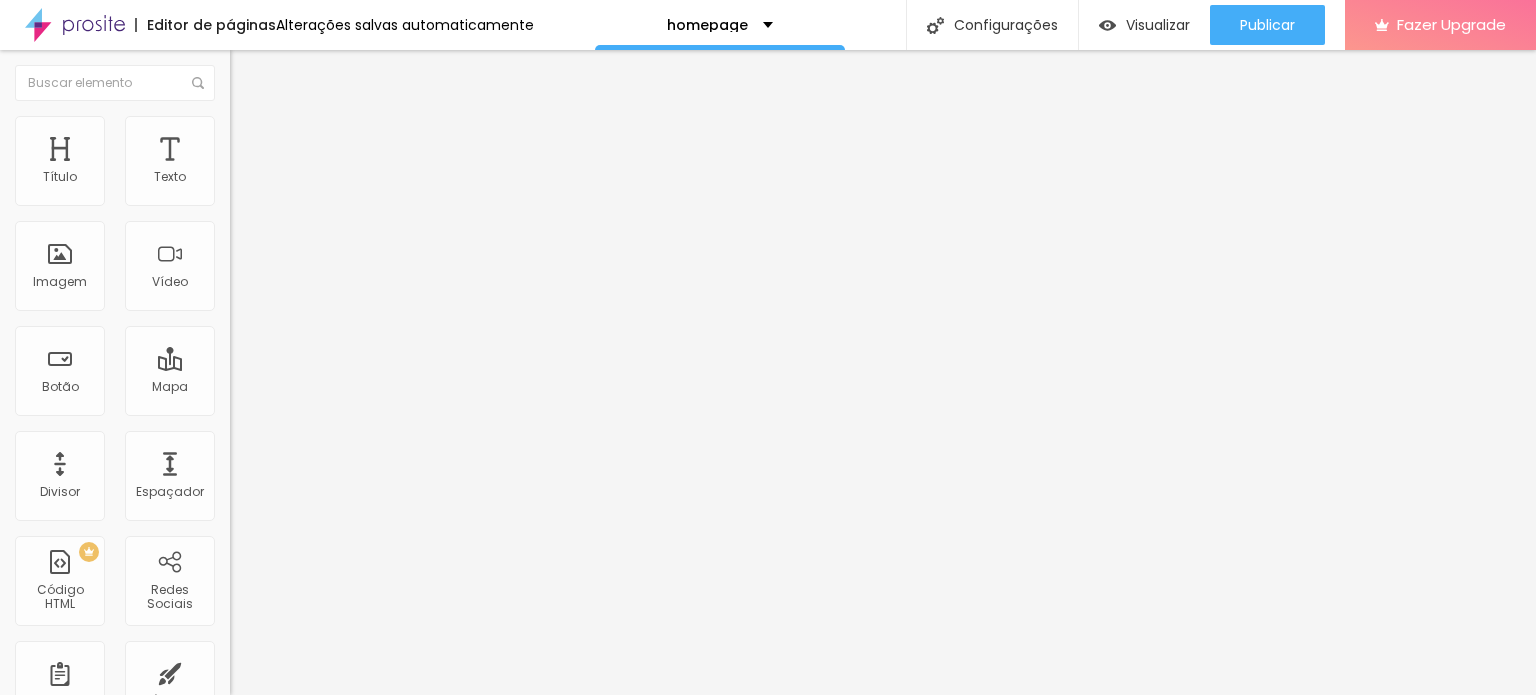 type on "270" 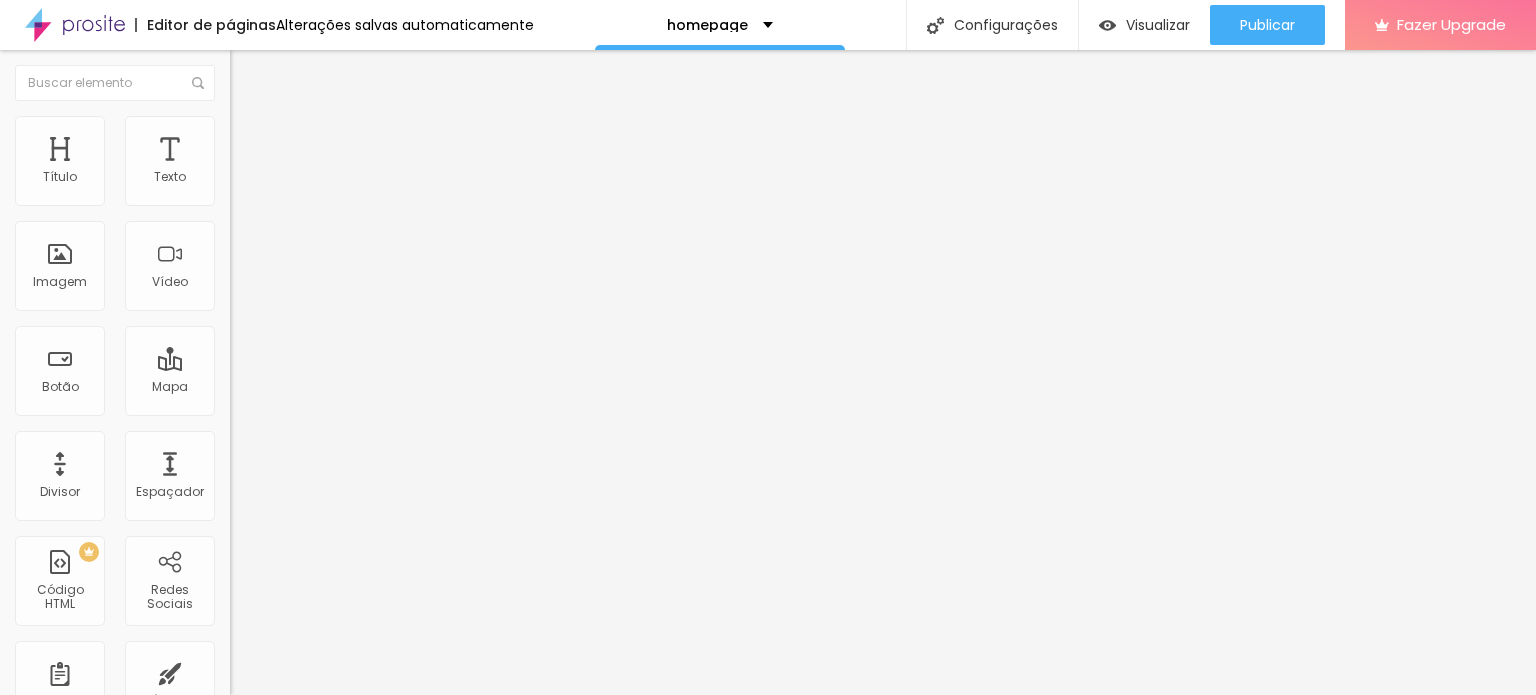 type on "260" 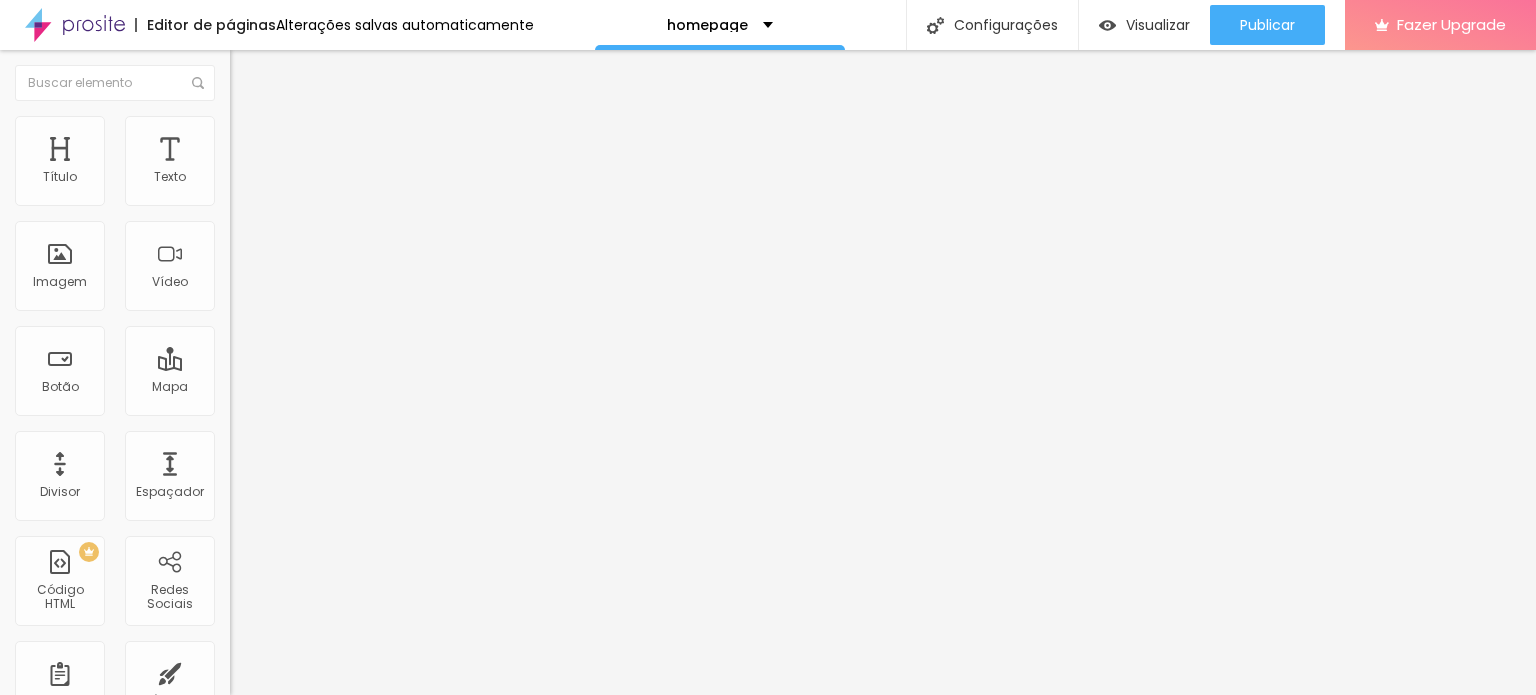 type on "250" 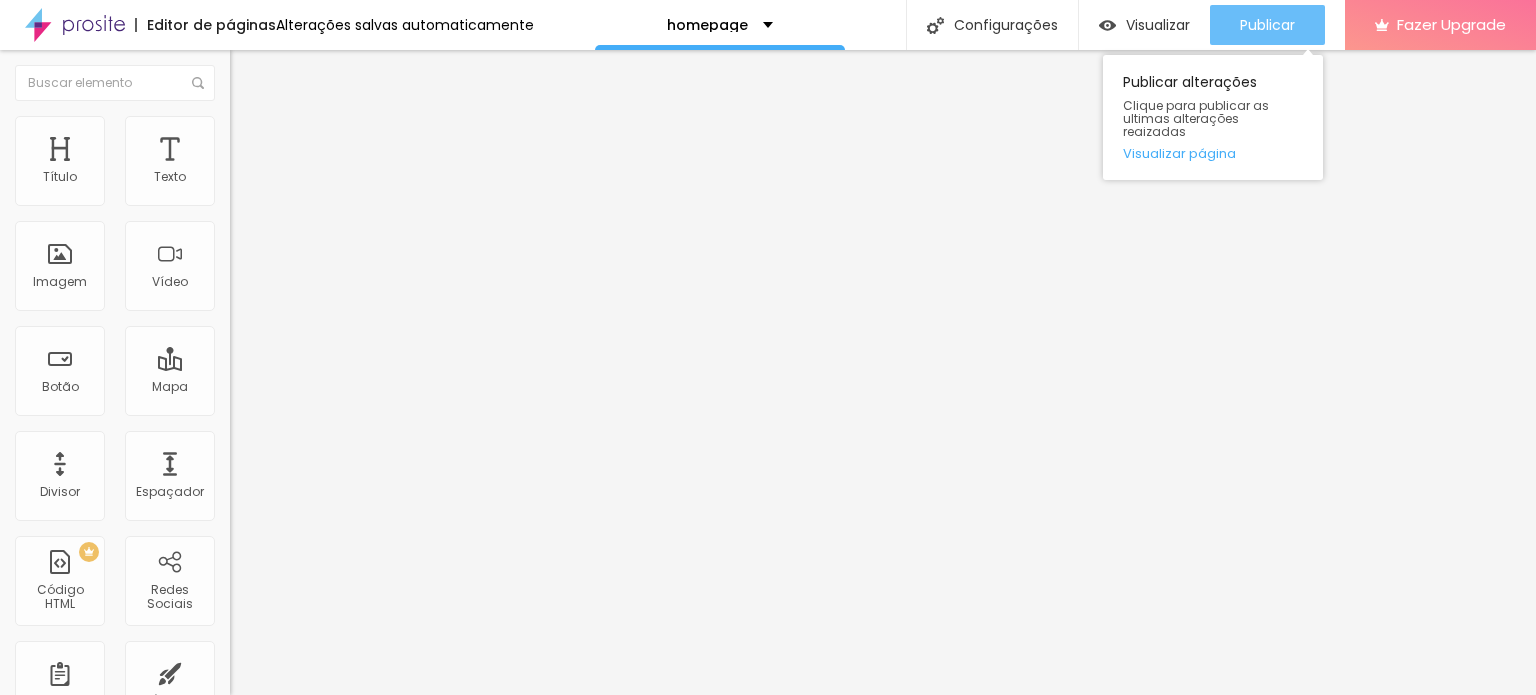 click on "Publicar" at bounding box center (1267, 25) 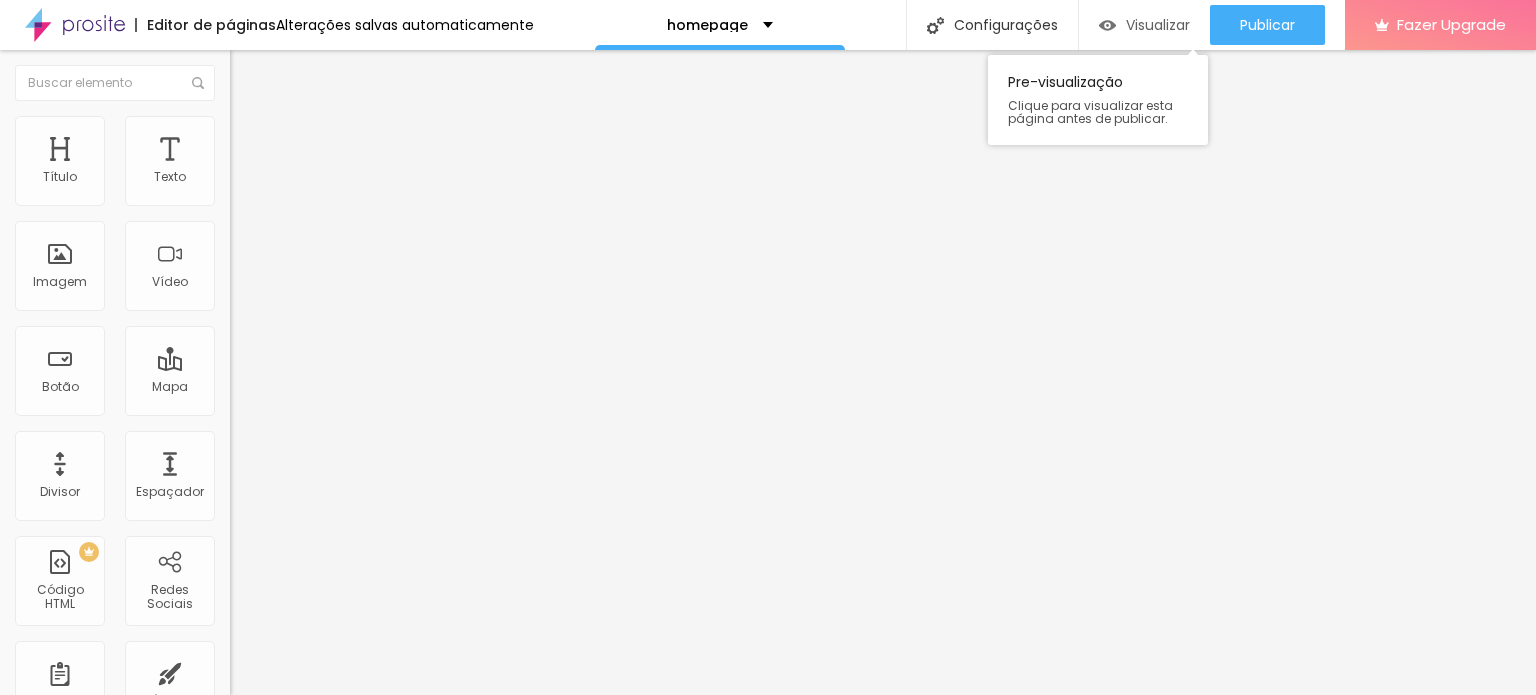click on "Visualizar" at bounding box center (1158, 25) 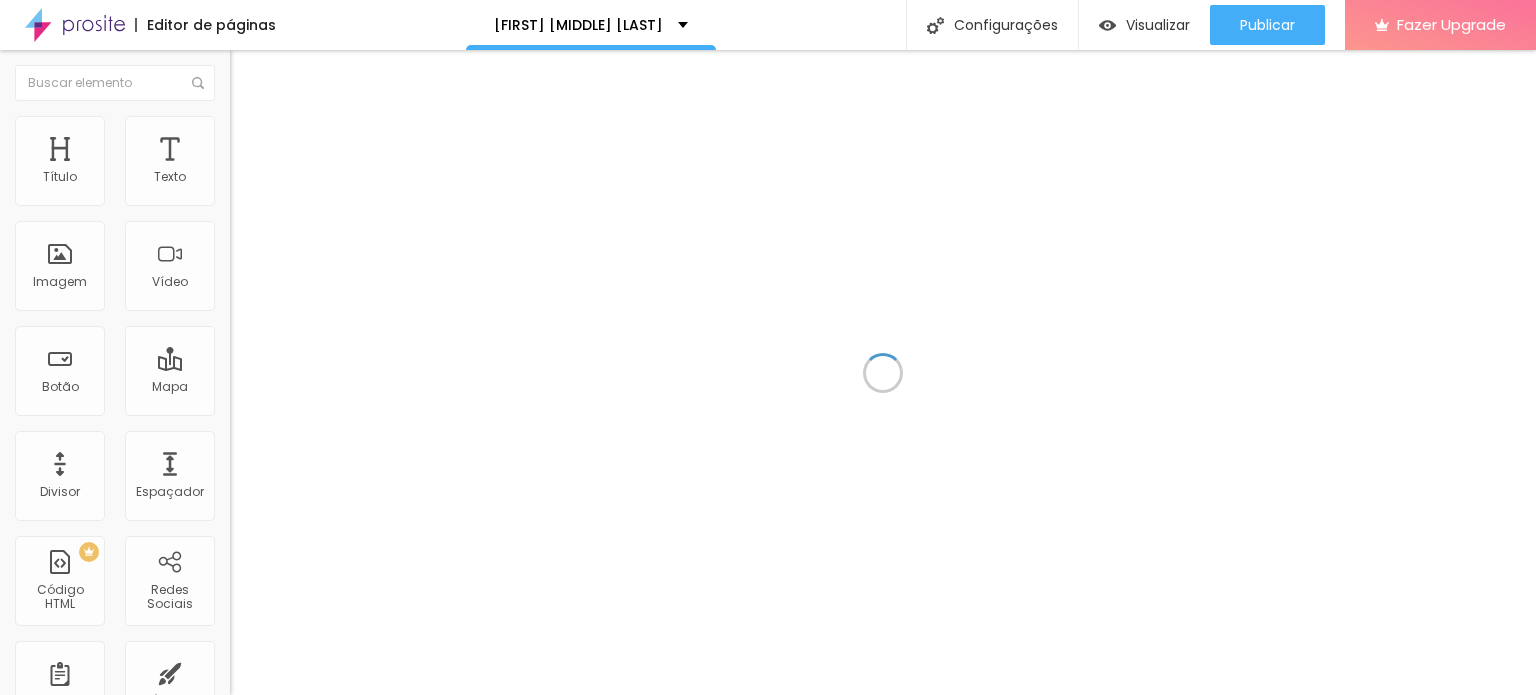 scroll, scrollTop: 0, scrollLeft: 0, axis: both 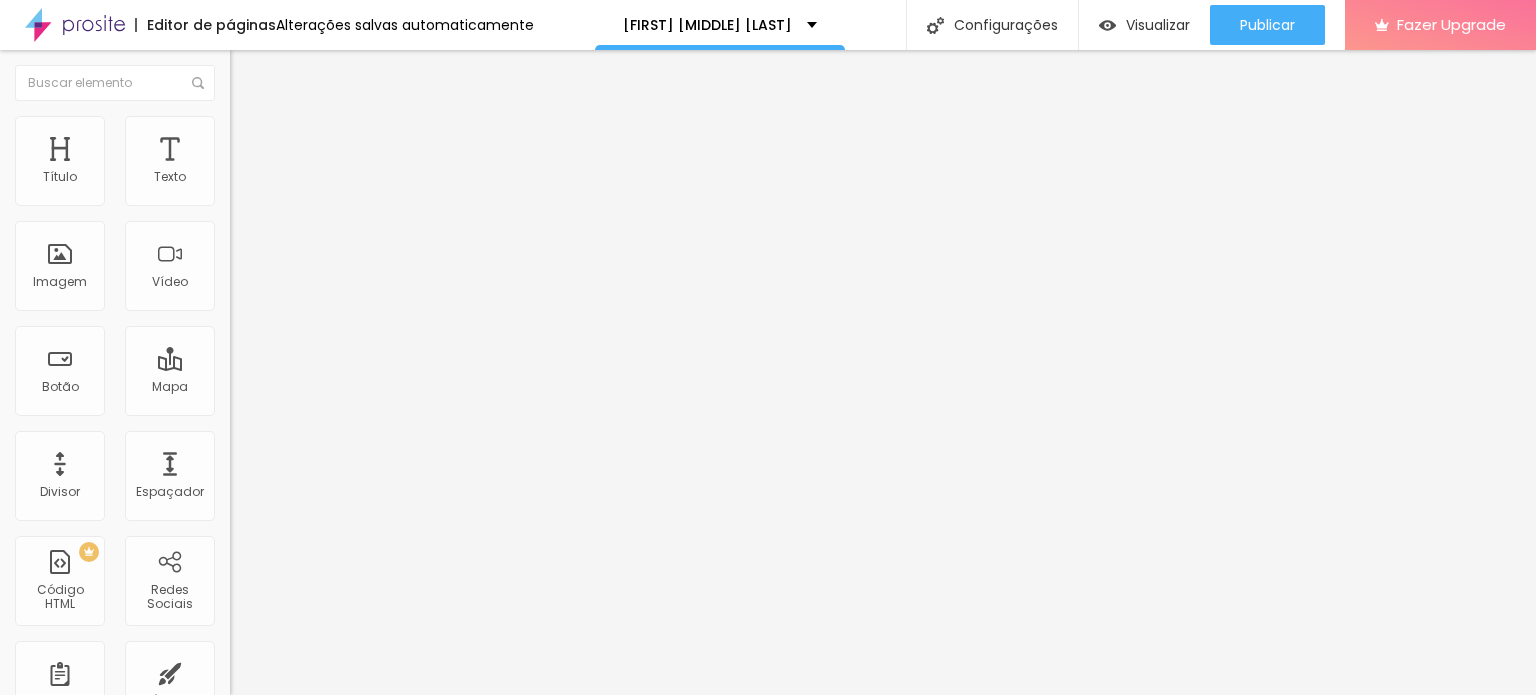 click on "Linkedin" at bounding box center (345, 1090) 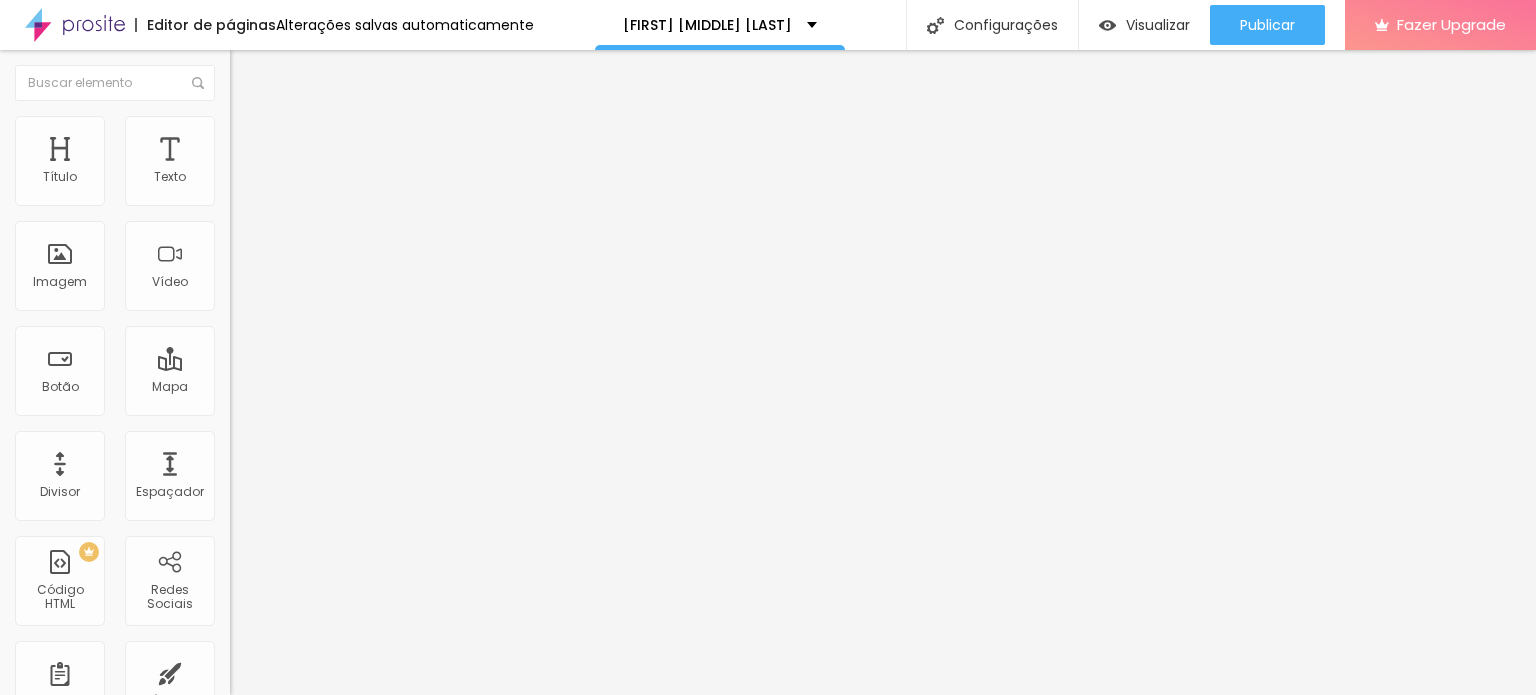 click on "Instagram" at bounding box center (345, 599) 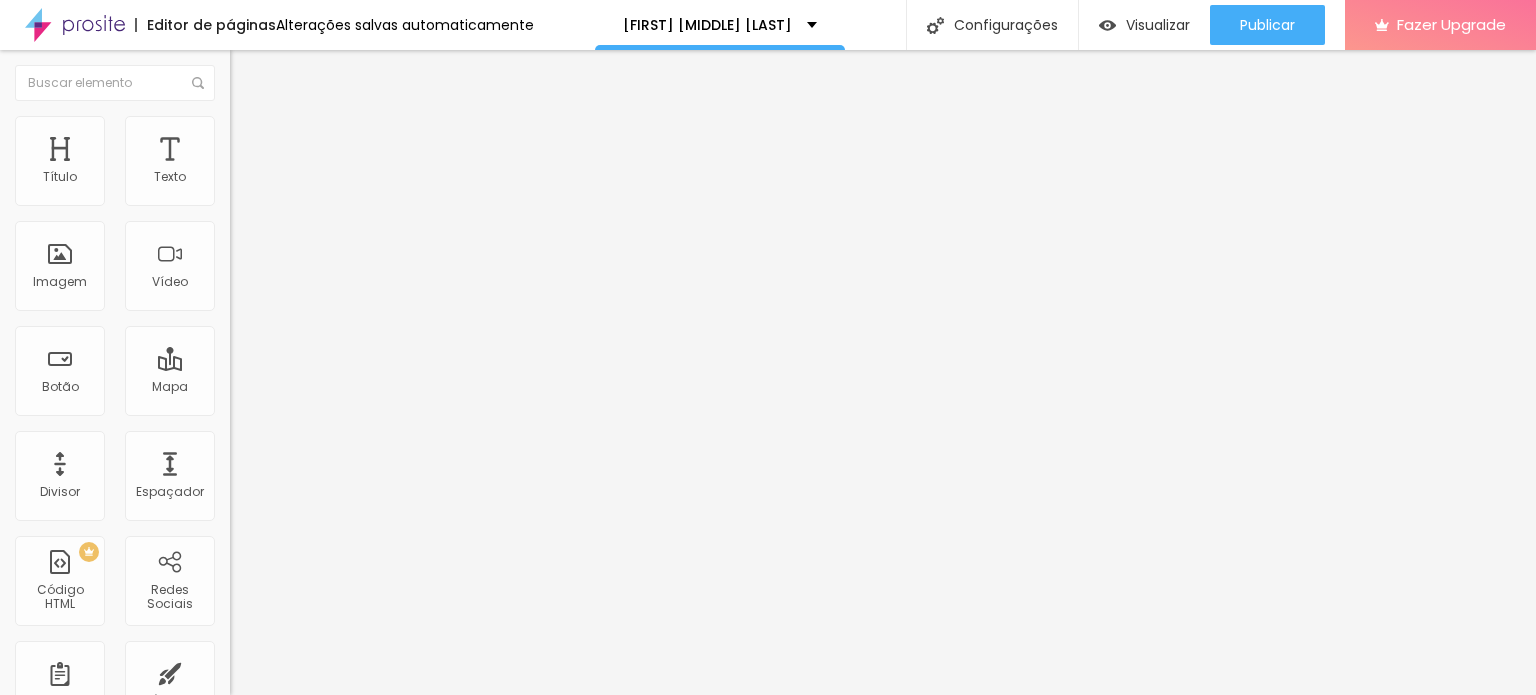 drag, startPoint x: 169, startPoint y: 360, endPoint x: 153, endPoint y: 361, distance: 16.03122 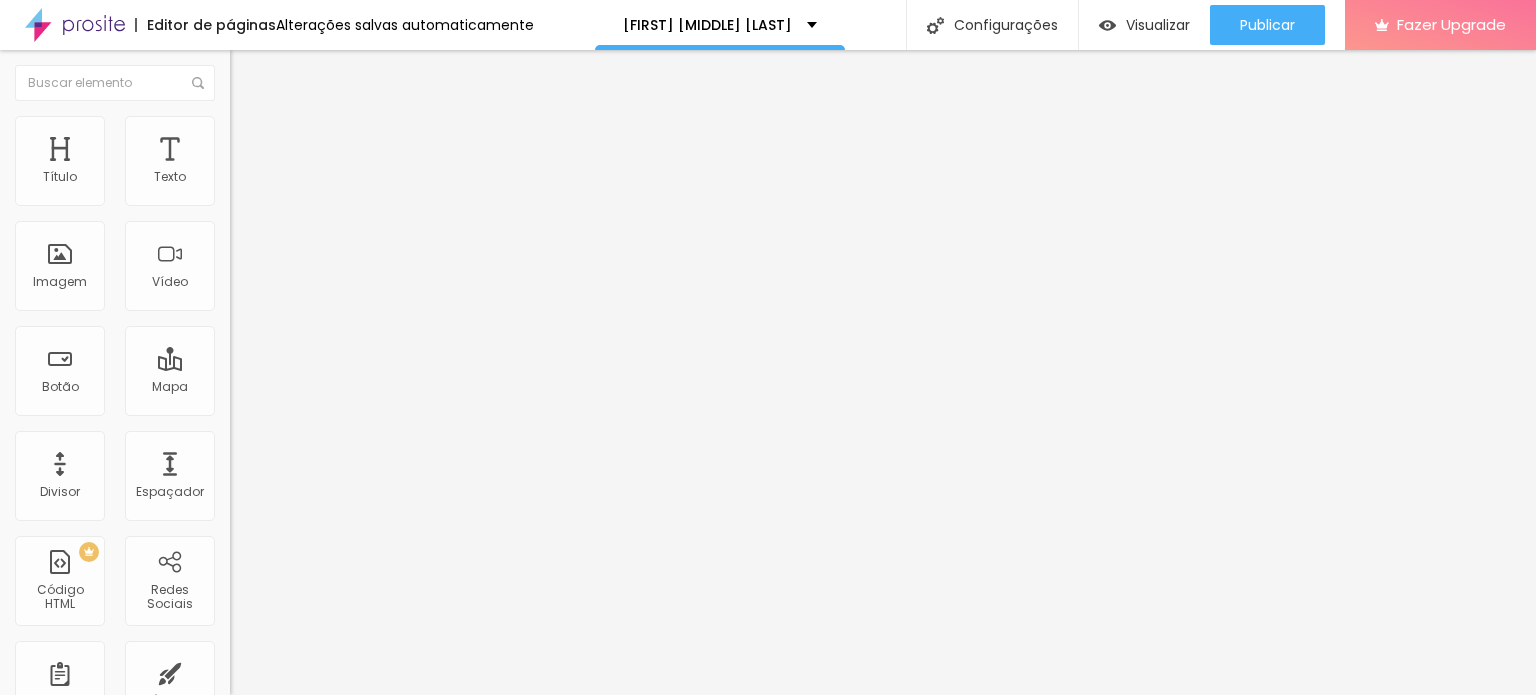 click on "https://www.instagram.com/thaisb.demoraes/" at bounding box center (350, 879) 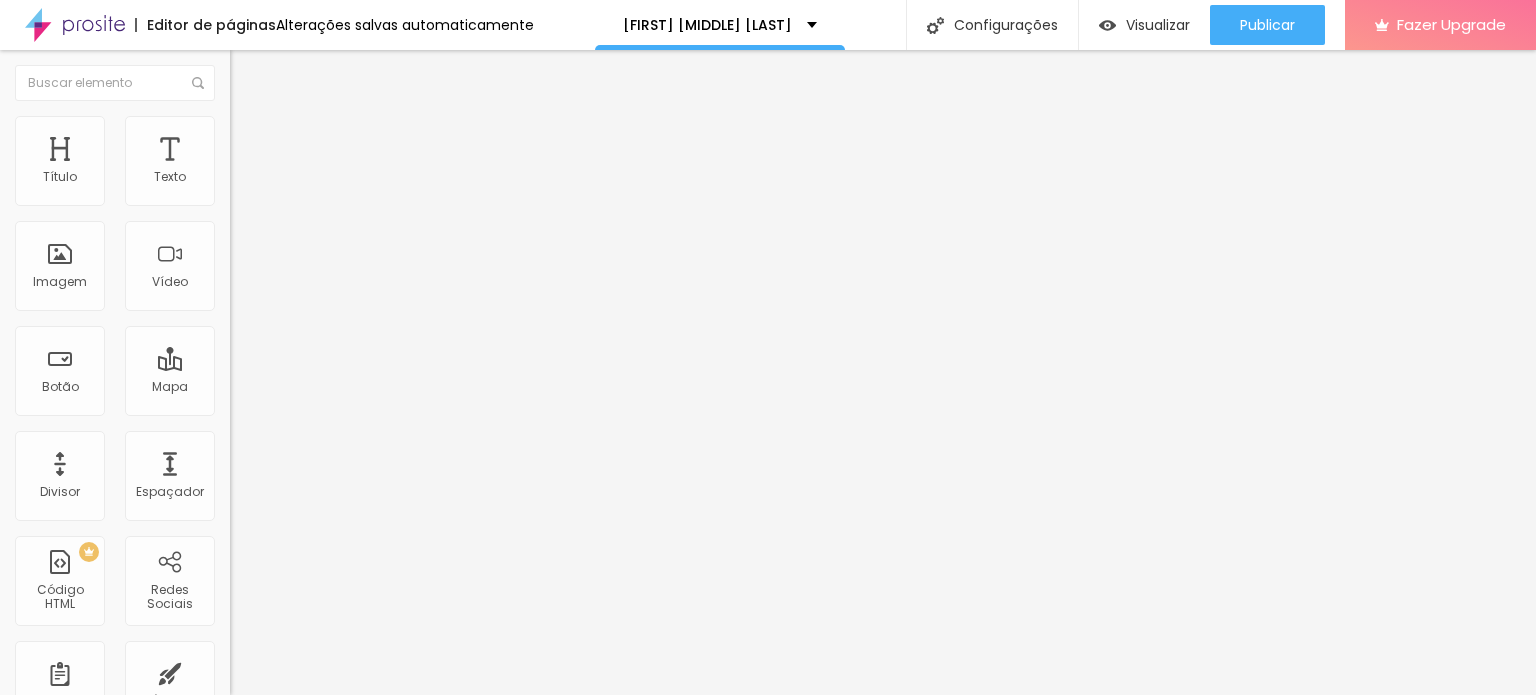 type on "https://www.instagram.com/thaismoraesmkt" 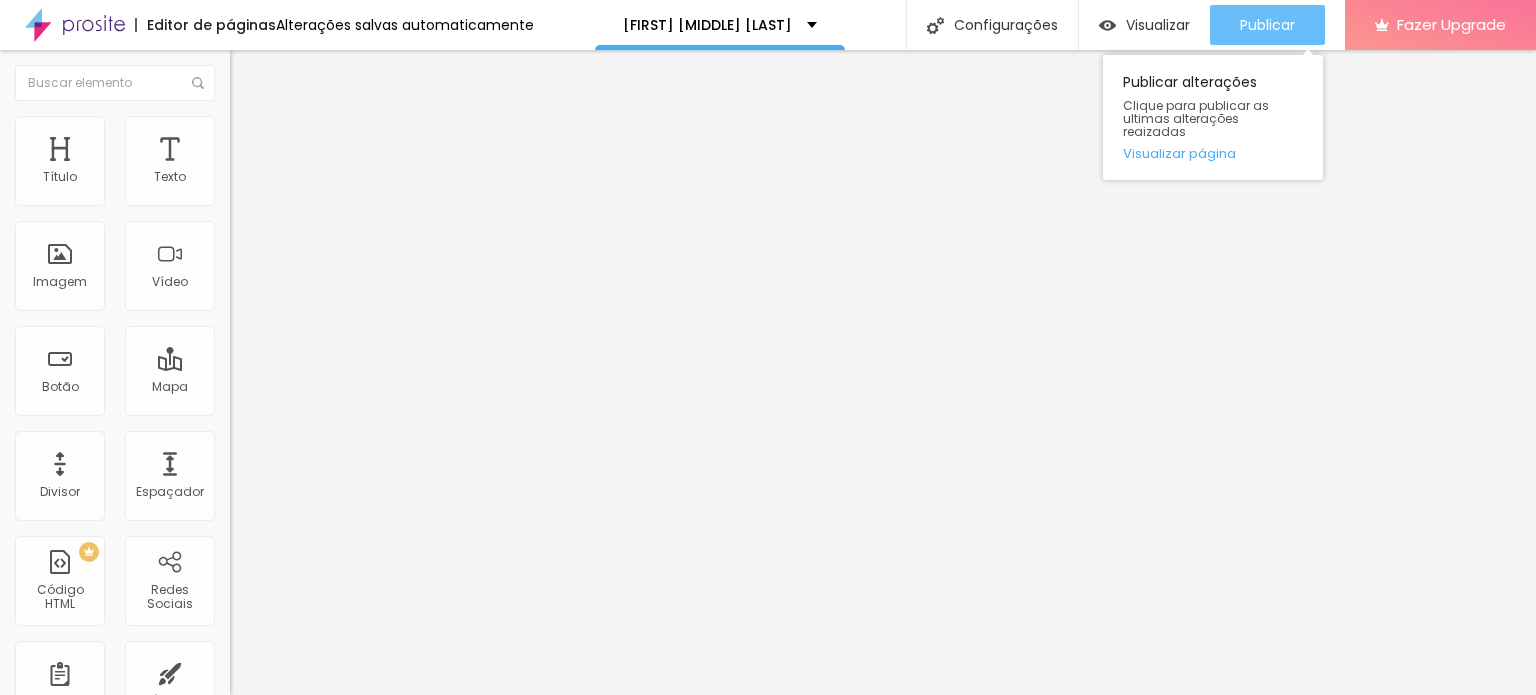 click on "Publicar" at bounding box center [1267, 25] 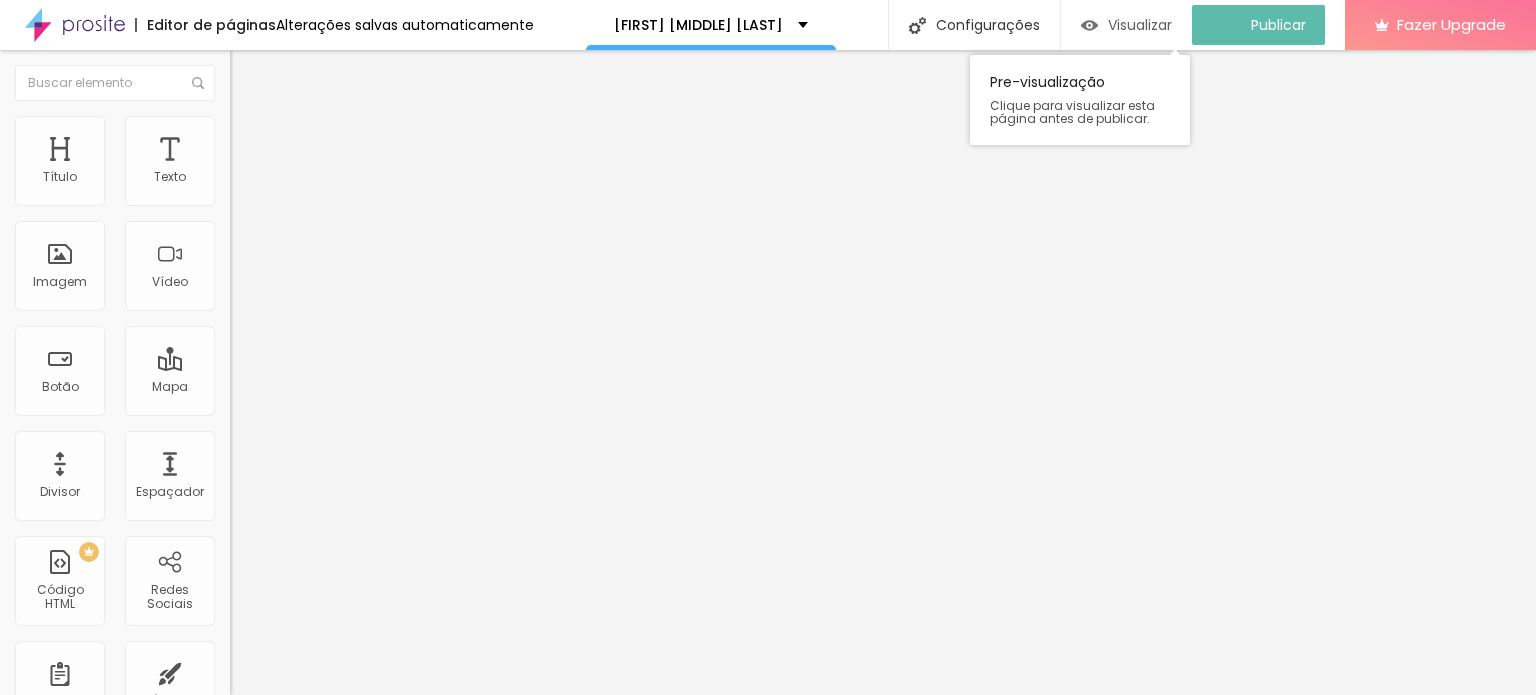 click on "Visualizar" at bounding box center (1140, 25) 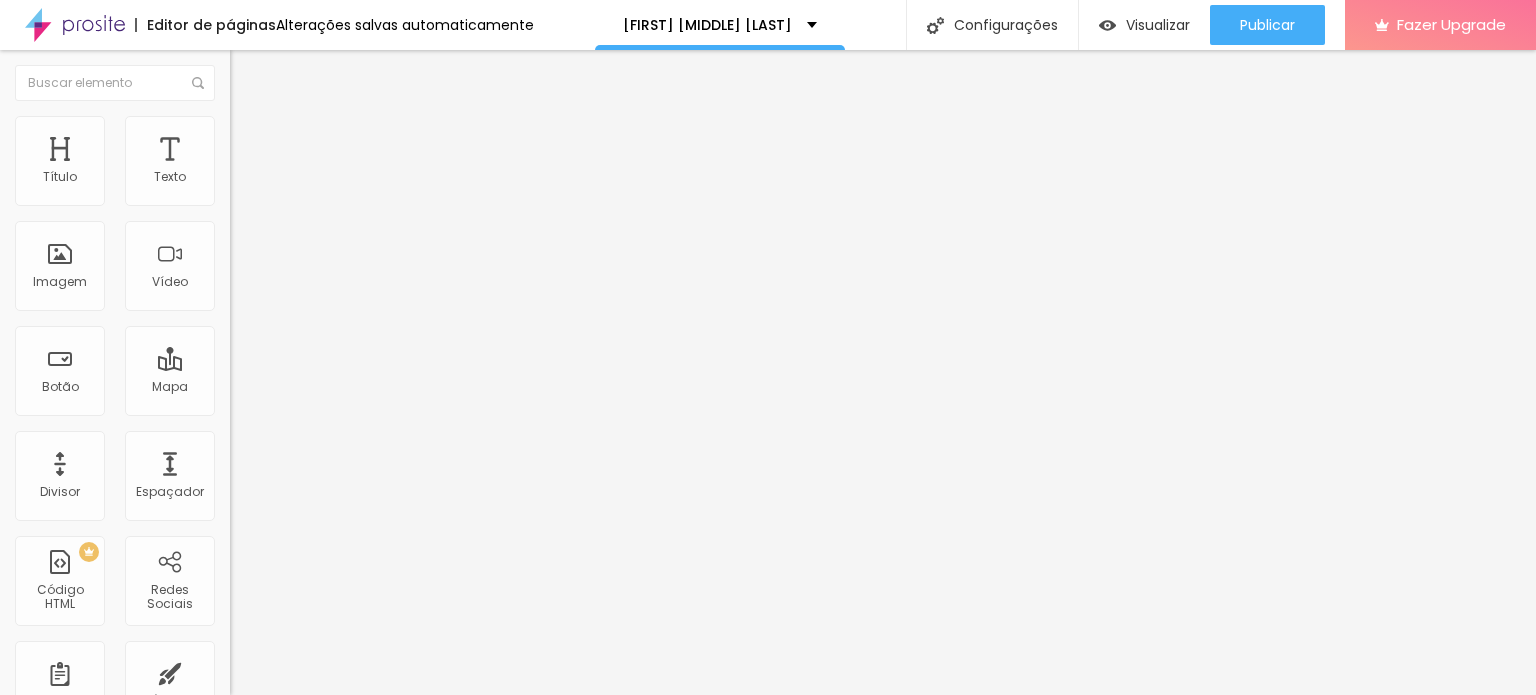 click on "Estilo" at bounding box center [345, 126] 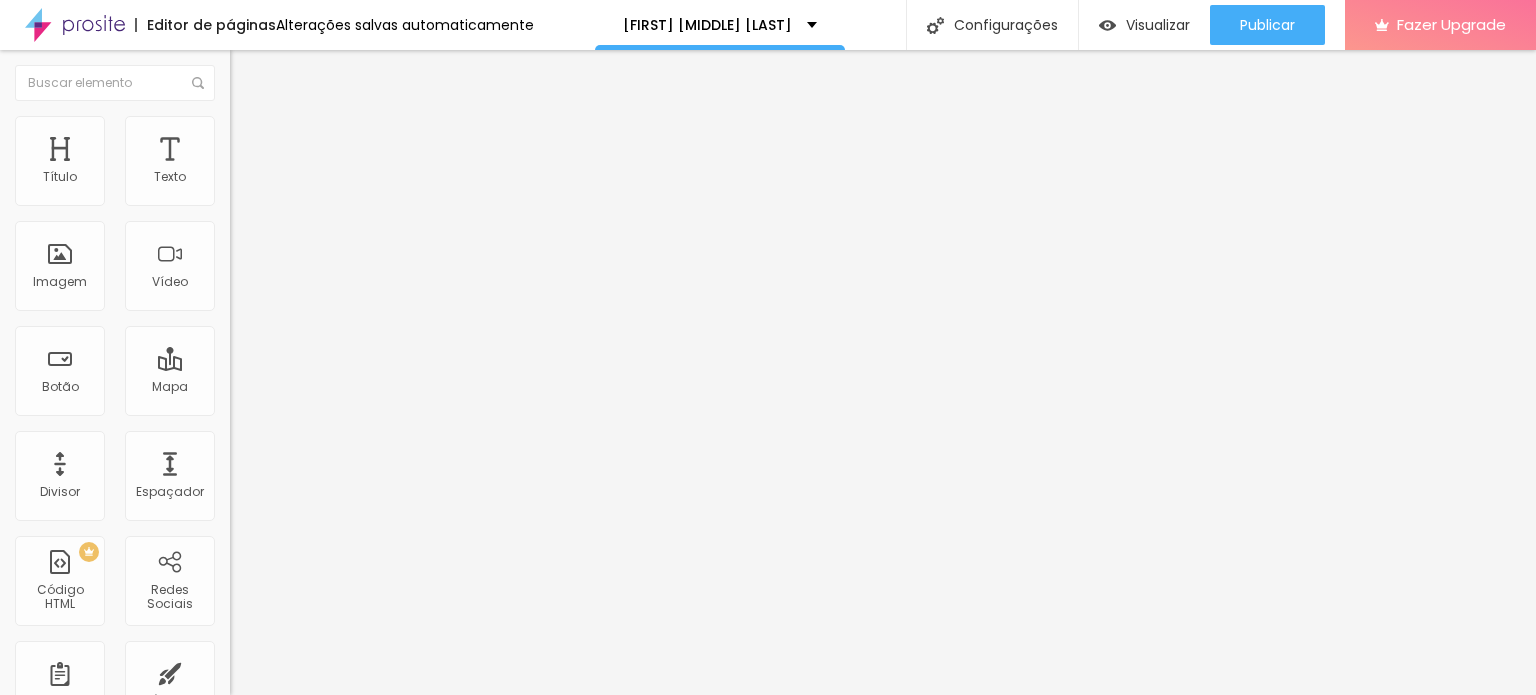 click at bounding box center (294, 197) 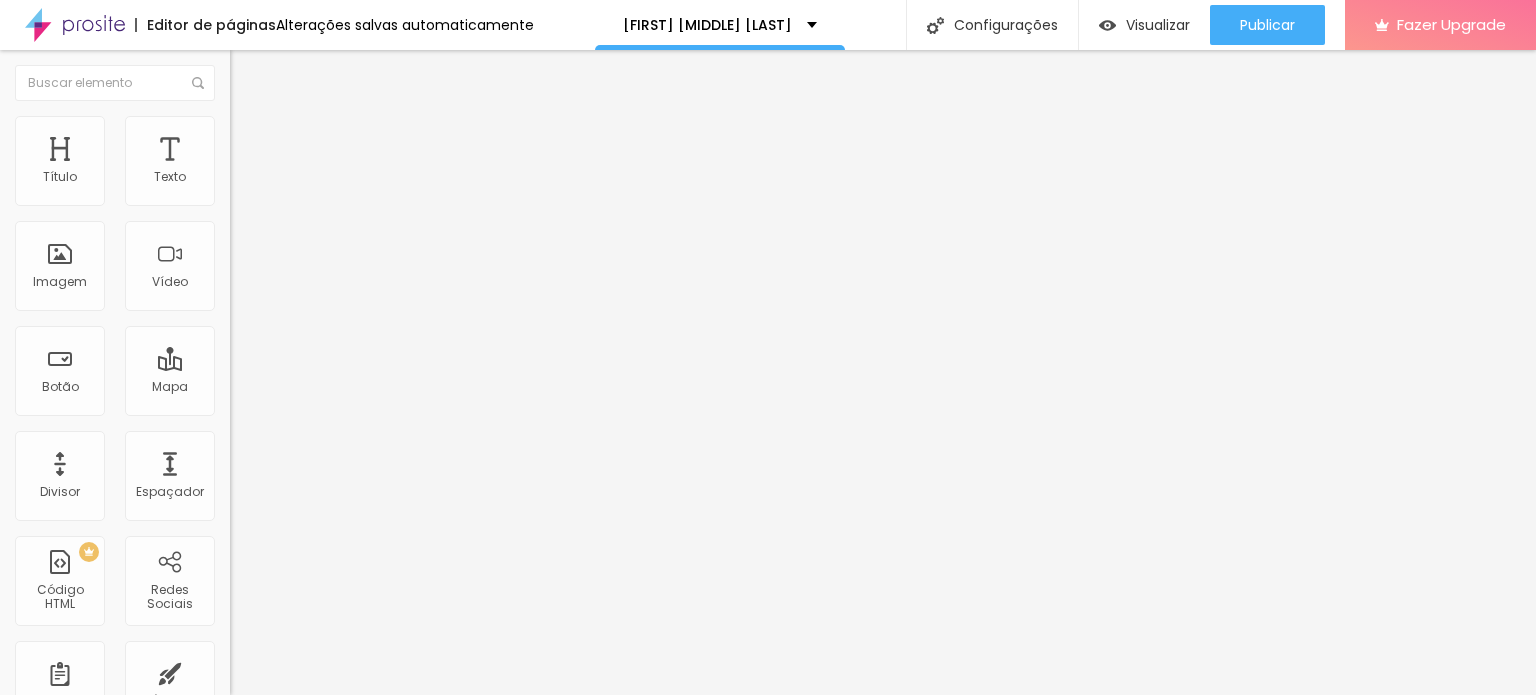 click at bounding box center [239, 125] 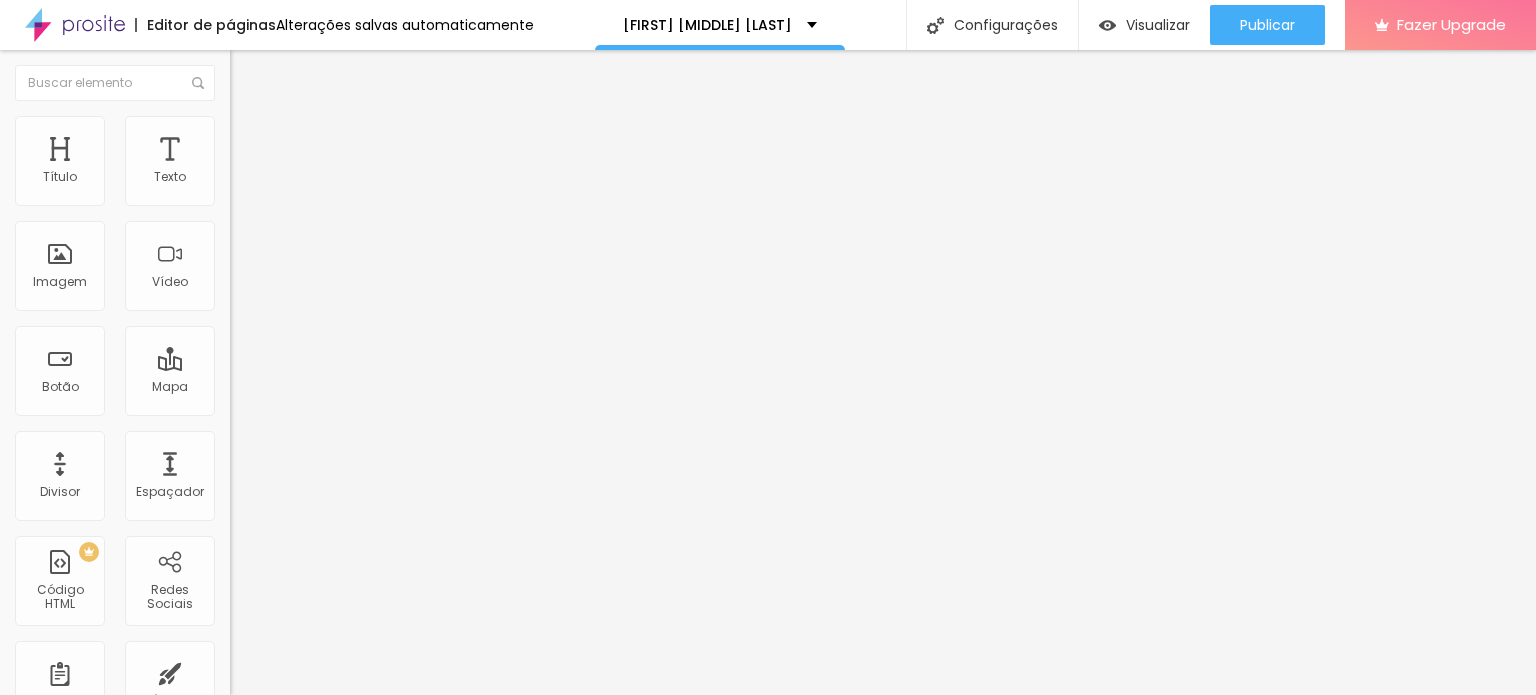 type on "65" 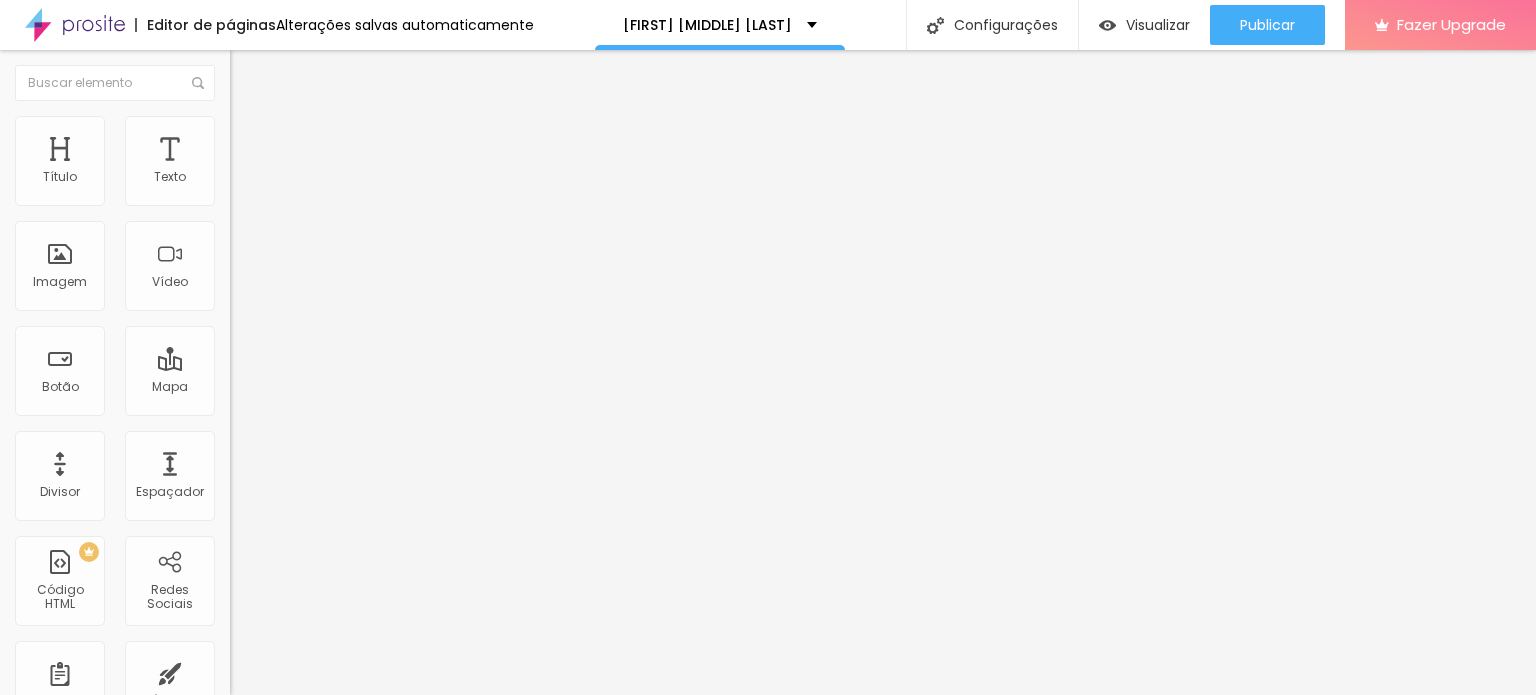 click at bounding box center [294, 197] 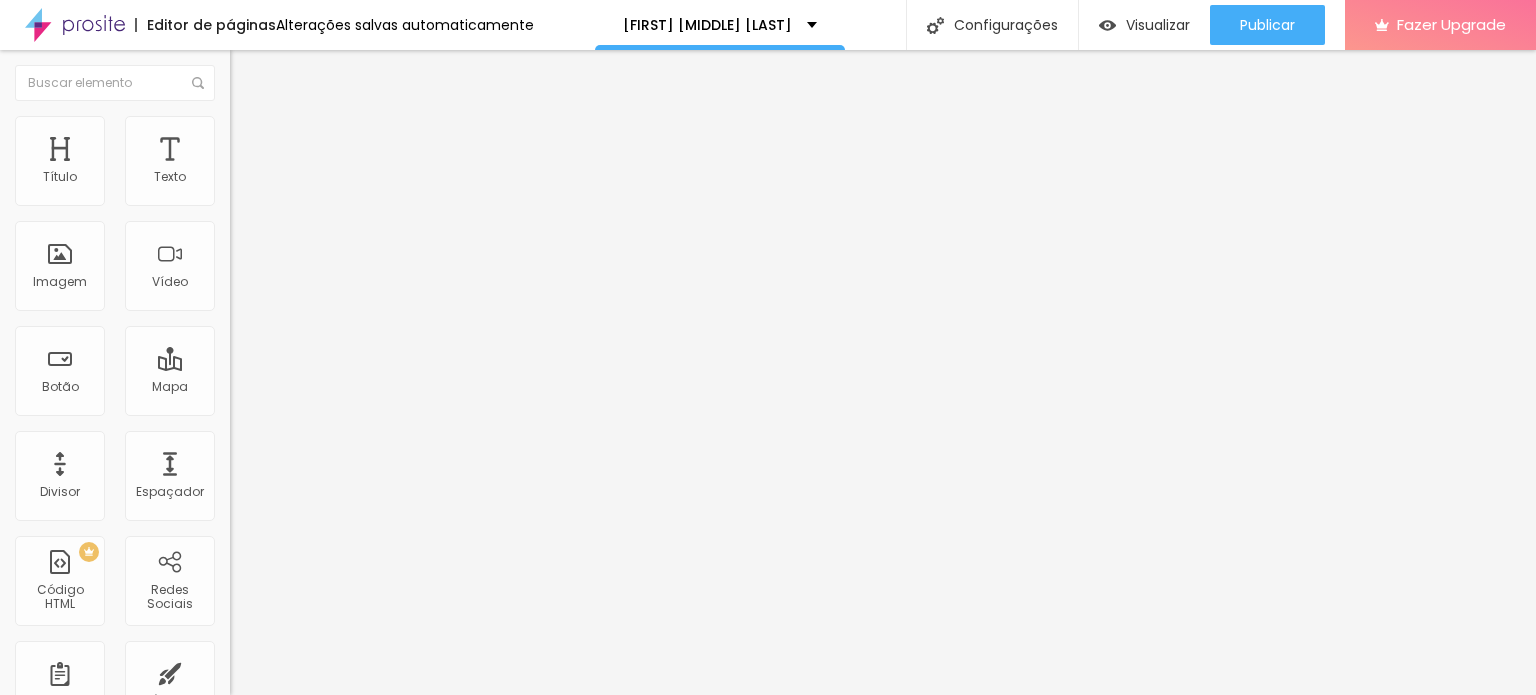 type on "70" 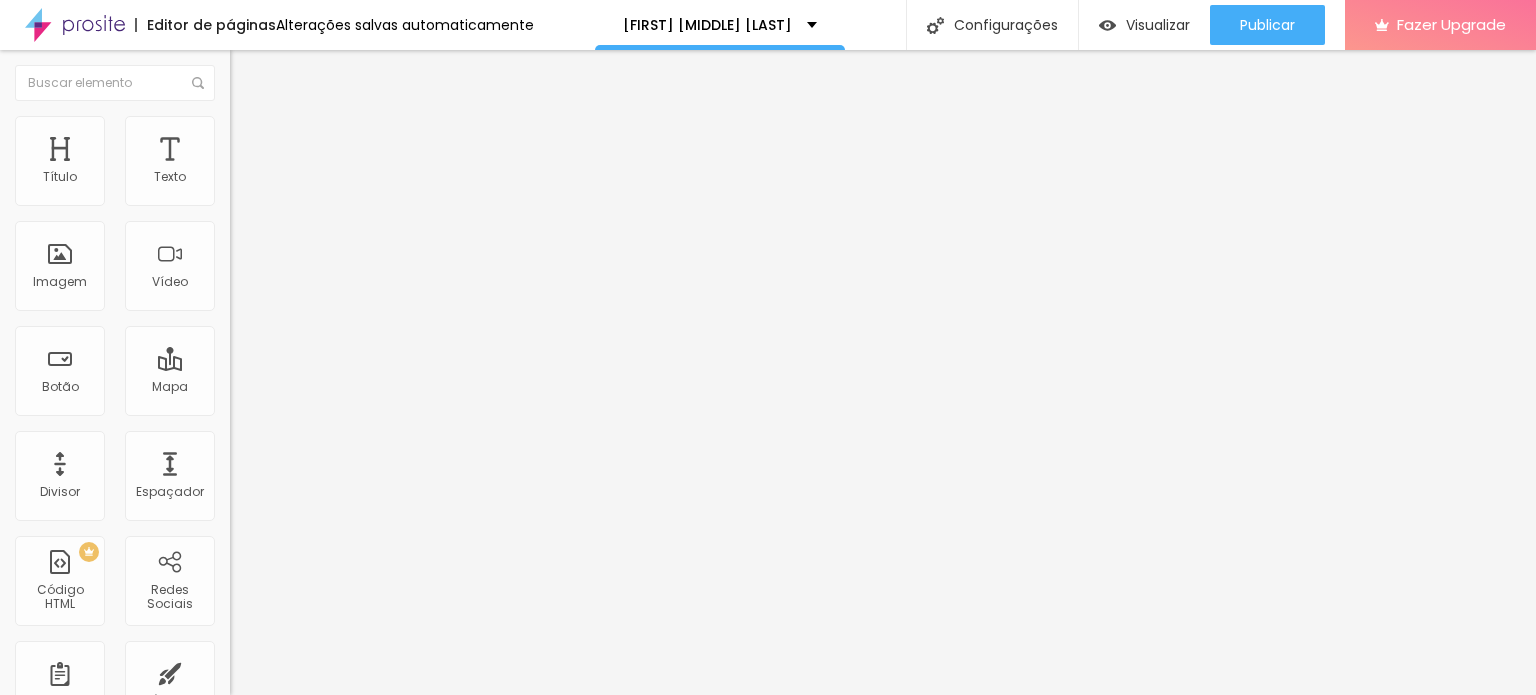 type on "70" 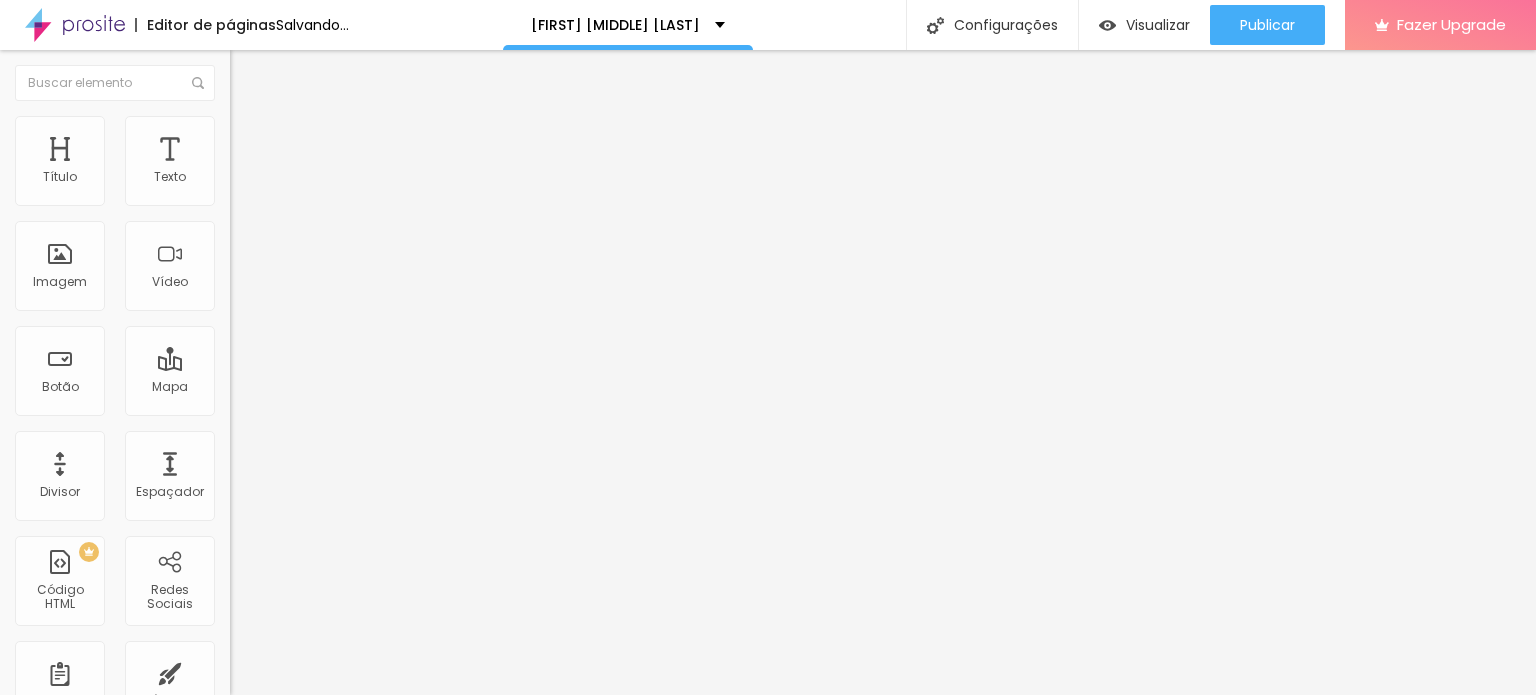 drag, startPoint x: 136, startPoint y: 211, endPoint x: 146, endPoint y: 215, distance: 10.770329 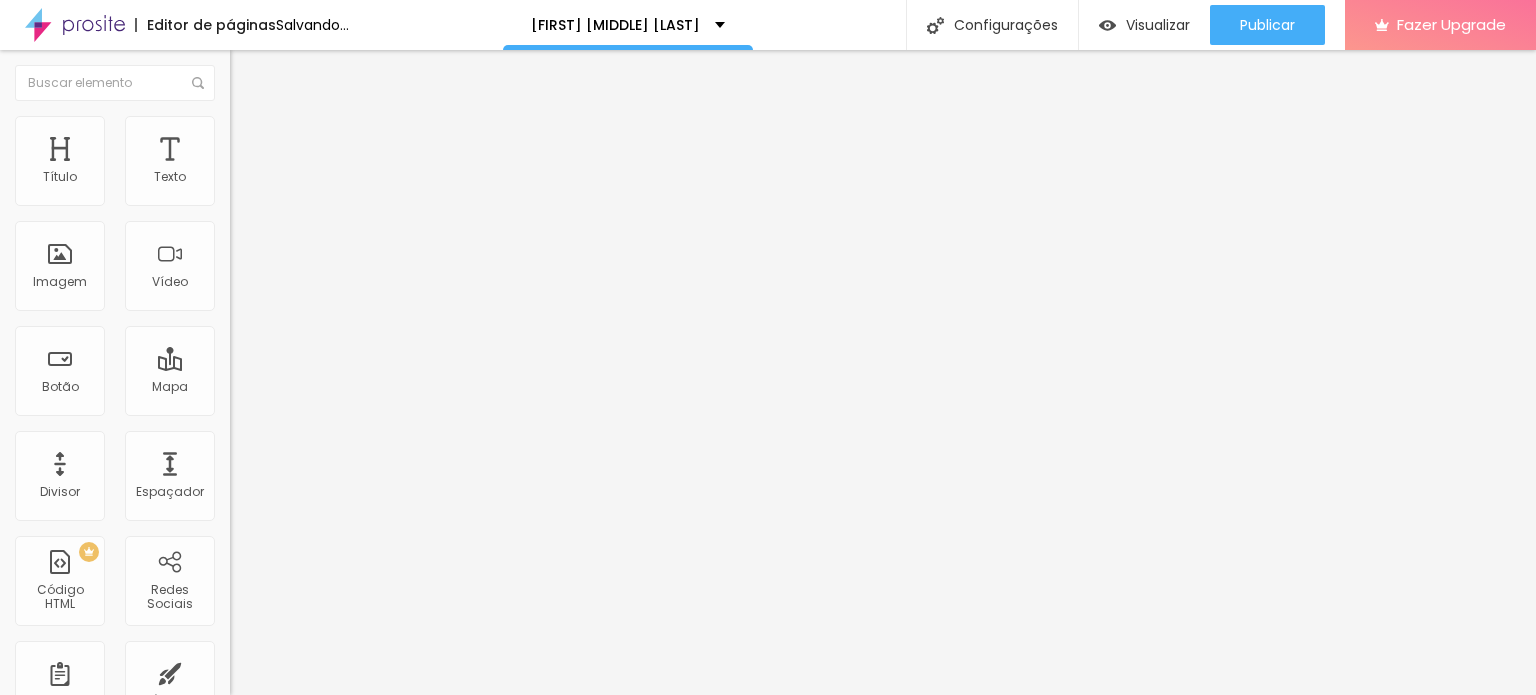 click at bounding box center (294, 197) 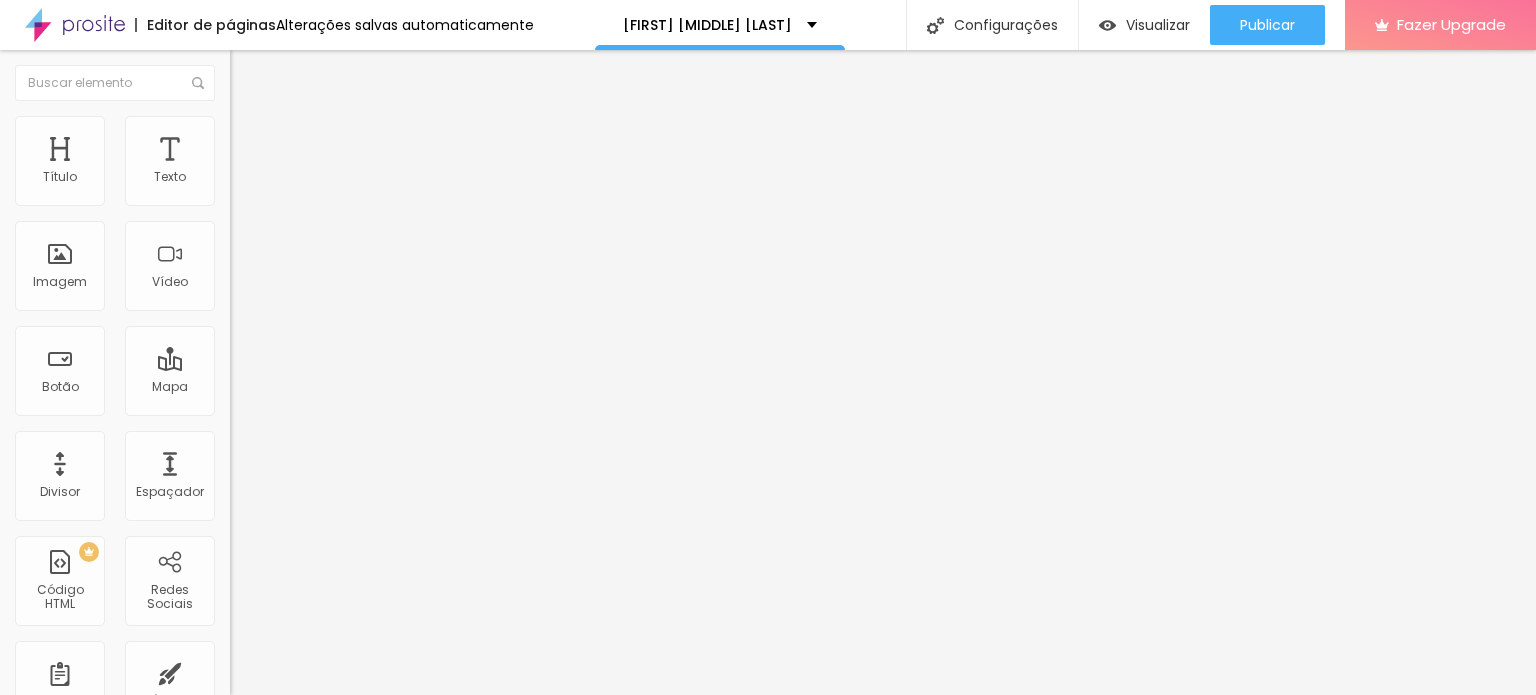 click on "Estilo" at bounding box center (345, 126) 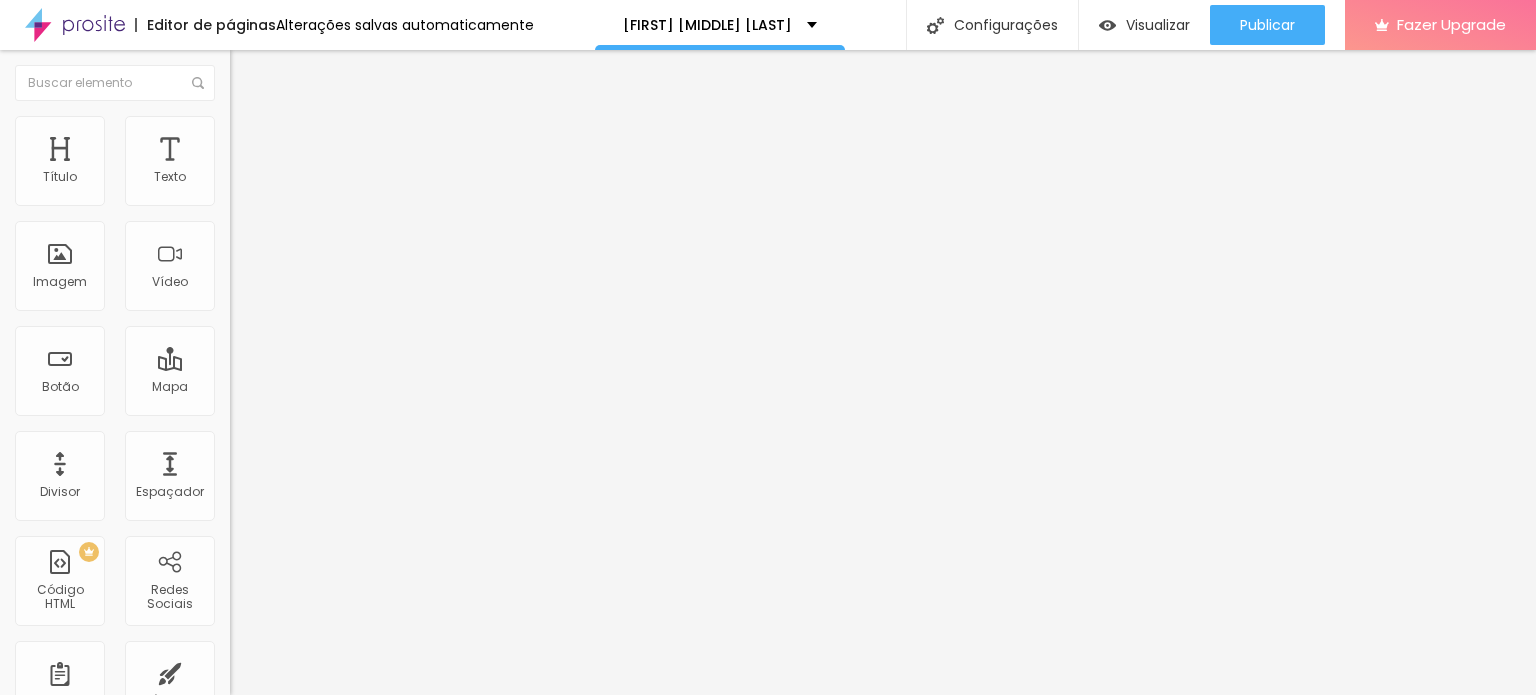 type on "95" 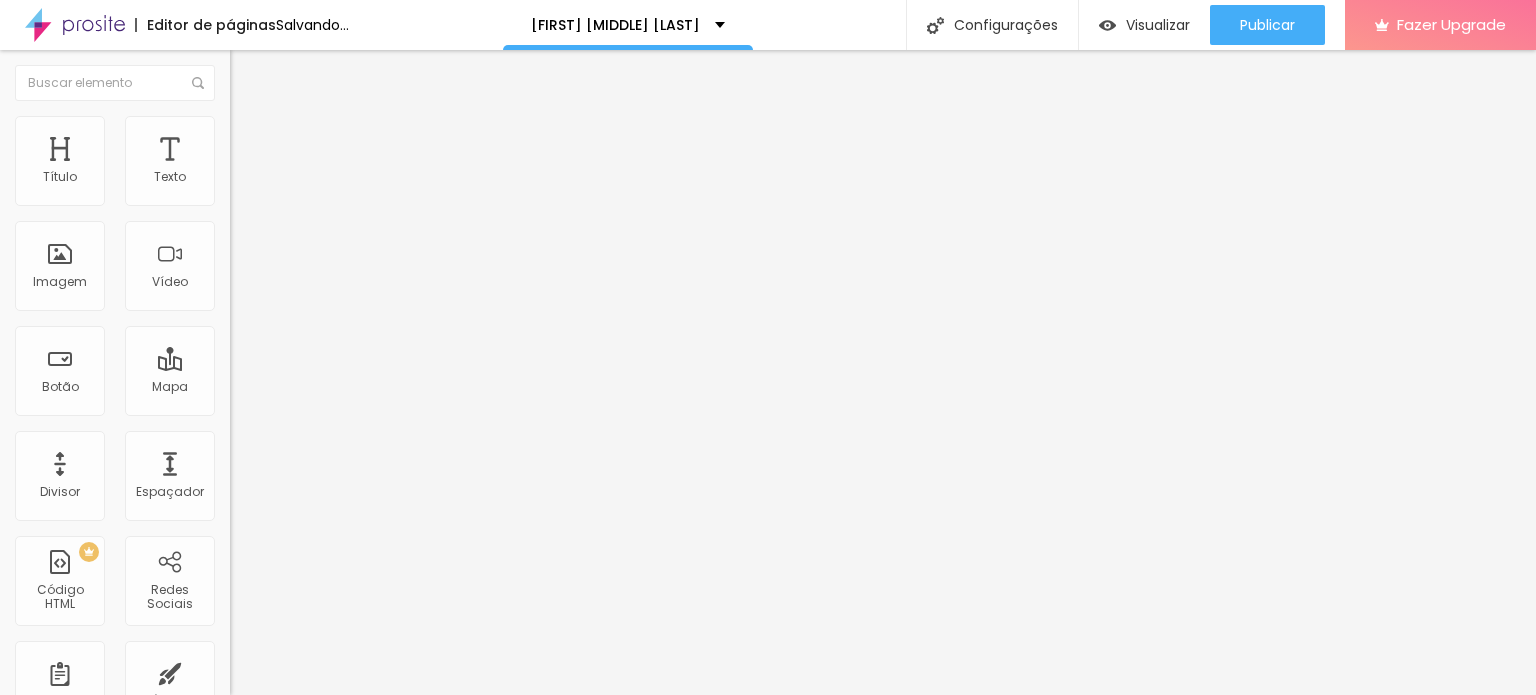 type on "70" 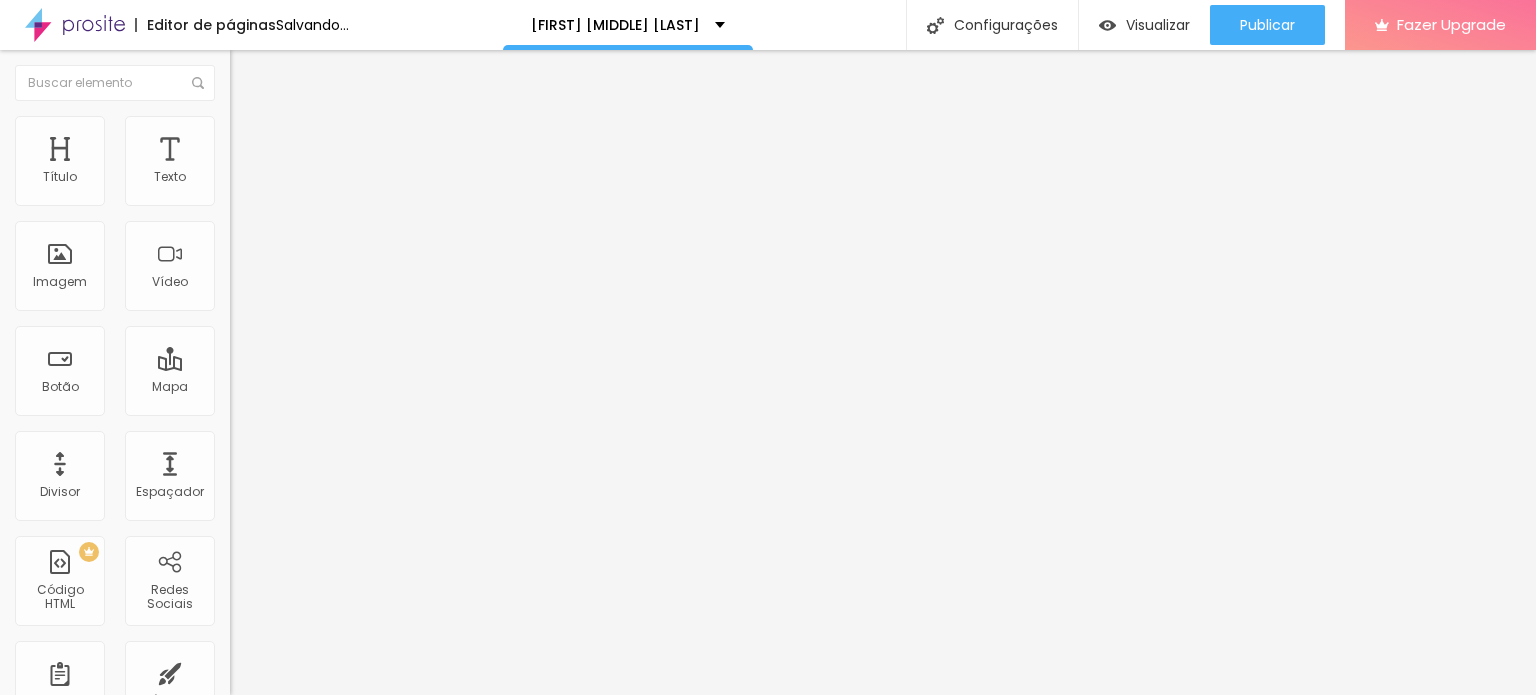 type on "65" 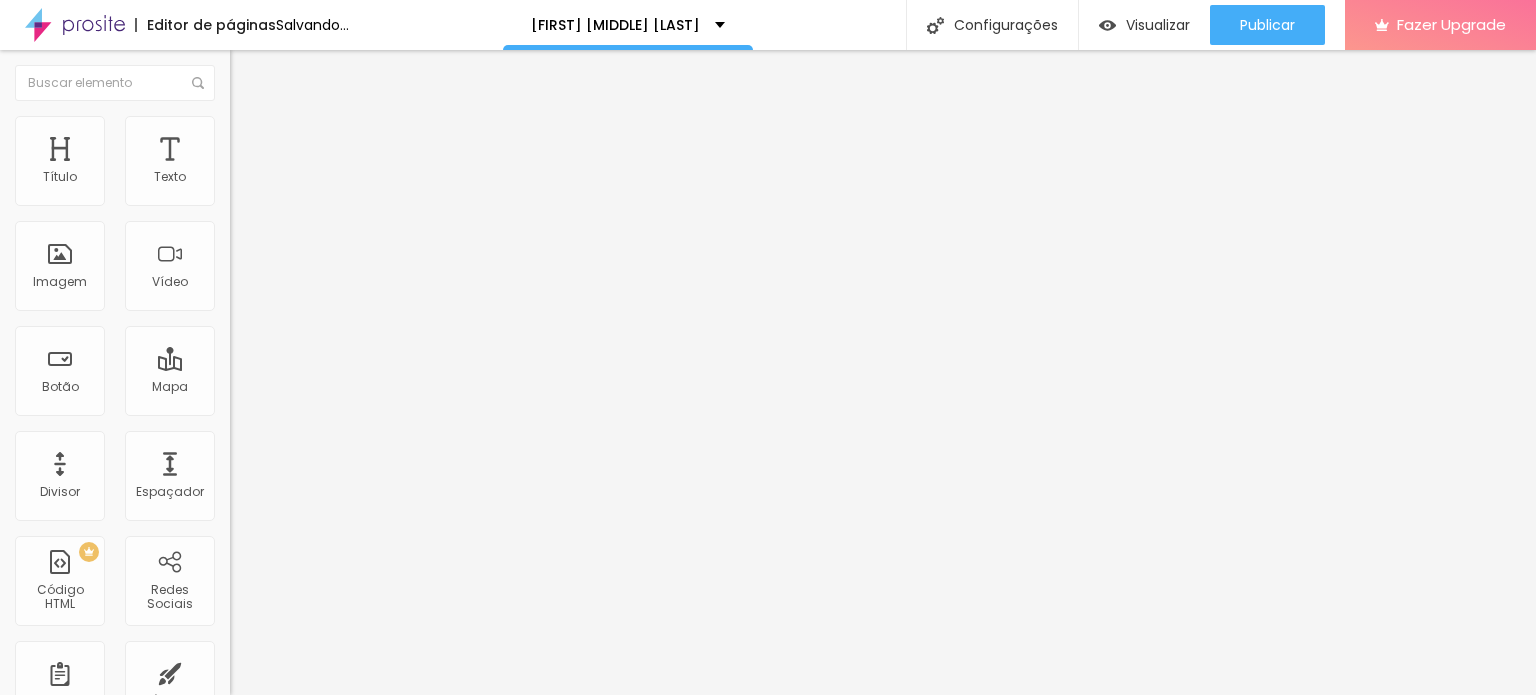 type on "70" 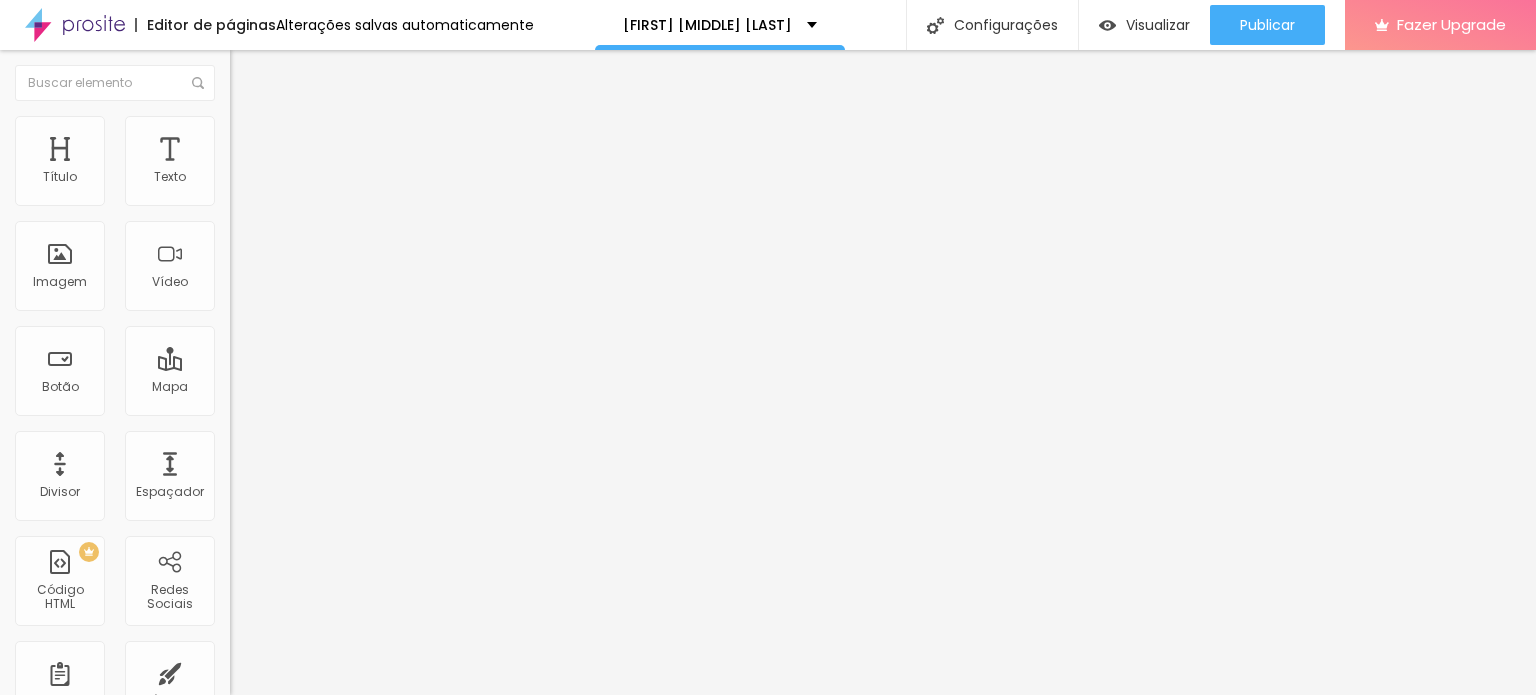 drag, startPoint x: 203, startPoint y: 211, endPoint x: 143, endPoint y: 212, distance: 60.00833 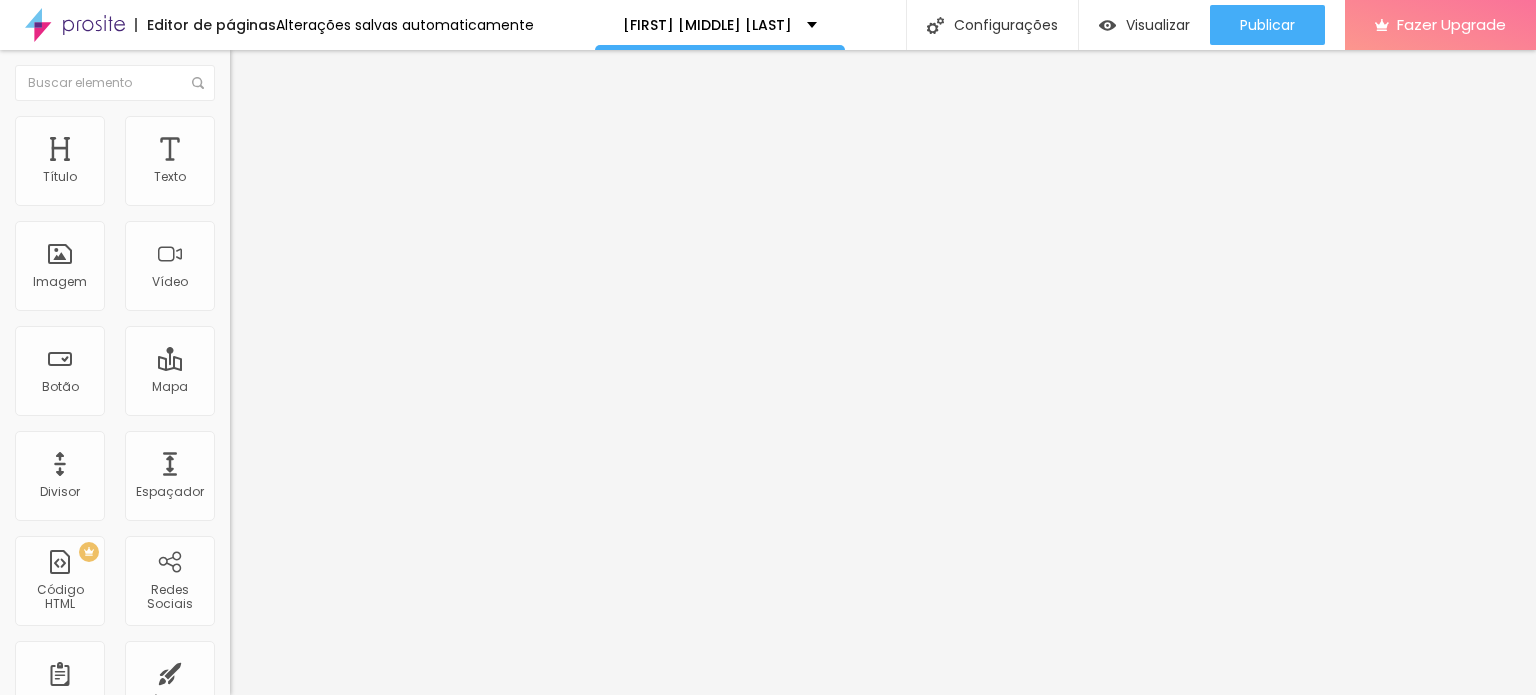 type on "70" 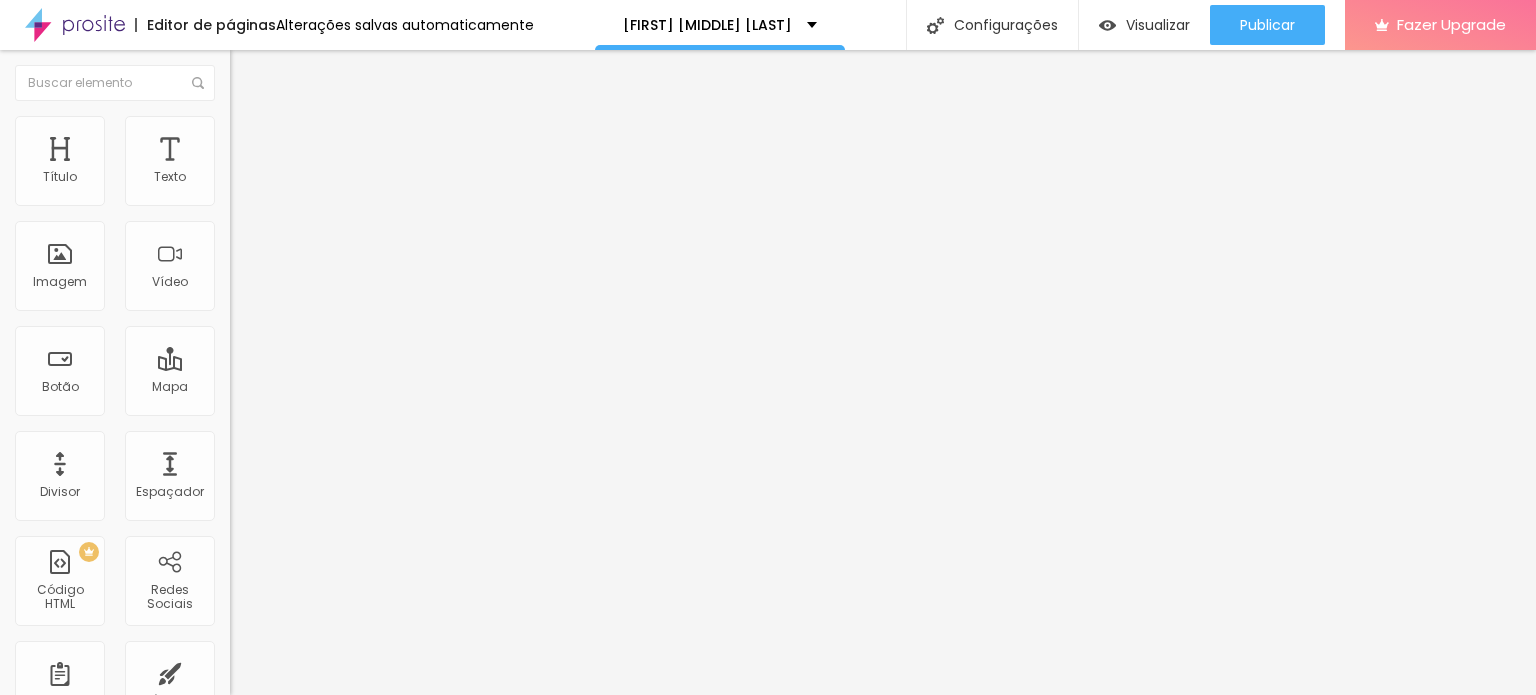 click at bounding box center [294, 197] 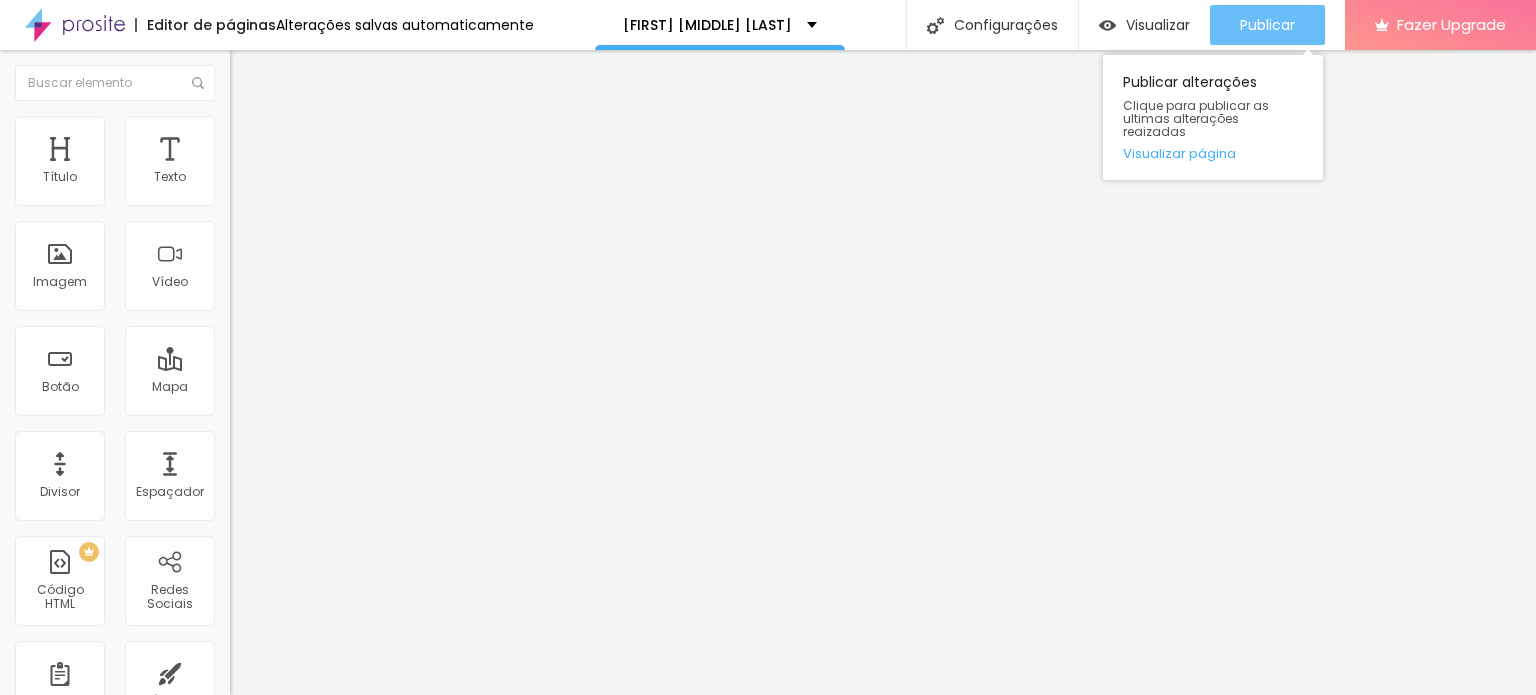click on "Publicar" at bounding box center (1267, 25) 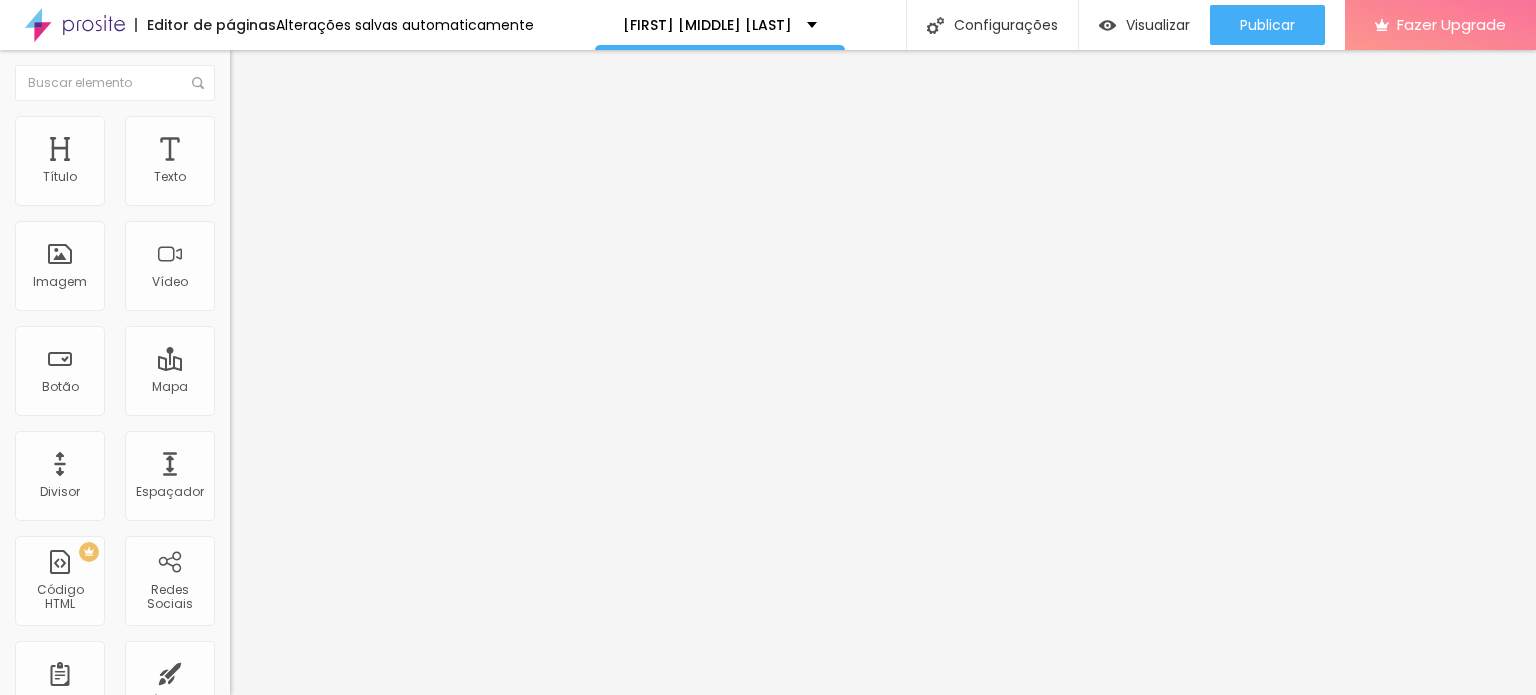 click on "Estilo" at bounding box center [345, 126] 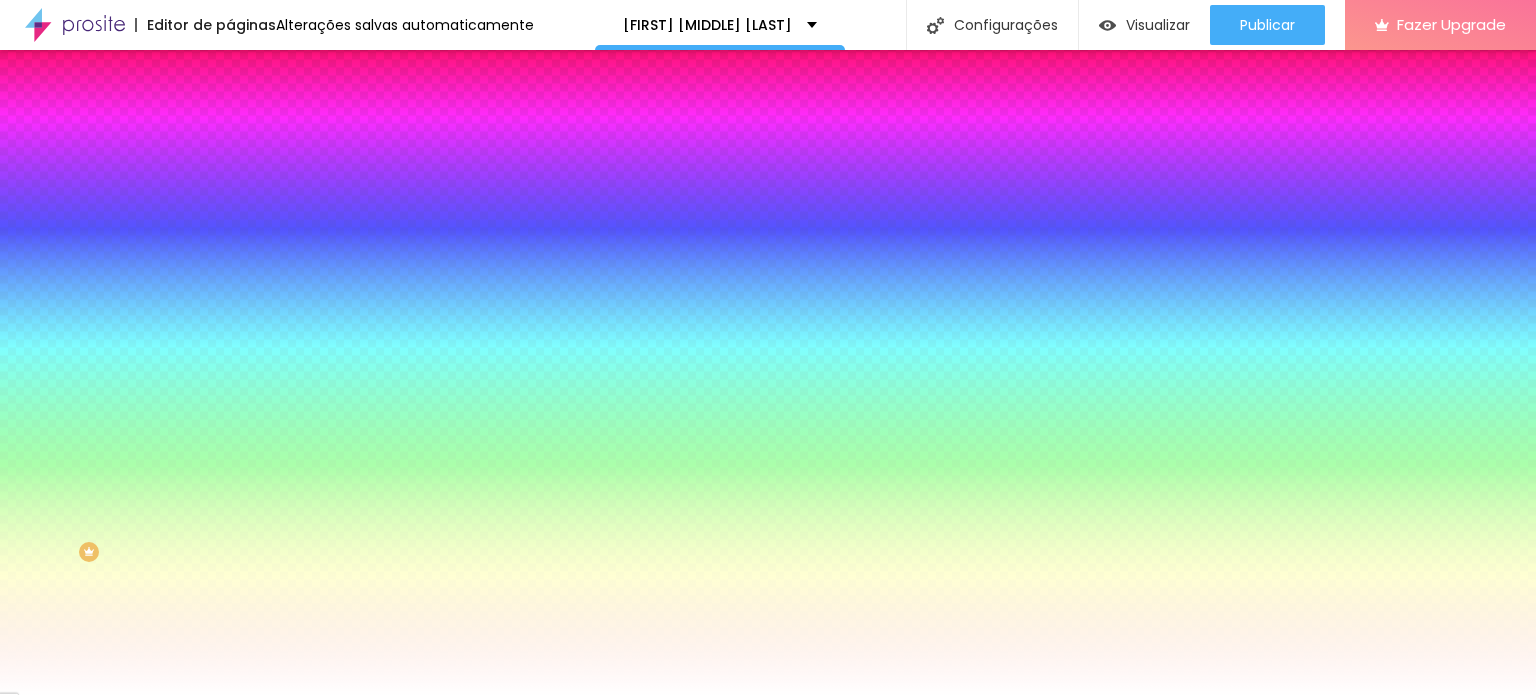 click at bounding box center (345, 191) 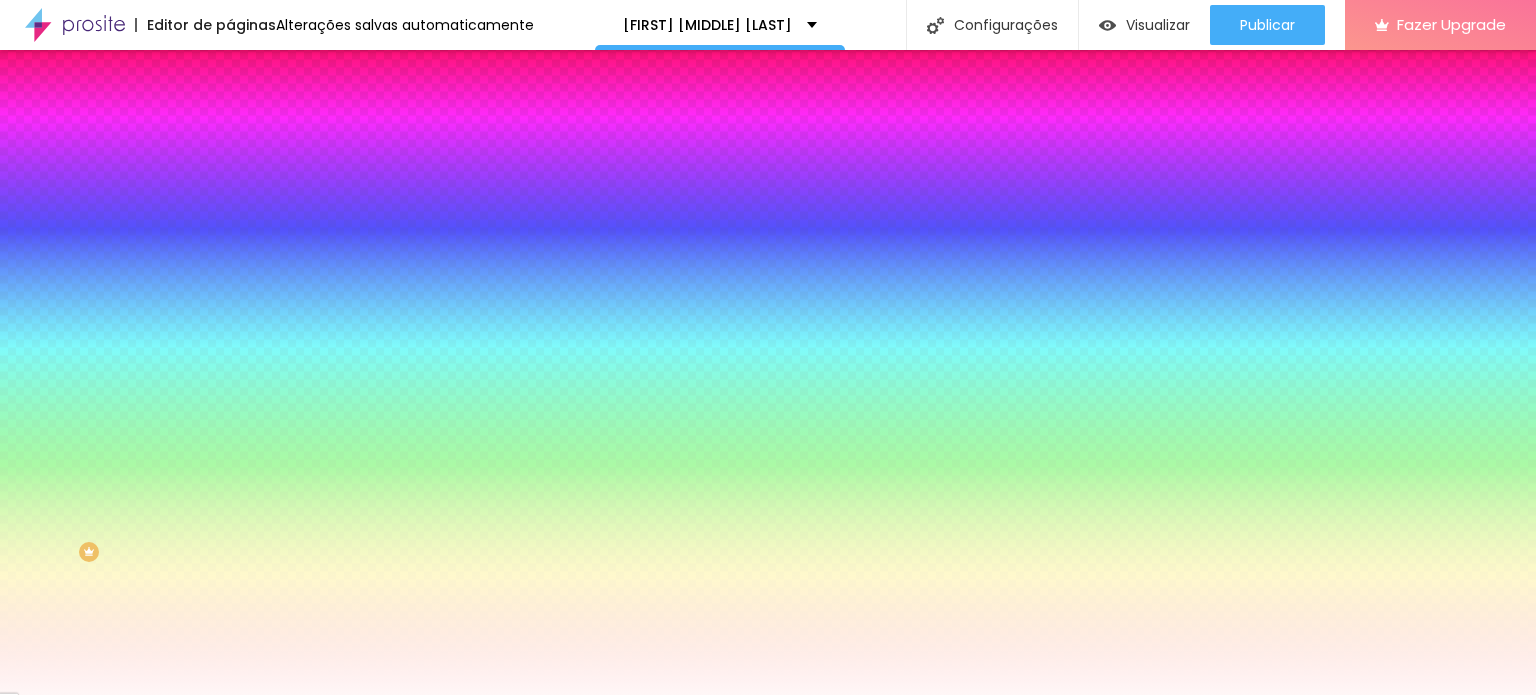 type on "#FFFFFF" 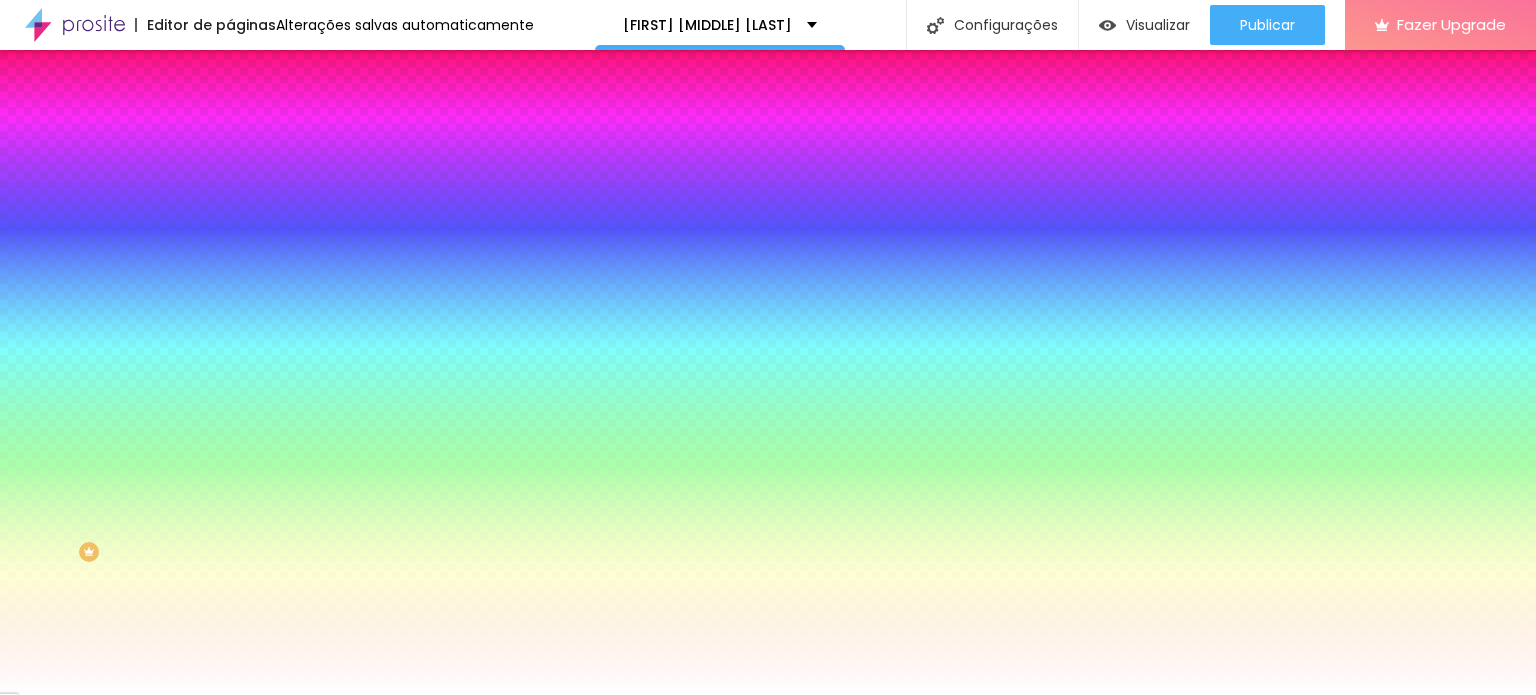 drag, startPoint x: 66, startPoint y: 219, endPoint x: 0, endPoint y: 215, distance: 66.1211 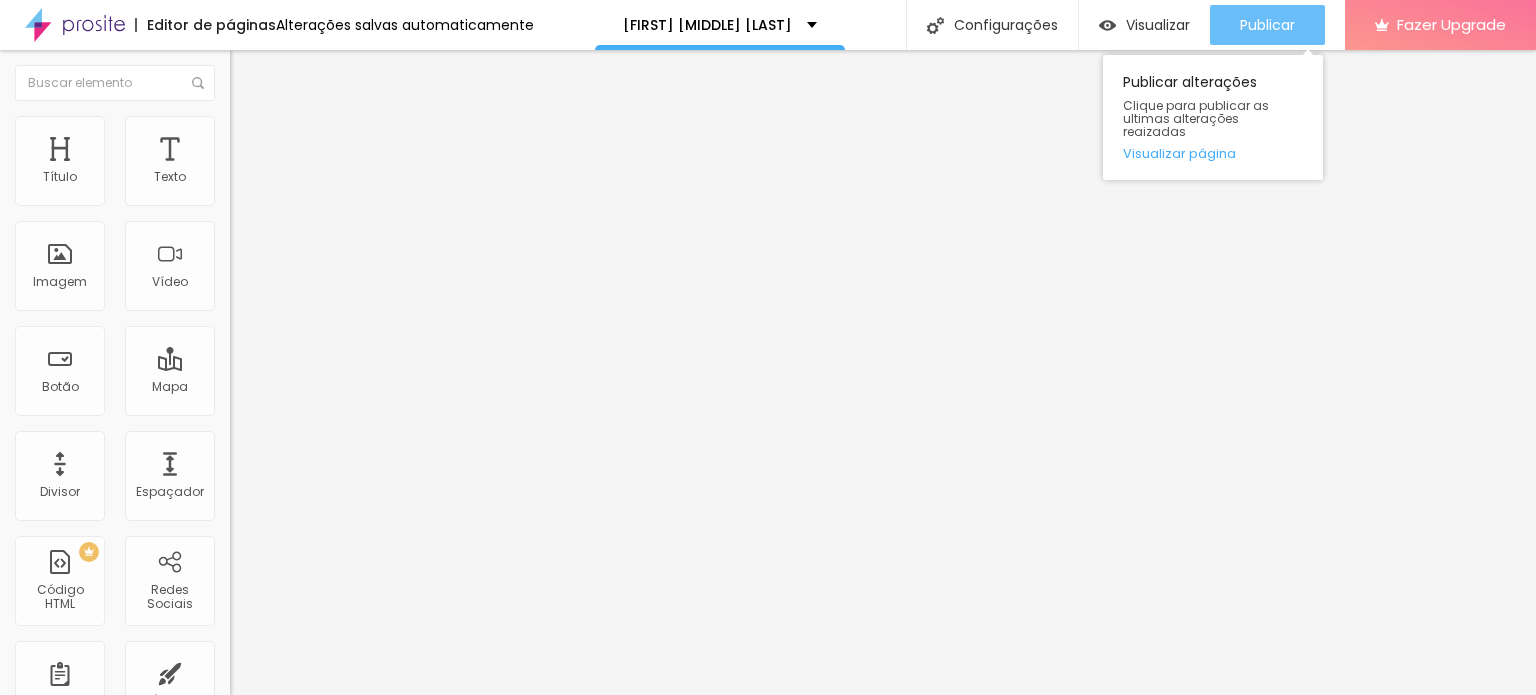 click on "Publicar" at bounding box center [1267, 25] 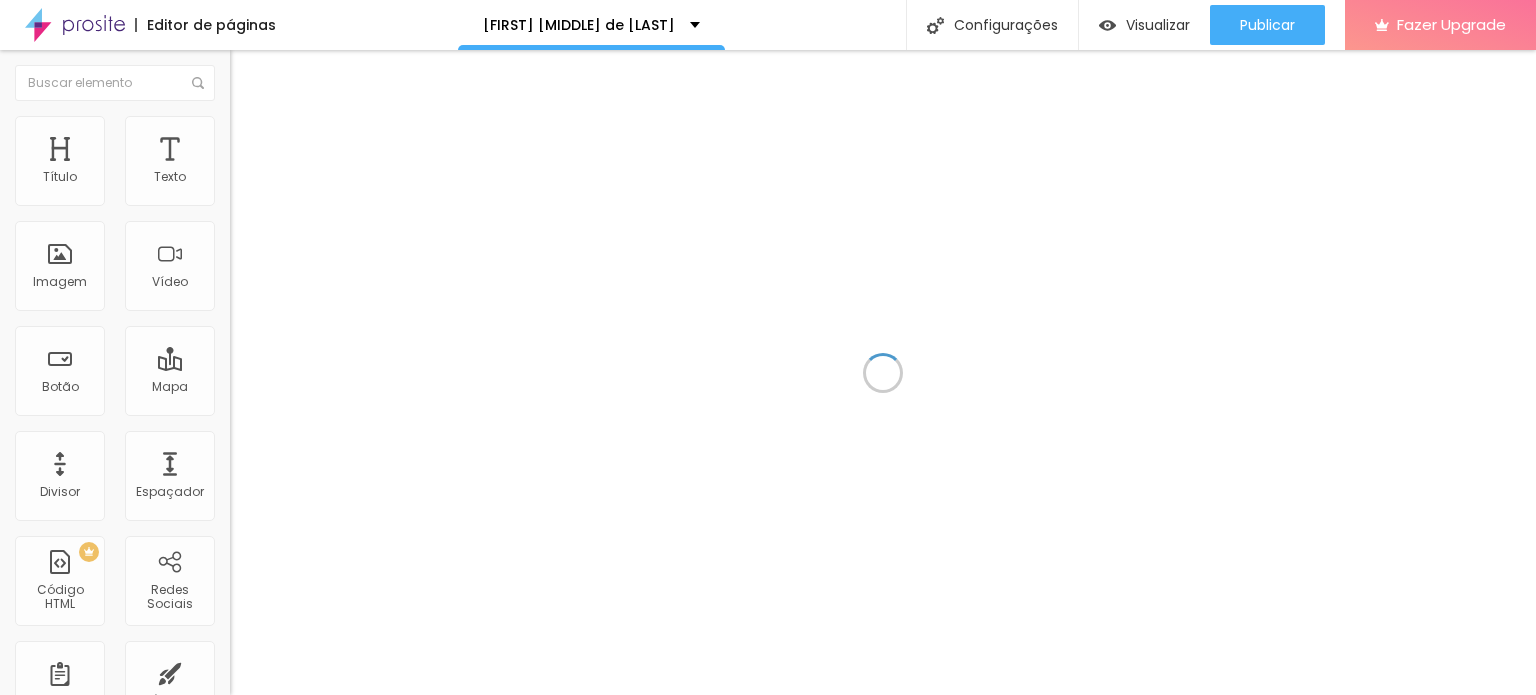scroll, scrollTop: 0, scrollLeft: 0, axis: both 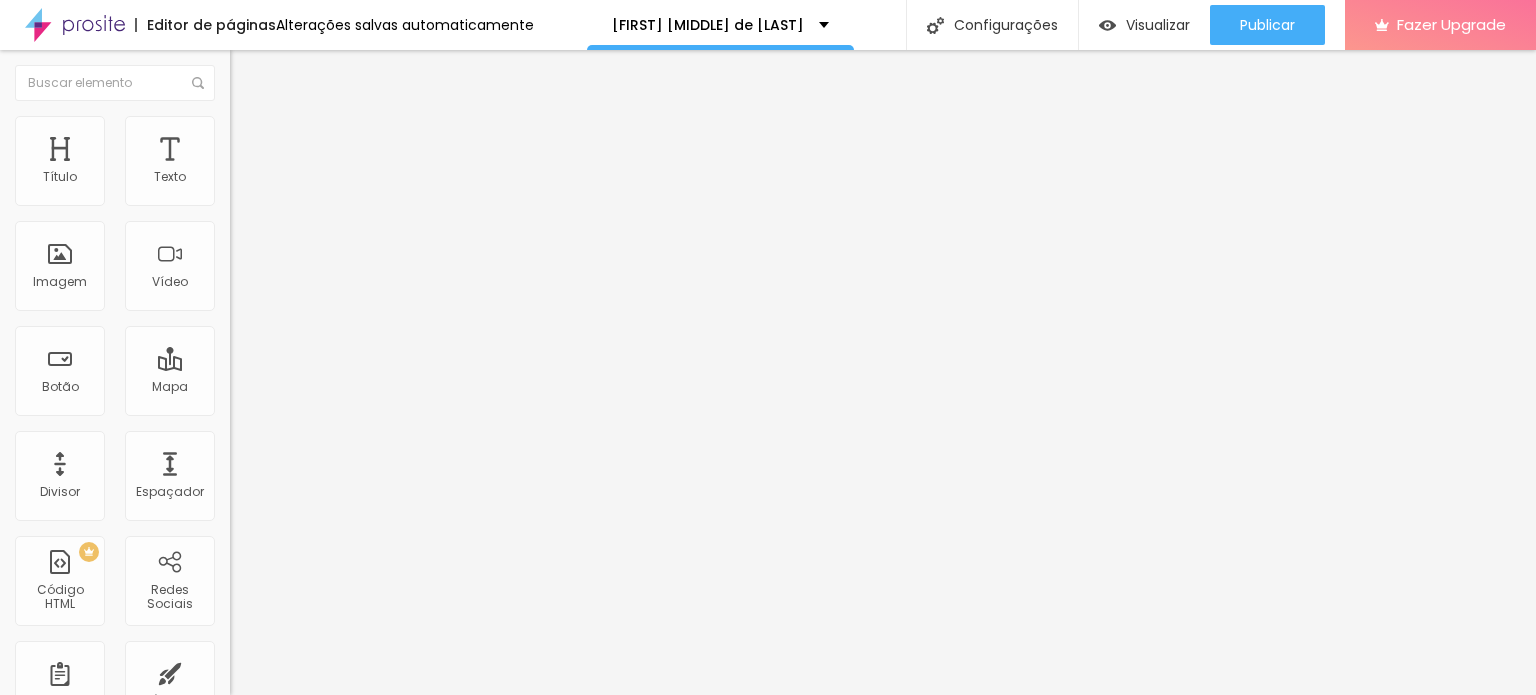 click on "Estilo" at bounding box center [345, 126] 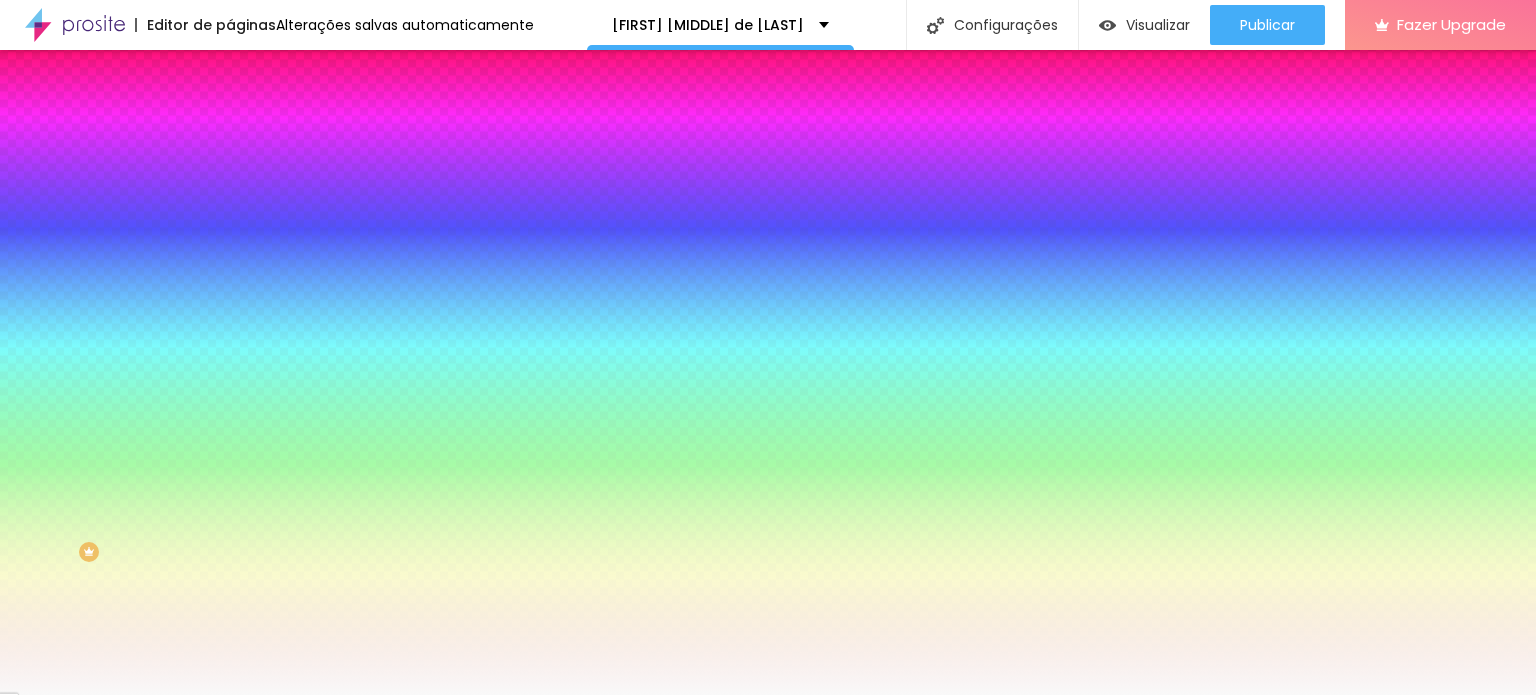 click on "#F9F9F9" at bounding box center [350, 282] 